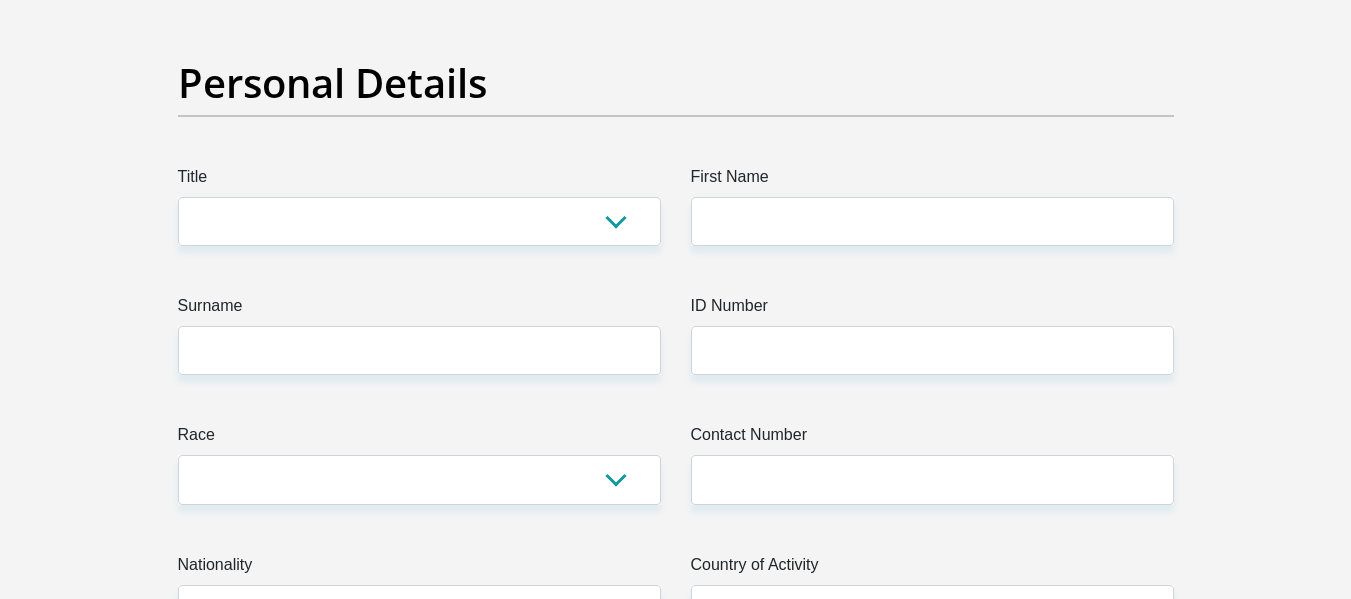 scroll, scrollTop: 153, scrollLeft: 0, axis: vertical 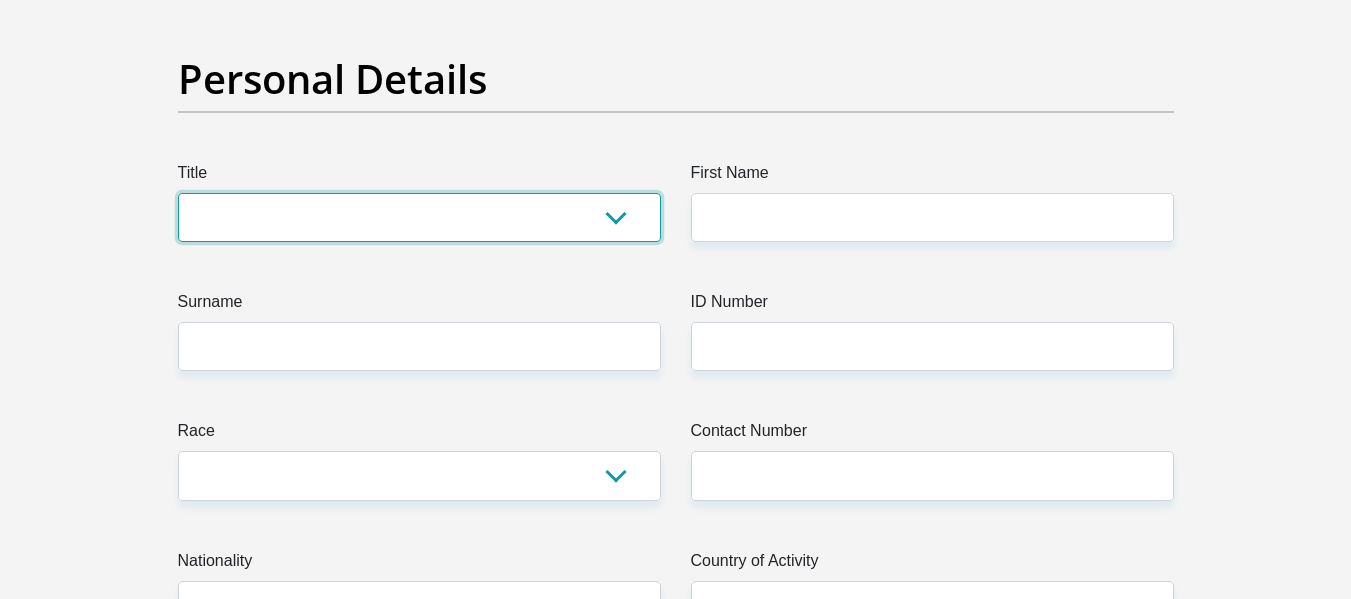 click on "Mr
Ms
Mrs
Dr
Other" at bounding box center (419, 217) 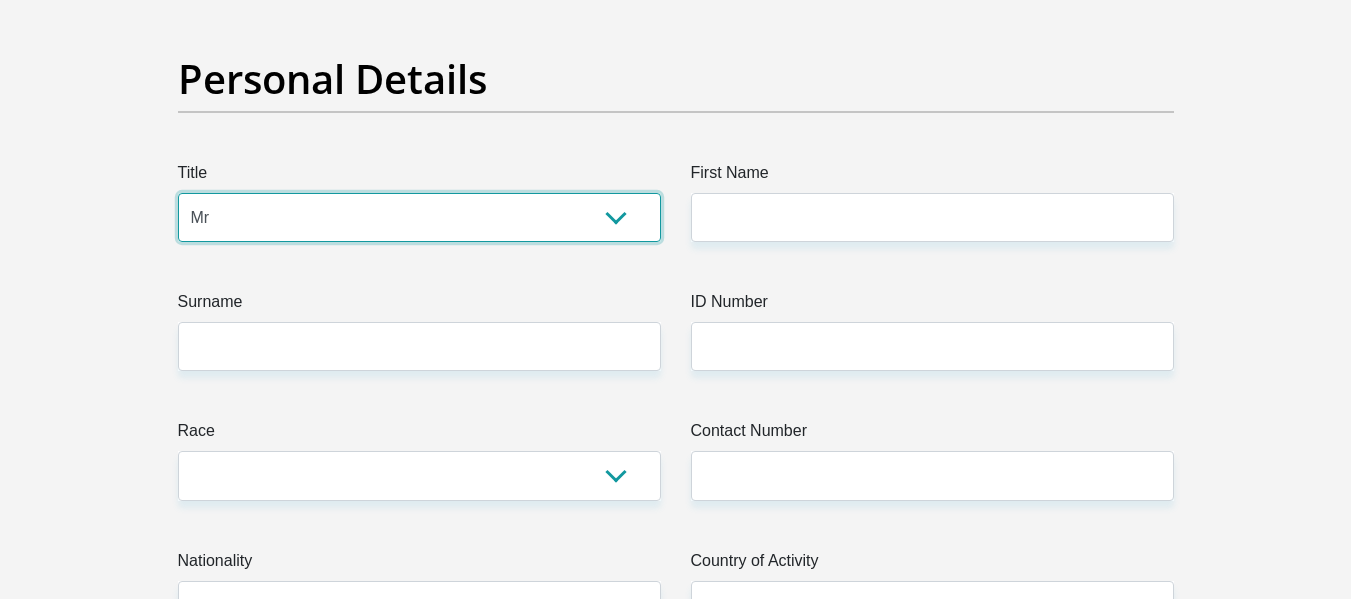 click on "Mr
Ms
Mrs
Dr
Other" at bounding box center (419, 217) 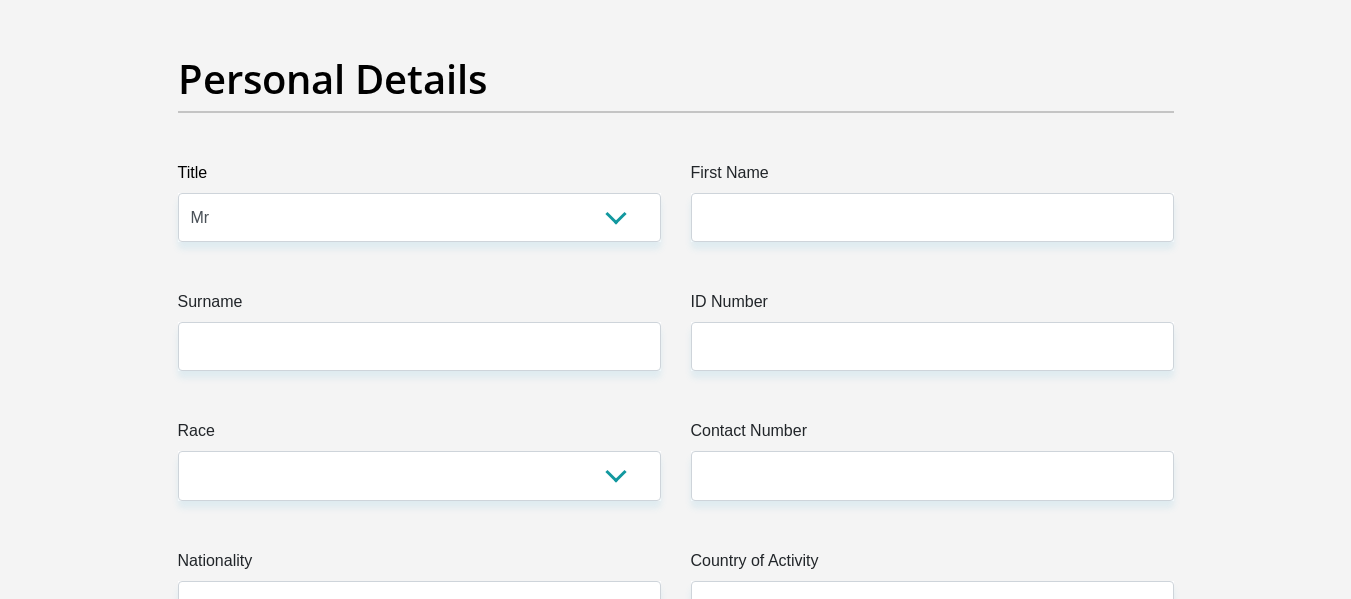 click on "First Name" at bounding box center [932, 177] 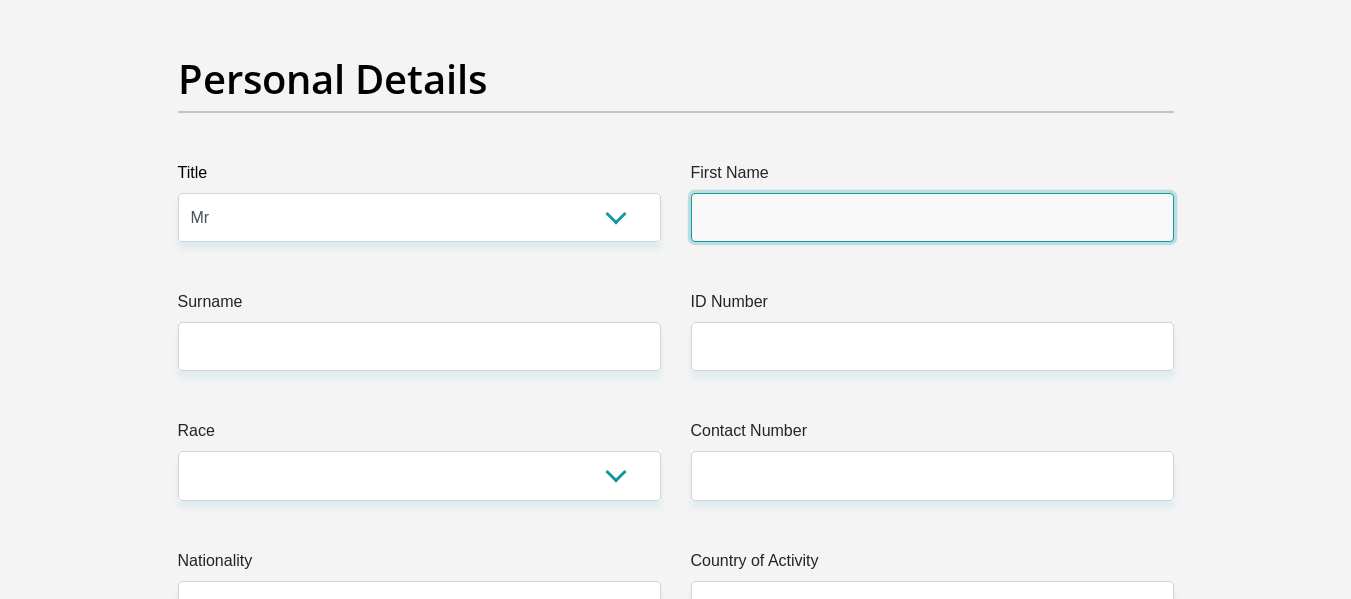 click on "First Name" at bounding box center (932, 217) 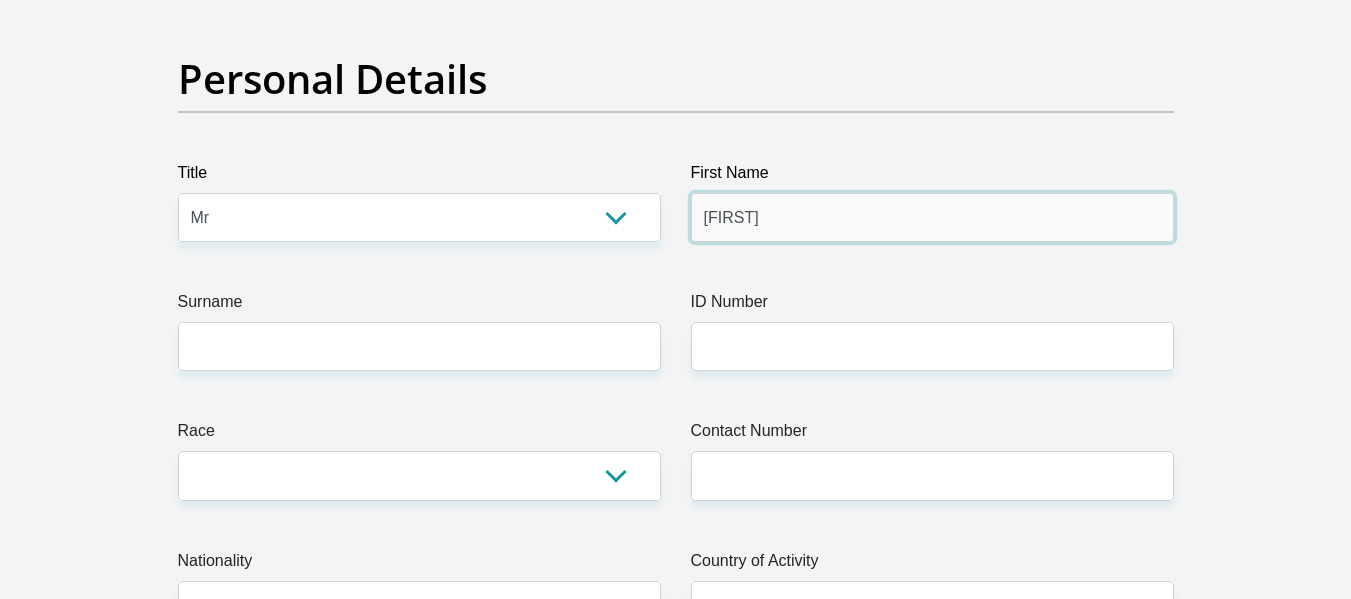 type on "[FIRST]" 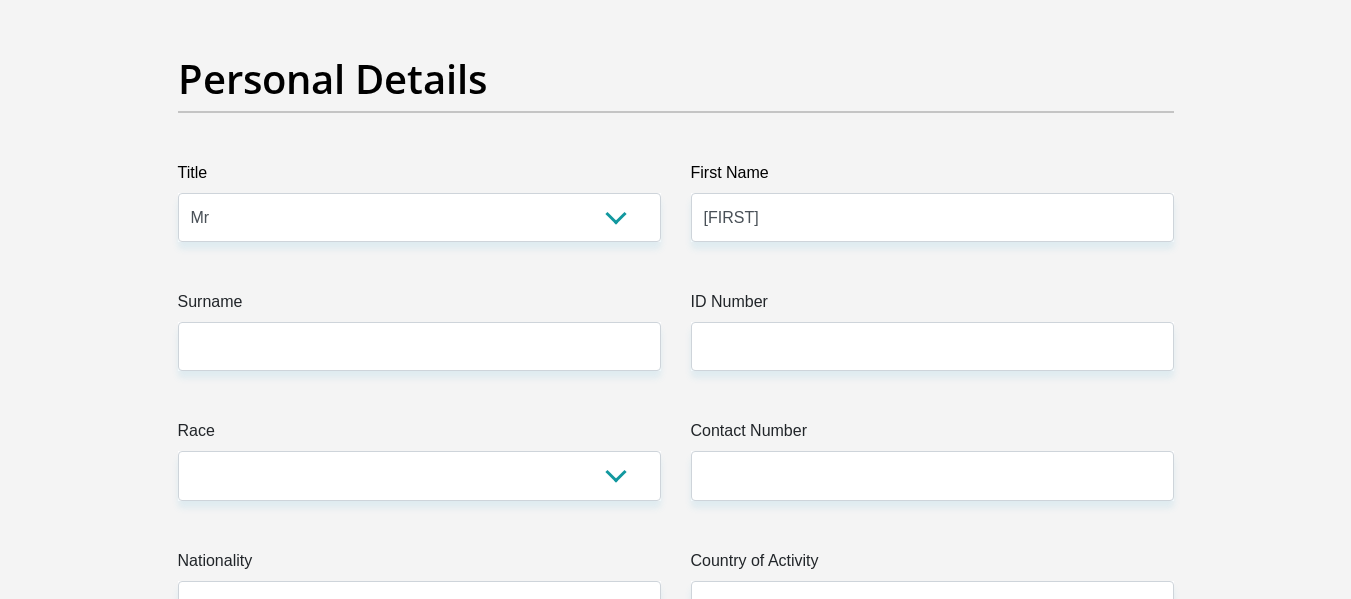 click on "Surname" at bounding box center (419, 306) 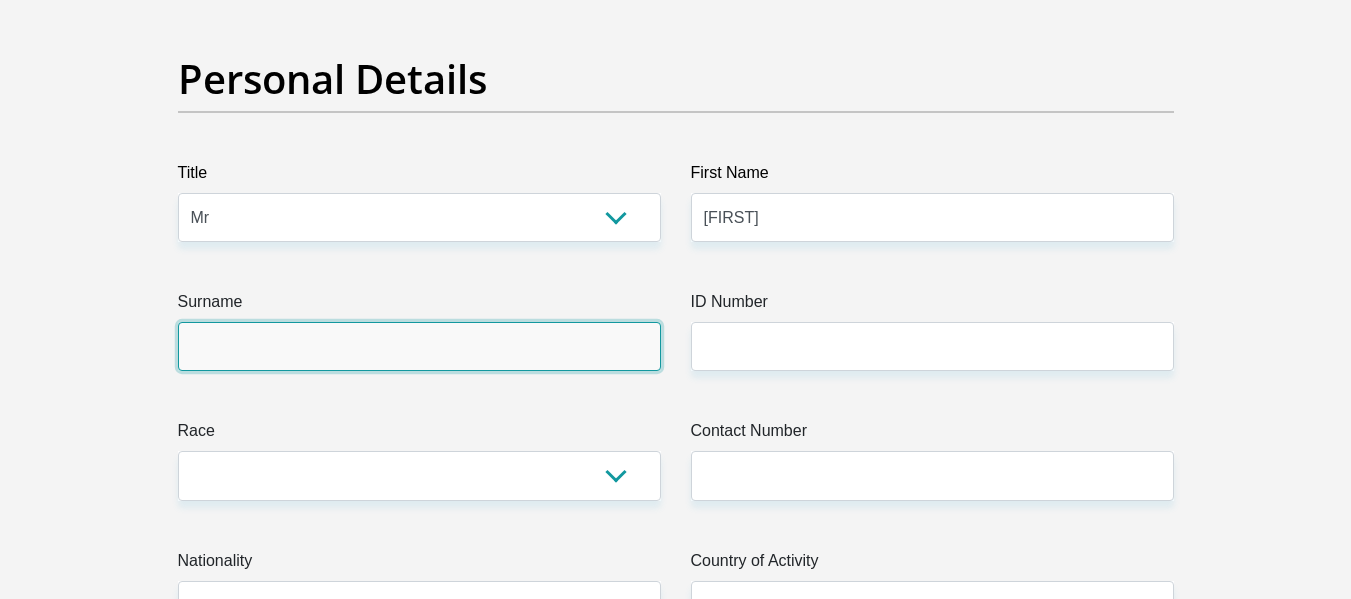 click on "Surname" at bounding box center (419, 346) 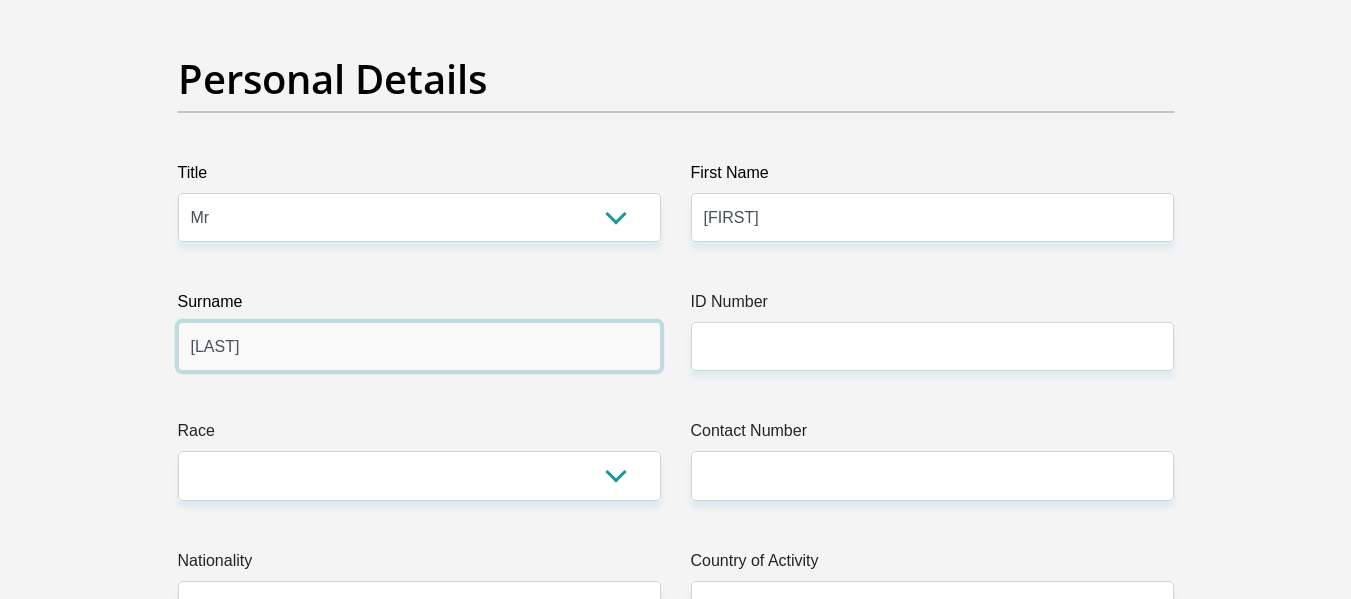 type on "[LAST]" 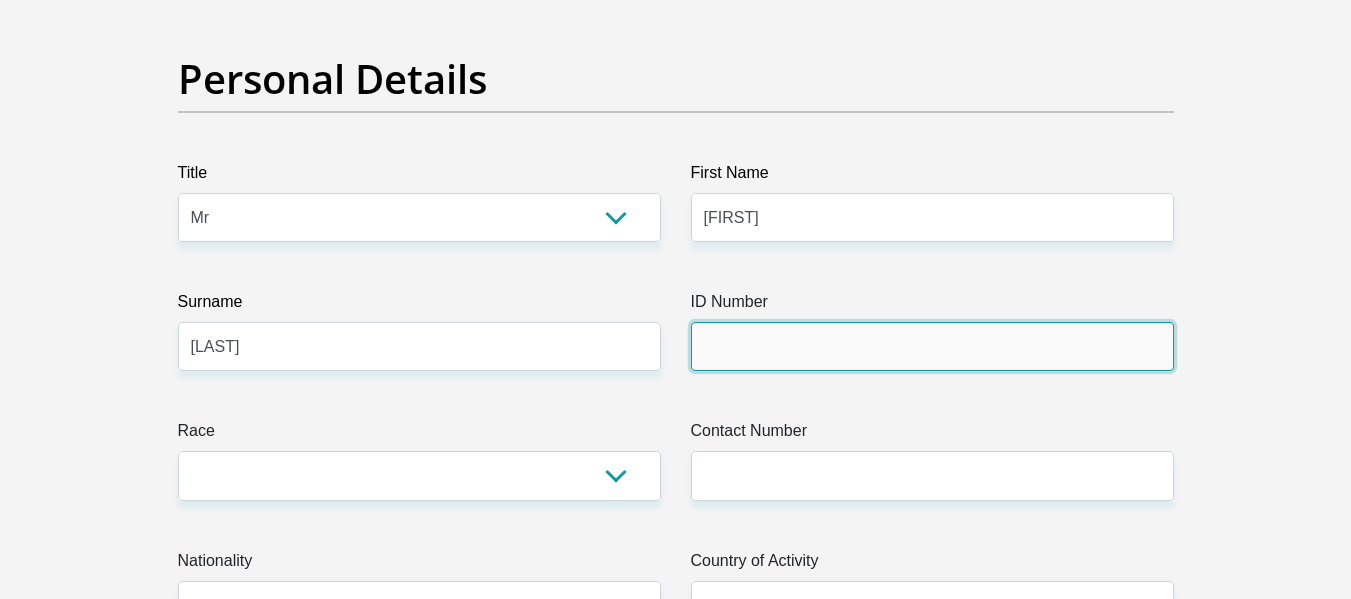 click on "ID Number" at bounding box center [932, 346] 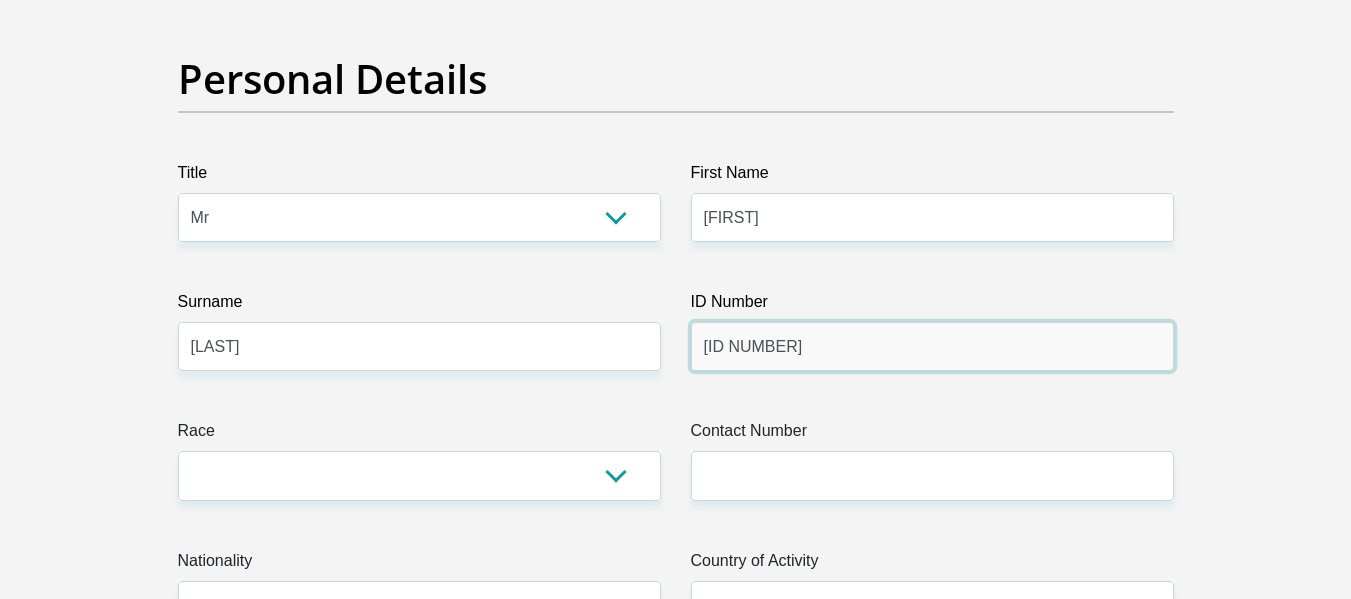 type on "[ID NUMBER]" 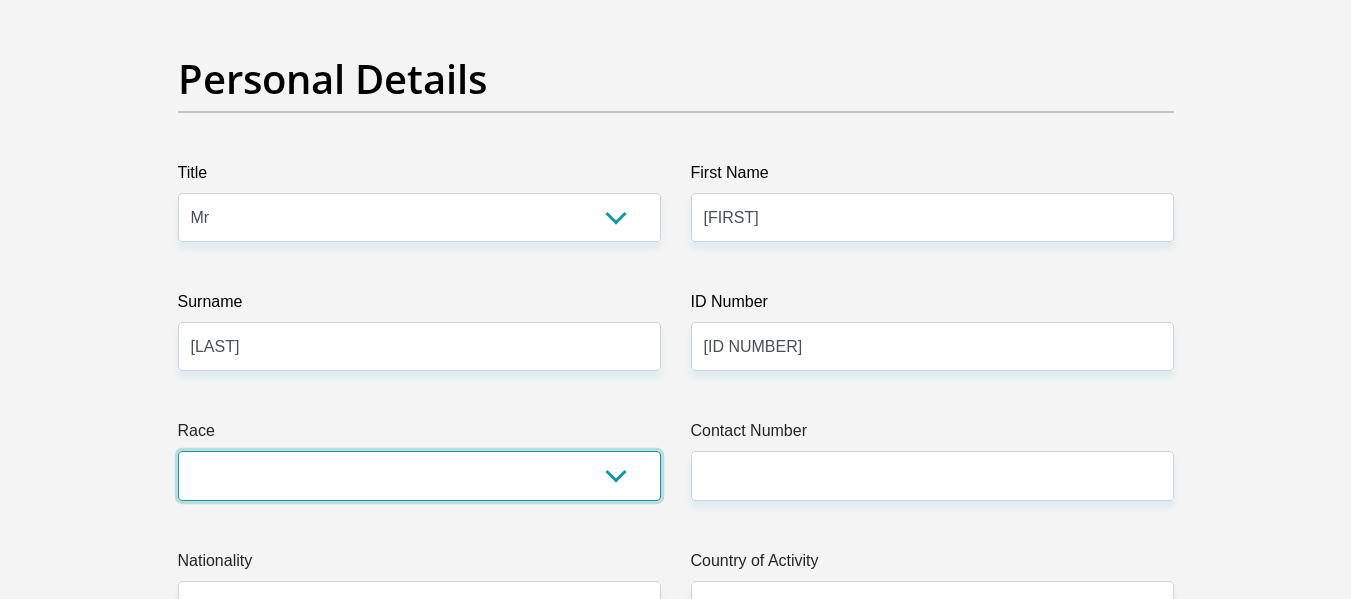 click on "Black
Coloured
Indian
White
Other" at bounding box center [419, 475] 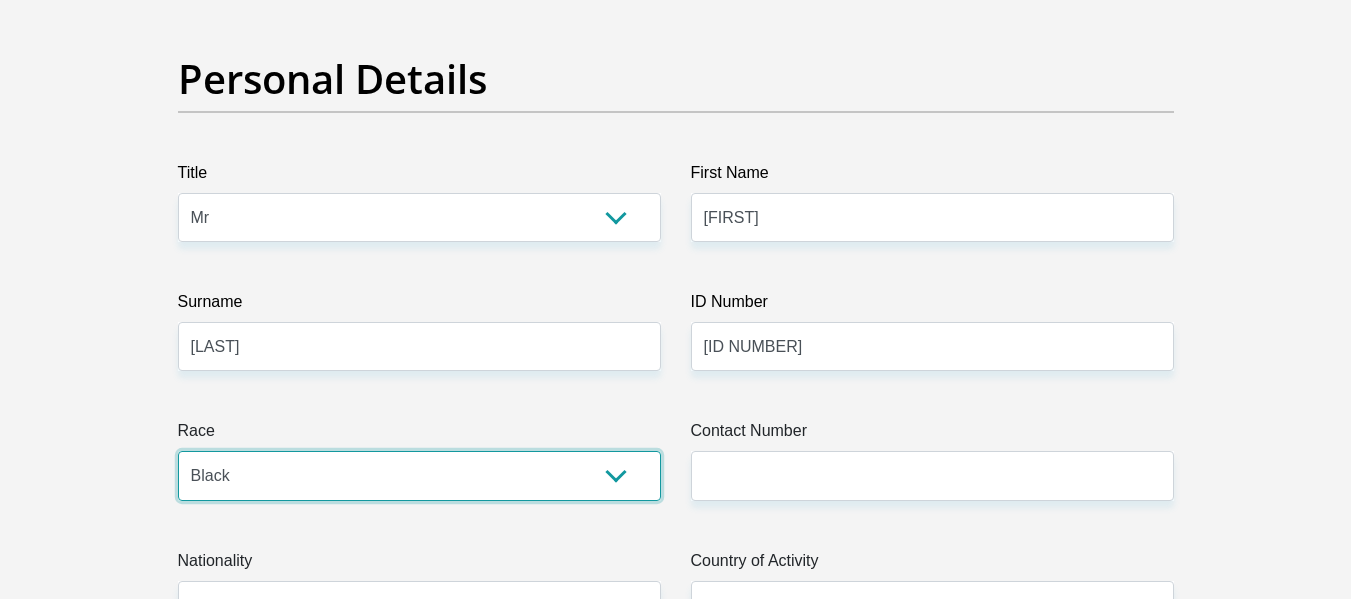 click on "Black
Coloured
Indian
White
Other" at bounding box center (419, 475) 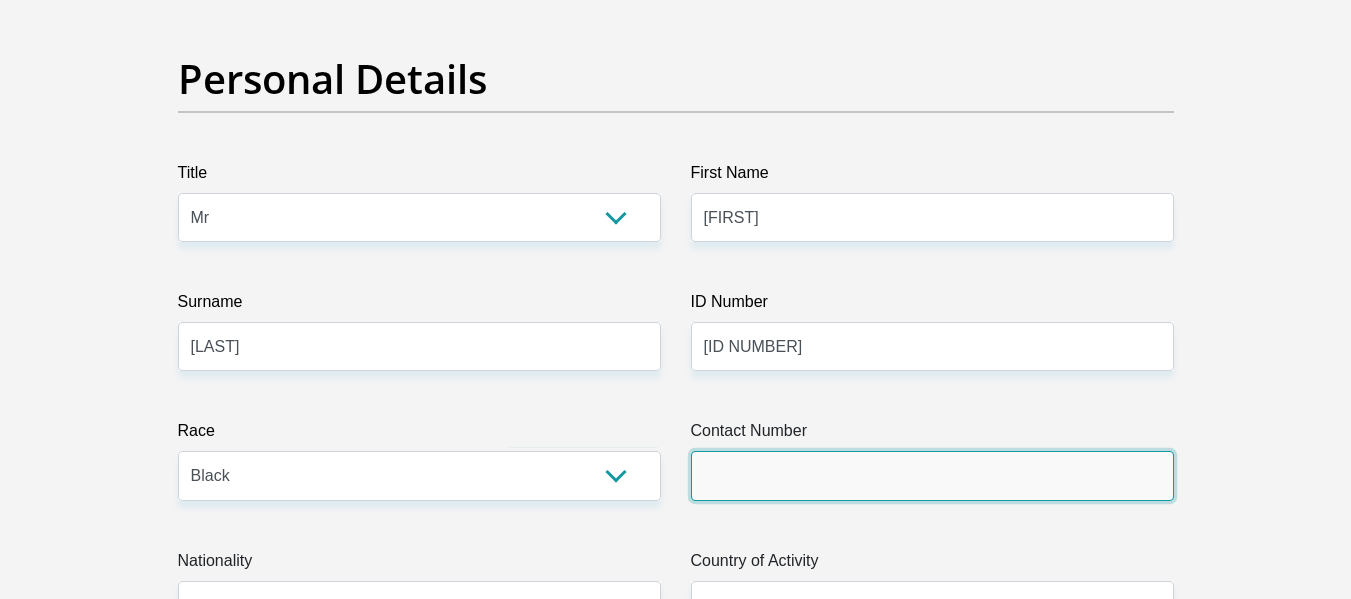click on "Contact Number" at bounding box center (932, 475) 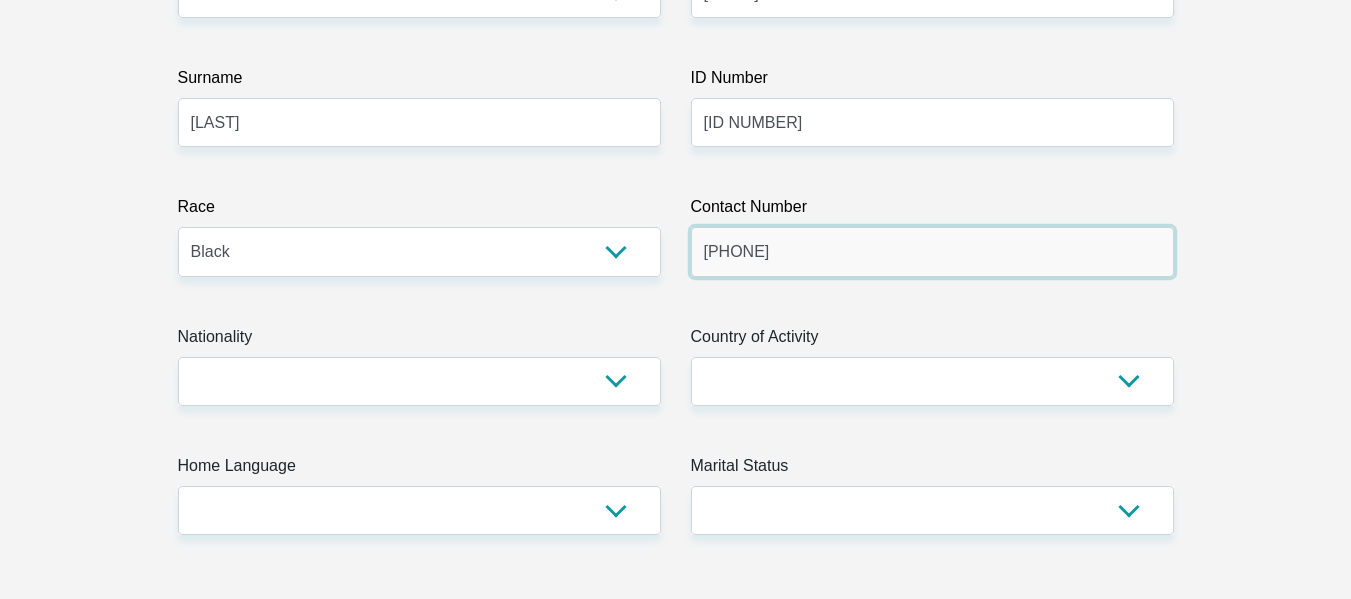 scroll, scrollTop: 386, scrollLeft: 0, axis: vertical 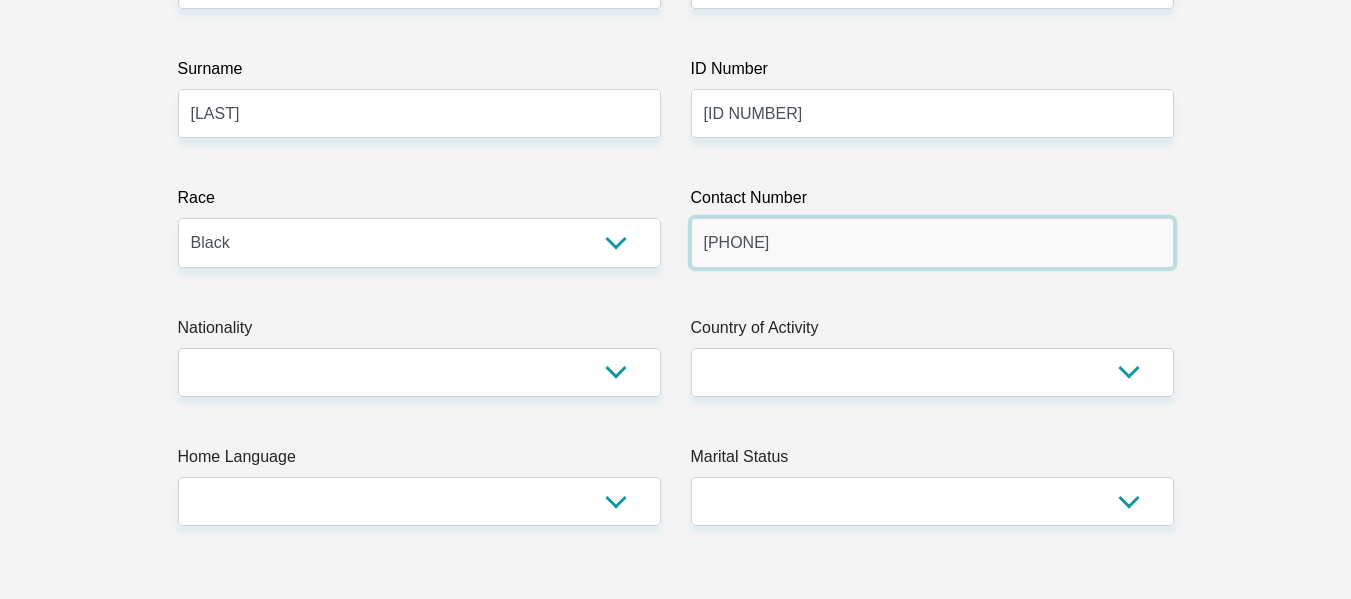 type on "[PHONE]" 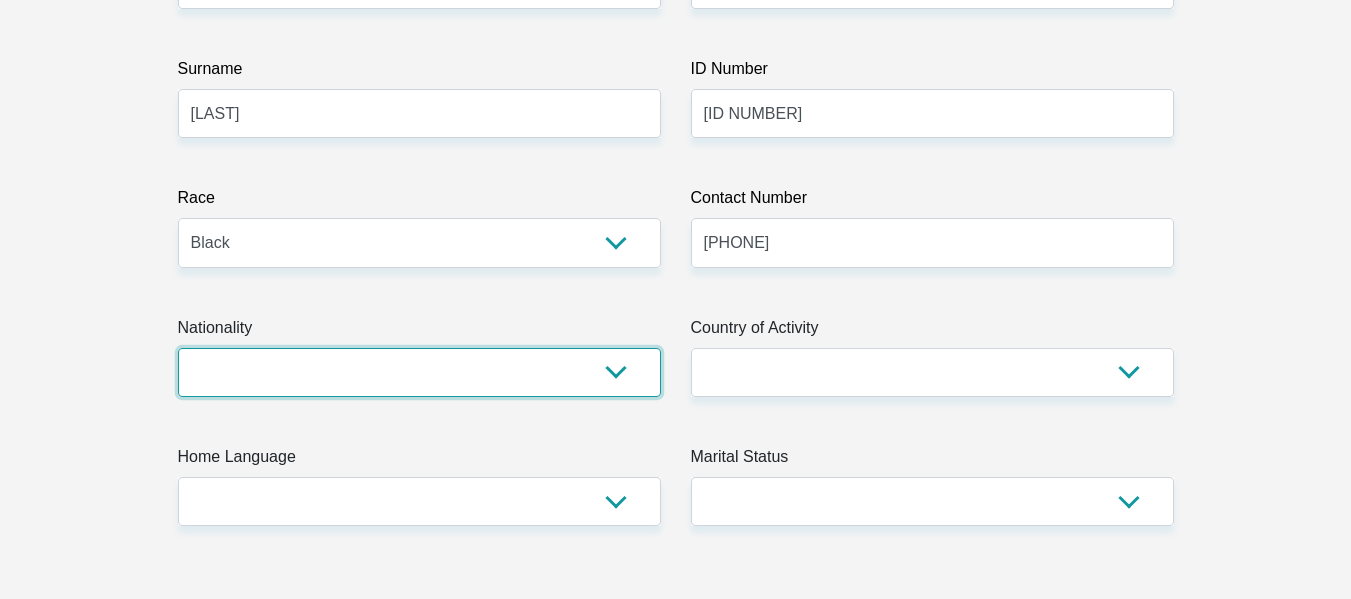 click on "South Africa
Afghanistan
Aland Islands
Albania
Algeria
America Samoa
American Virgin Islands
Andorra
Angola
Anguilla
Antarctica
Antigua and Barbuda
Argentina
Armenia
Aruba
Ascension Island
Australia
Austria
Azerbaijan
Bahamas
Bahrain
Bangladesh
Barbados
Chad" at bounding box center (419, 372) 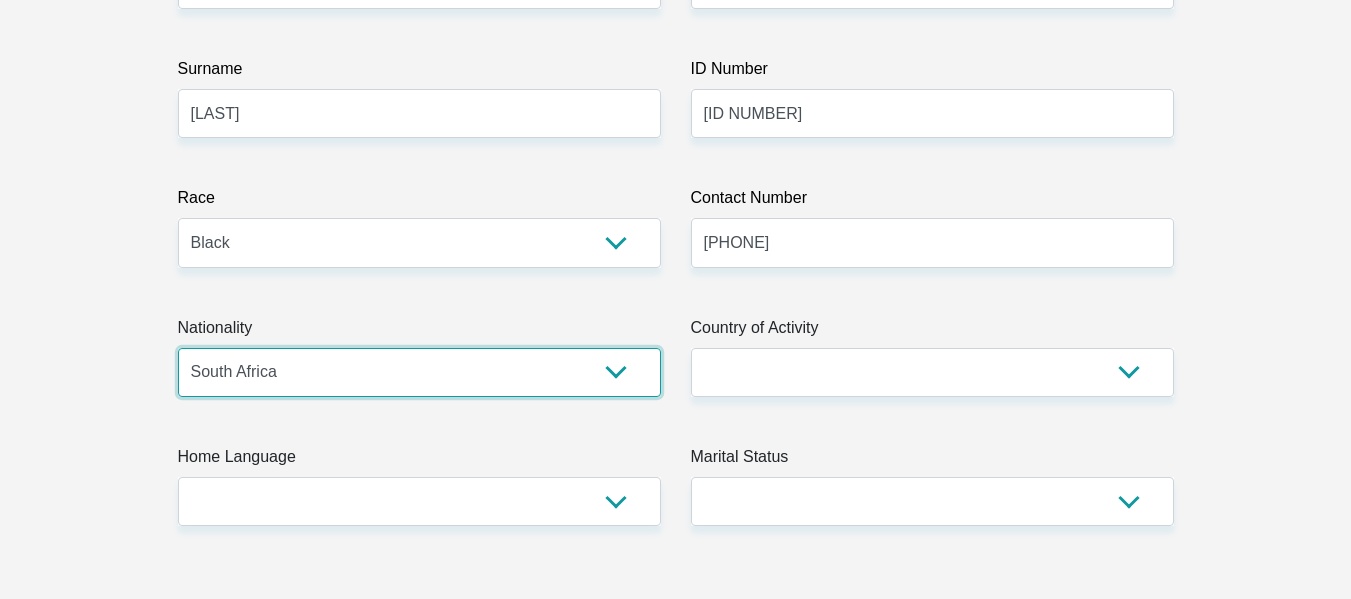 click on "South Africa
Afghanistan
Aland Islands
Albania
Algeria
America Samoa
American Virgin Islands
Andorra
Angola
Anguilla
Antarctica
Antigua and Barbuda
Argentina
Armenia
Aruba
Ascension Island
Australia
Austria
Azerbaijan
Bahamas
Bahrain
Bangladesh
Barbados
Chad" at bounding box center (419, 372) 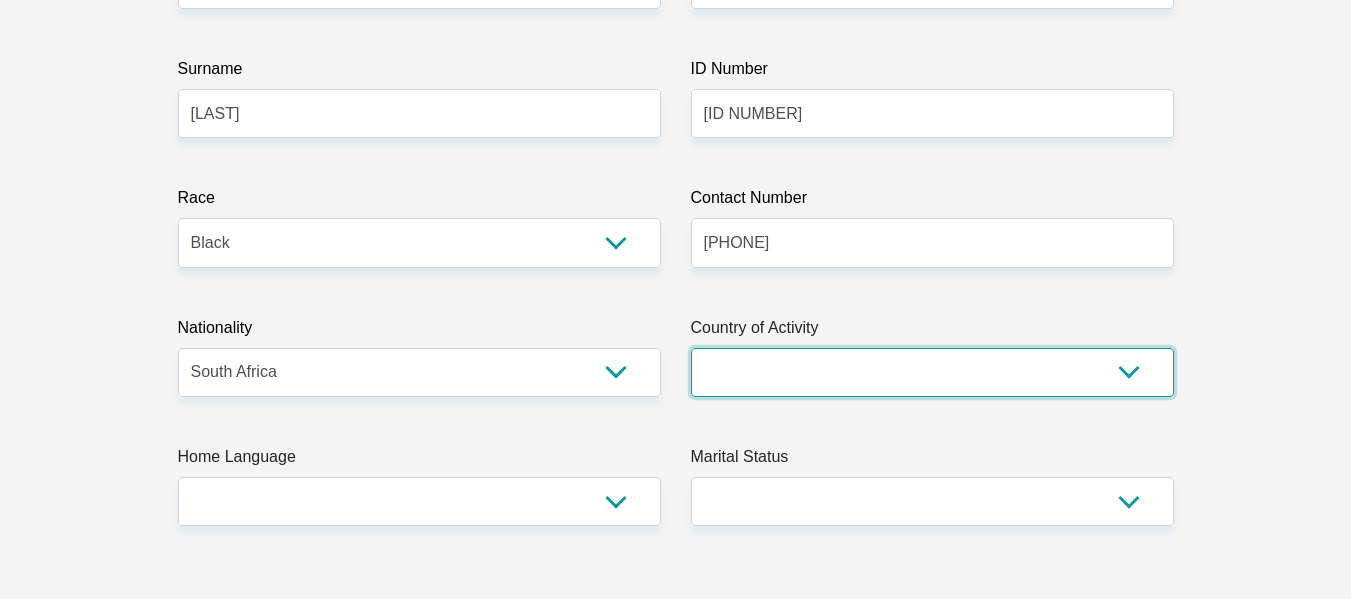 click on "South Africa
Afghanistan
Aland Islands
Albania
Algeria
America Samoa
American Virgin Islands
Andorra
Angola
Anguilla
Antarctica
Antigua and Barbuda
Argentina
Armenia
Aruba
Ascension Island
Australia
Austria
Azerbaijan
Chad" at bounding box center (932, 372) 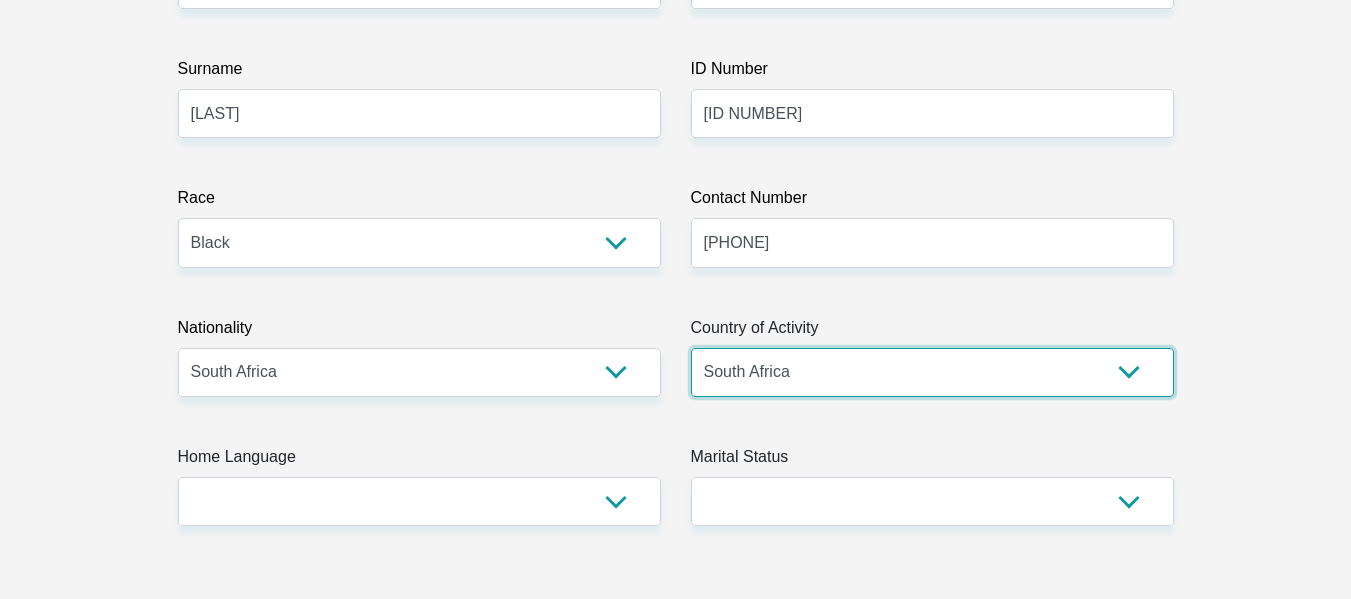 click on "South Africa
Afghanistan
Aland Islands
Albania
Algeria
America Samoa
American Virgin Islands
Andorra
Angola
Anguilla
Antarctica
Antigua and Barbuda
Argentina
Armenia
Aruba
Ascension Island
Australia
Austria
Azerbaijan
Chad" at bounding box center (932, 372) 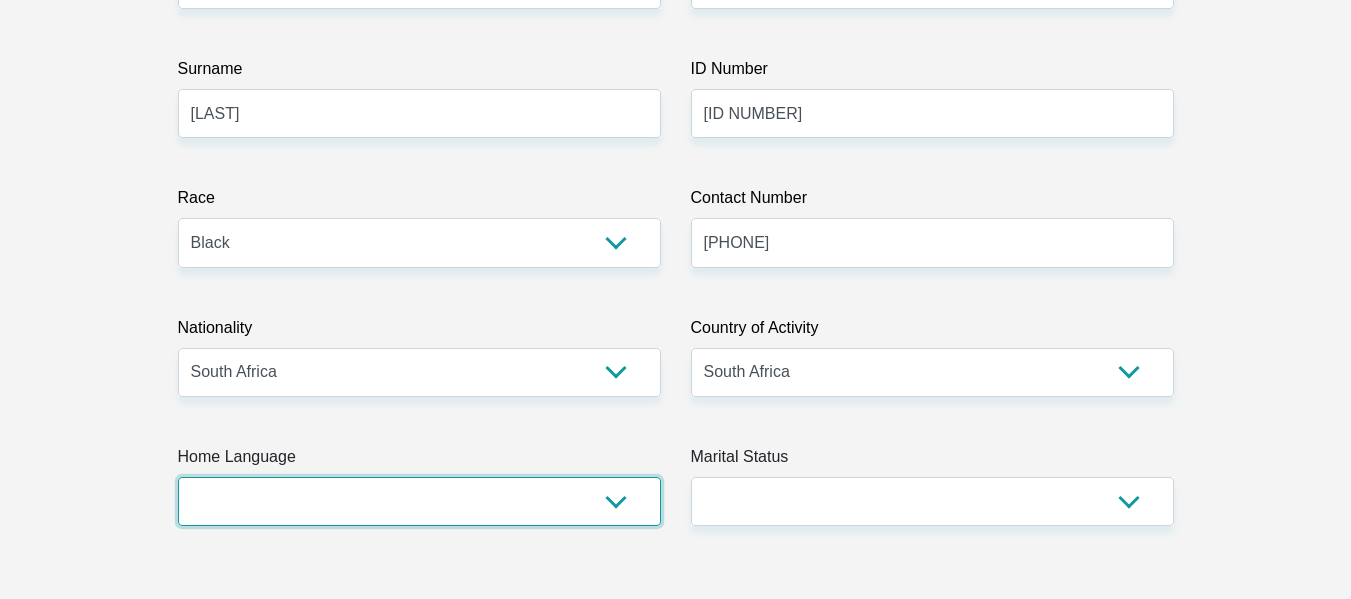 click on "Afrikaans
English
Sepedi
South Ndebele
Southern Sotho
Swati
Tsonga
Tswana
Venda
Xhosa
Zulu
Other" at bounding box center [419, 501] 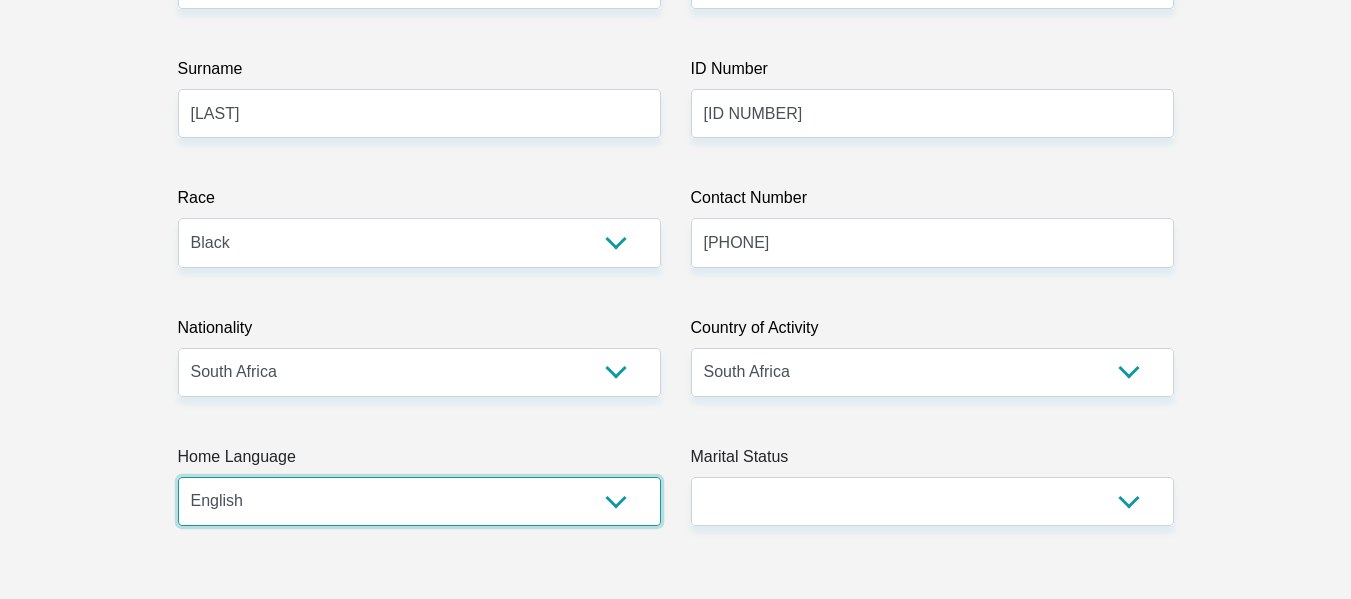 click on "Afrikaans
English
Sepedi
South Ndebele
Southern Sotho
Swati
Tsonga
Tswana
Venda
Xhosa
Zulu
Other" at bounding box center (419, 501) 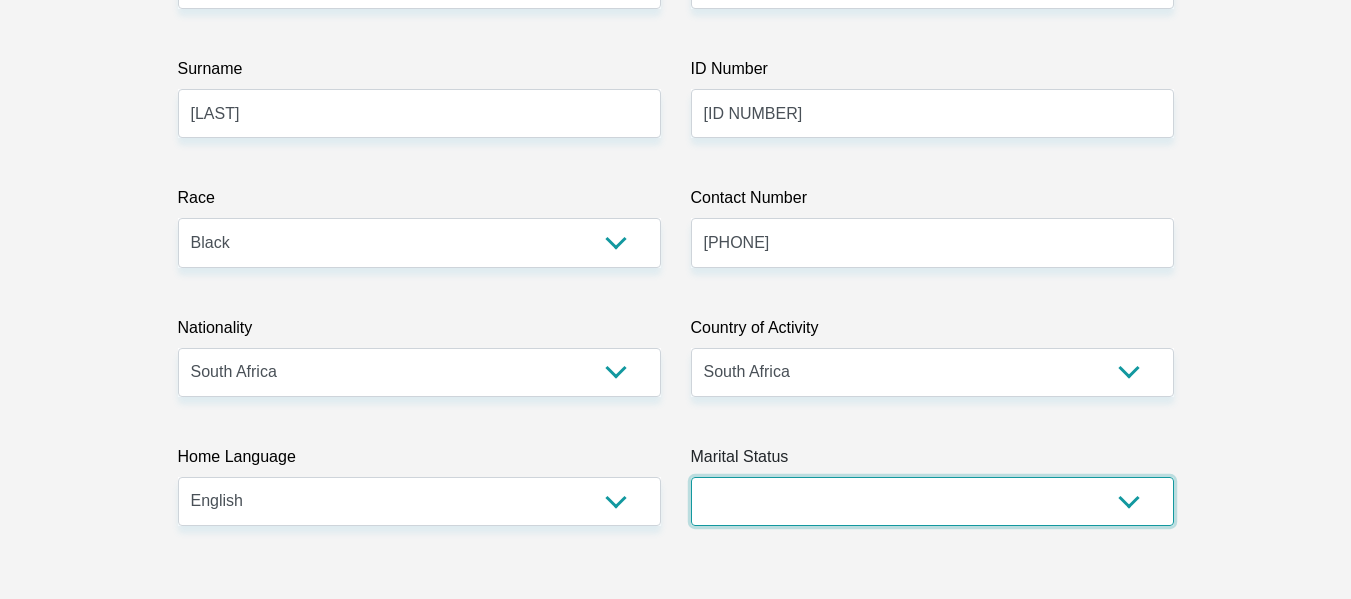 click on "Married ANC
Single
Divorced
Widowed
Married COP or Customary Law" at bounding box center (932, 501) 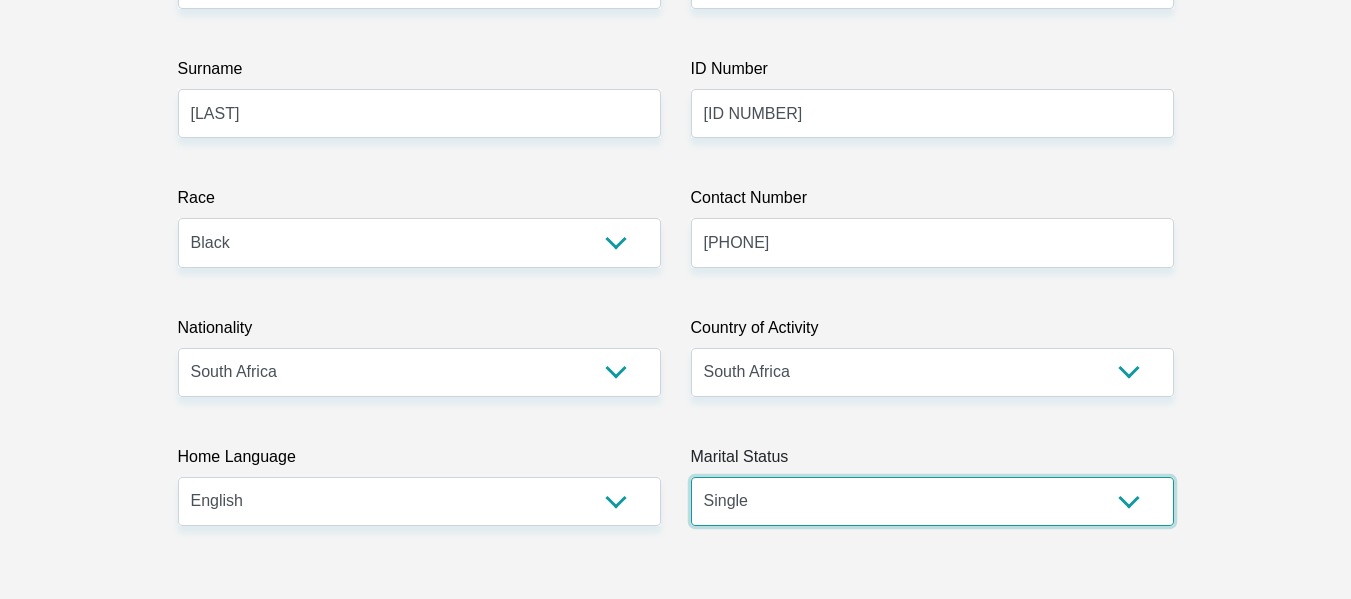 click on "Married ANC
Single
Divorced
Widowed
Married COP or Customary Law" at bounding box center (932, 501) 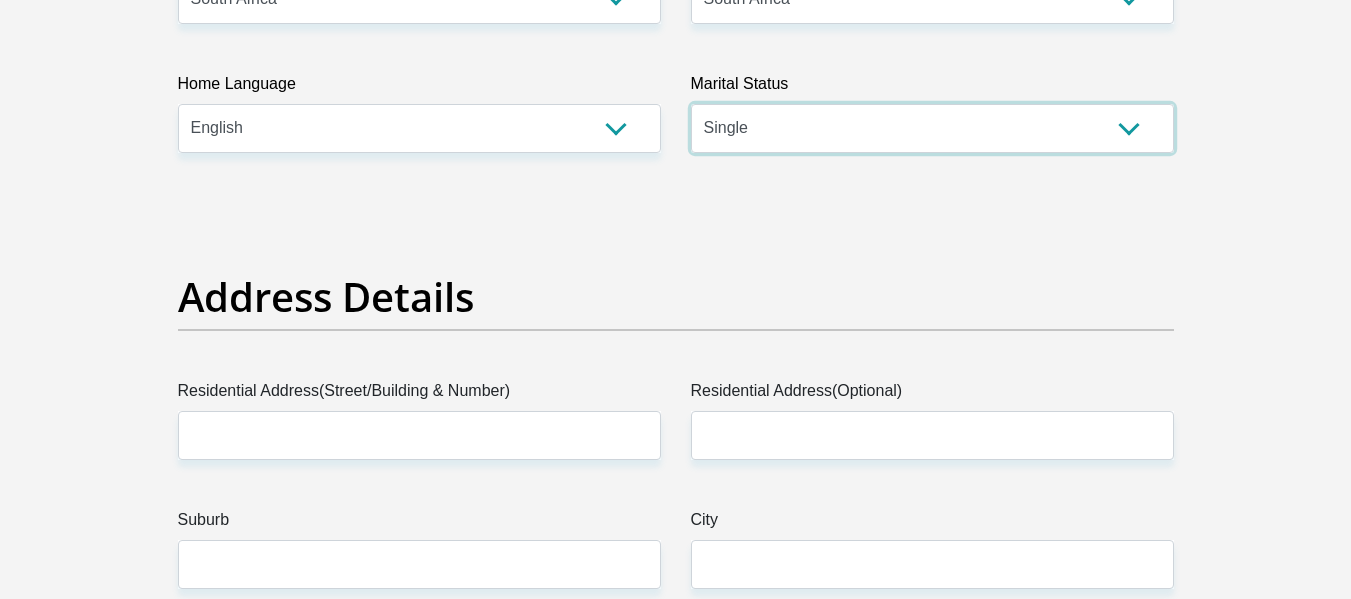 scroll, scrollTop: 760, scrollLeft: 0, axis: vertical 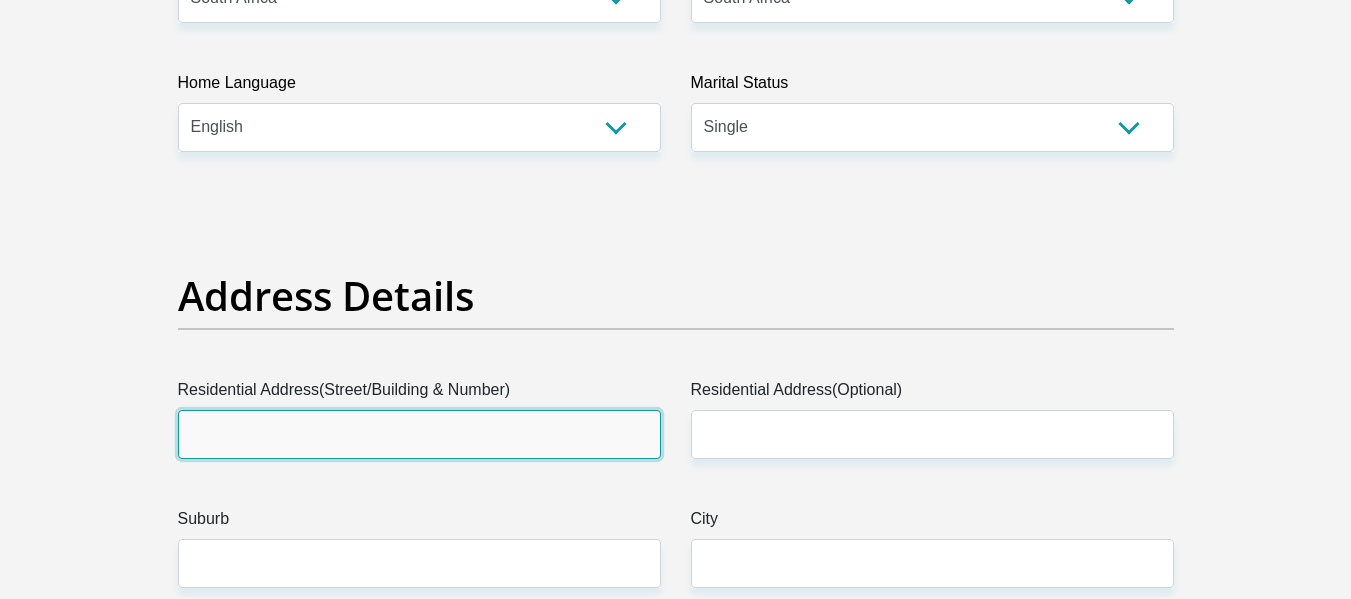 click on "Residential Address(Street/Building & Number)" at bounding box center (419, 434) 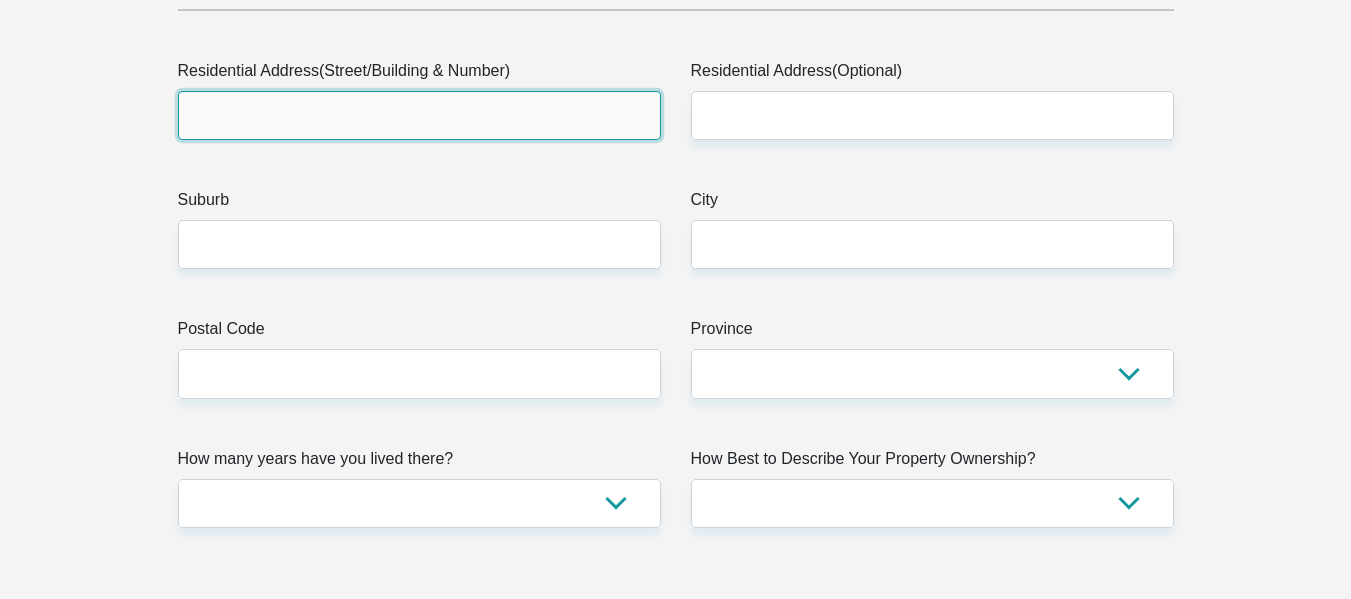 scroll, scrollTop: 1075, scrollLeft: 0, axis: vertical 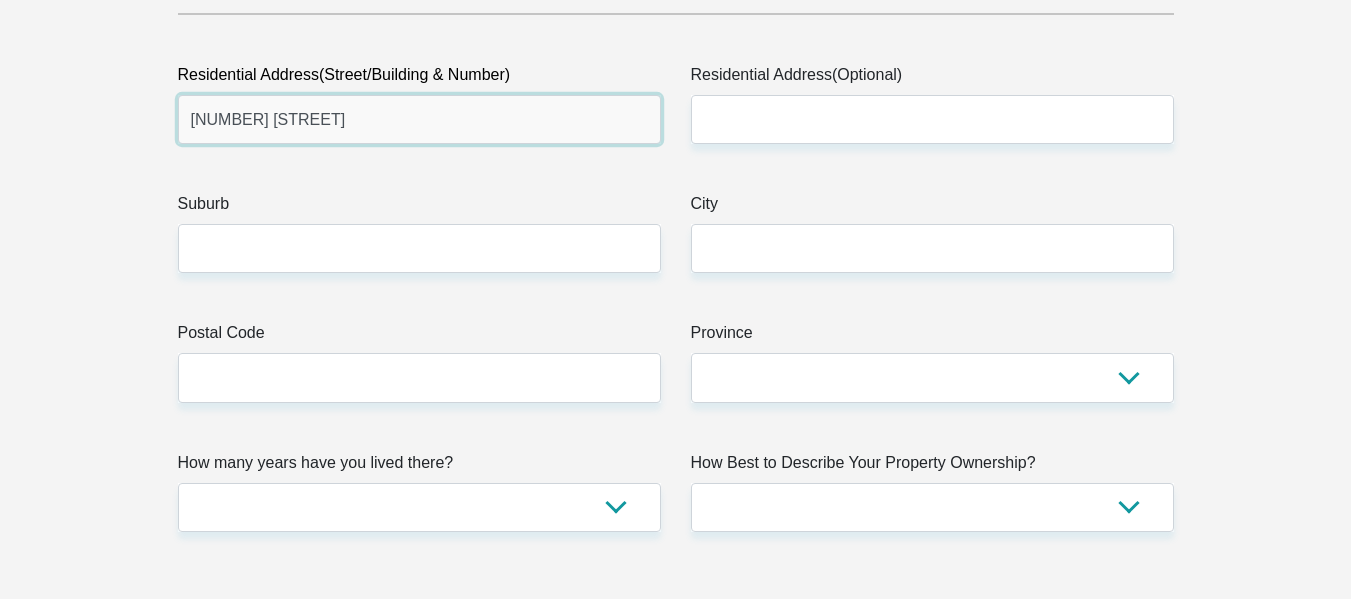 type on "[NUMBER] [STREET]" 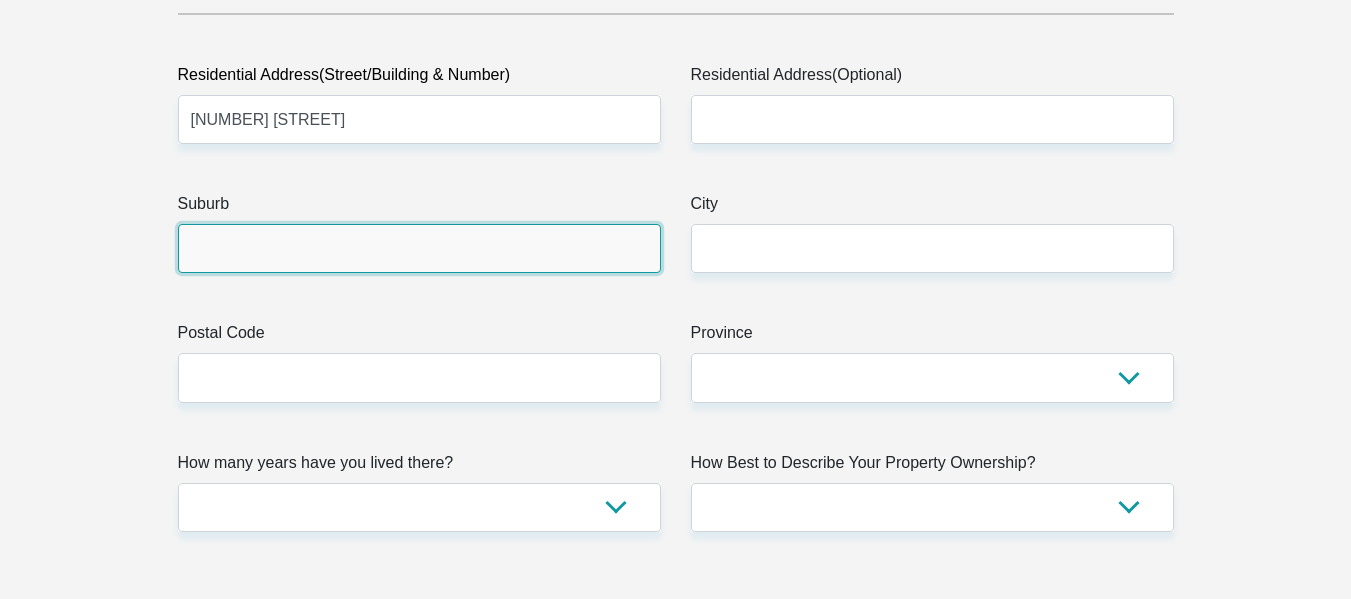 click on "Suburb" at bounding box center (419, 248) 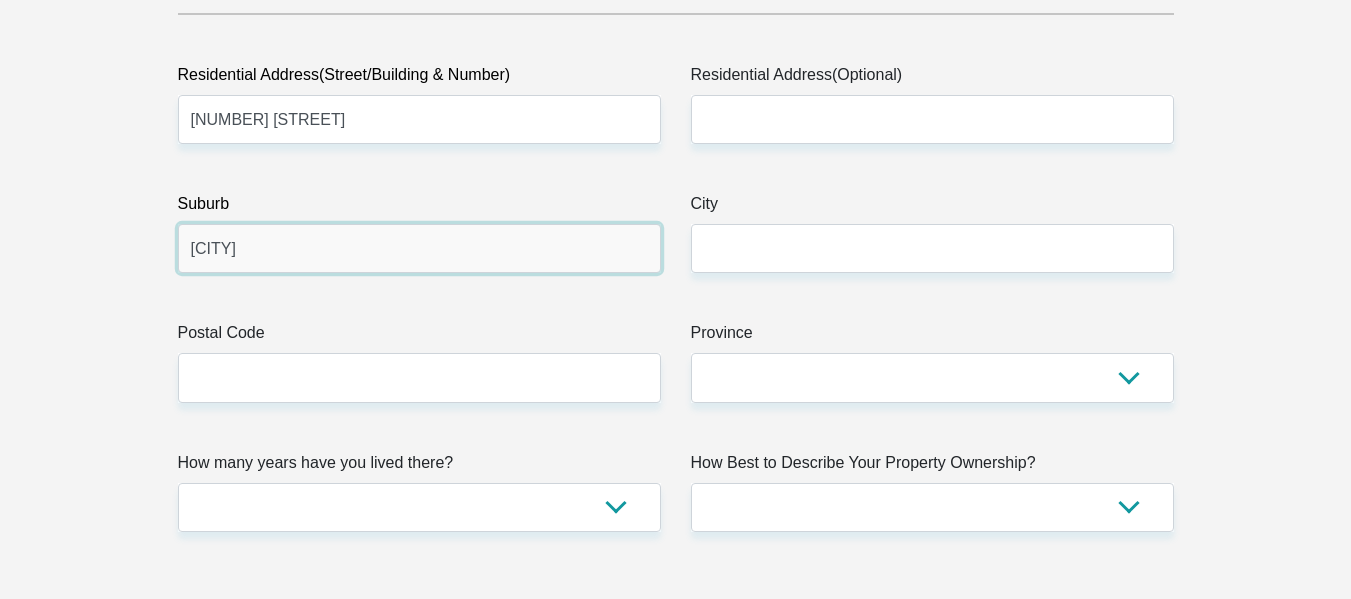 type on "[CITY]" 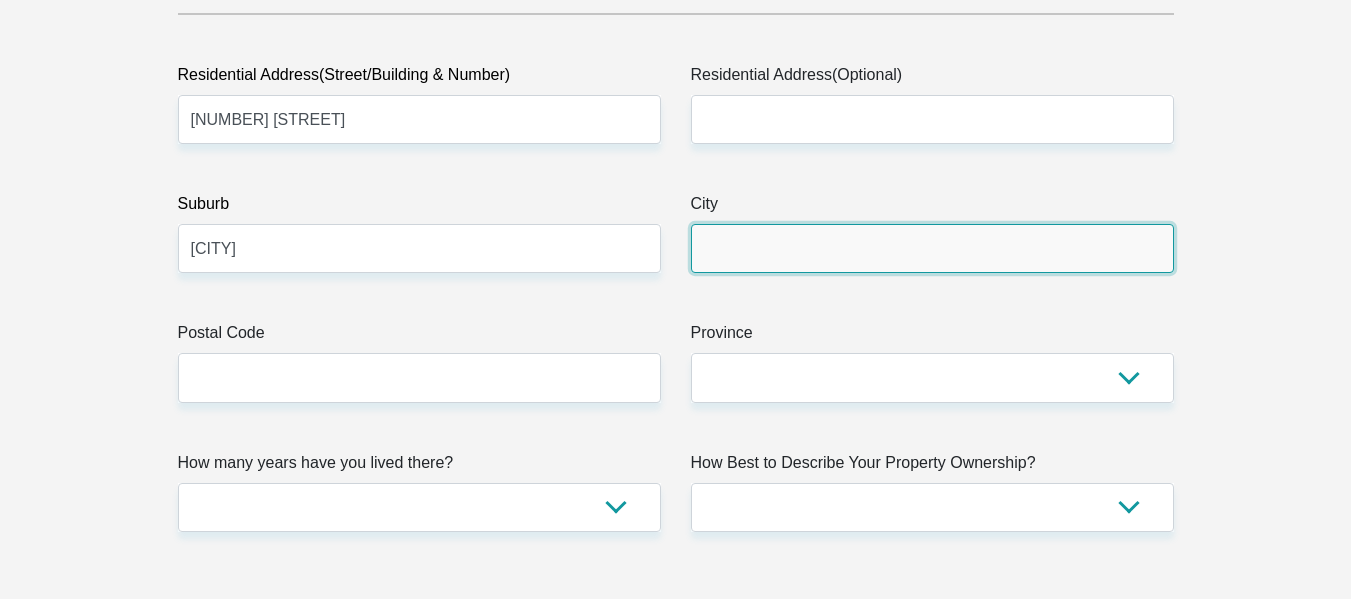click on "City" at bounding box center [932, 248] 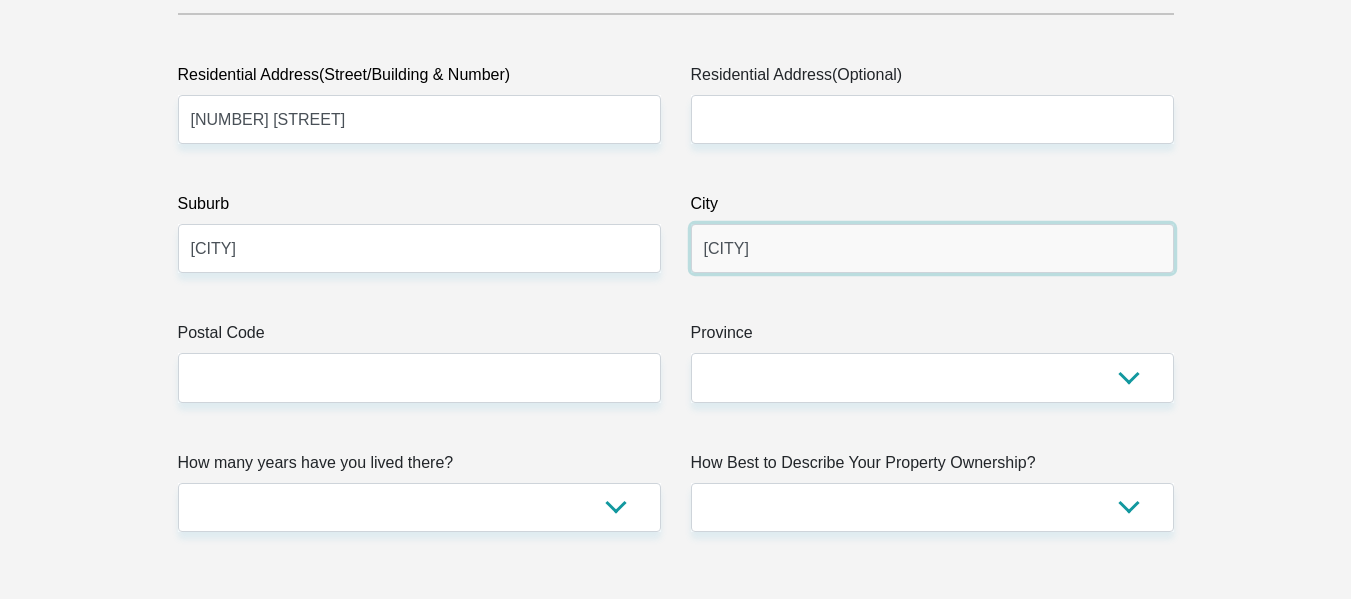 type on "[CITY]" 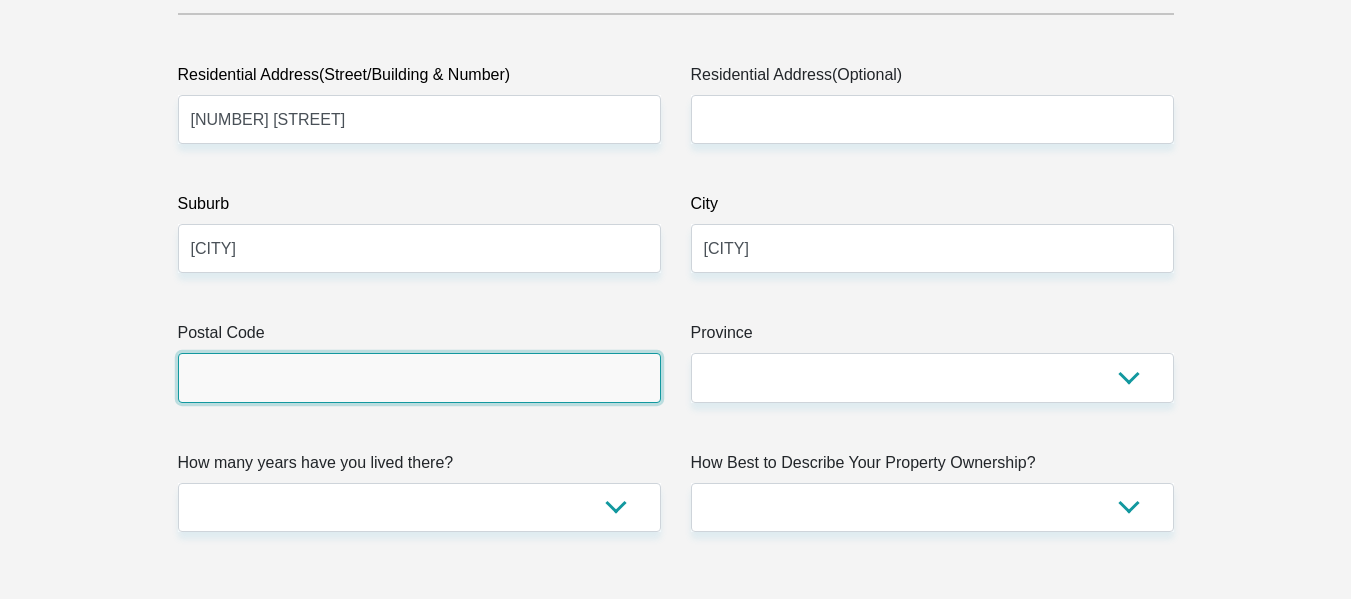 click on "Postal Code" at bounding box center (419, 377) 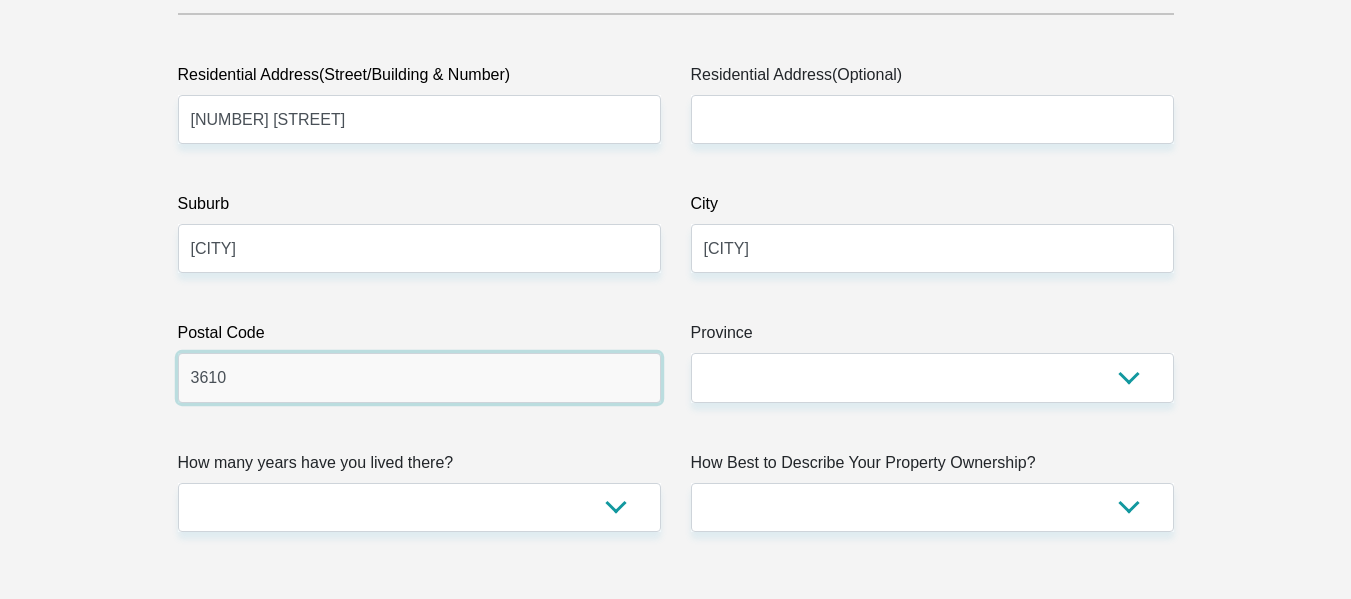 type on "3610" 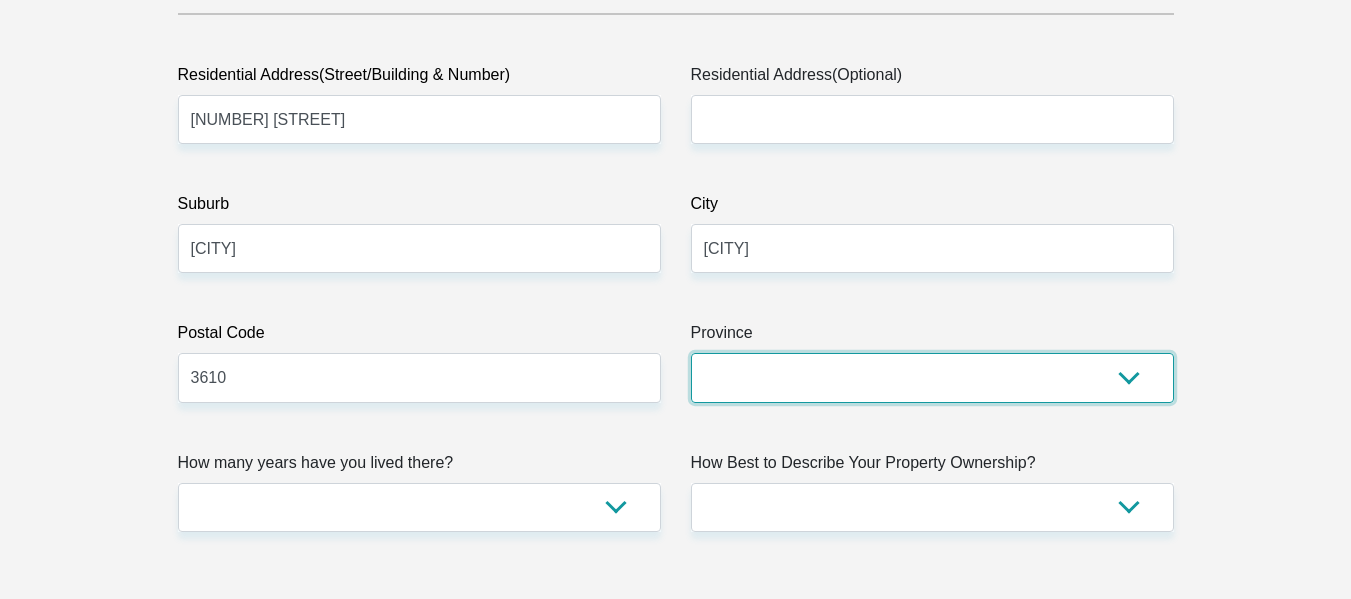 click on "Eastern Cape
Free State
Gauteng
KwaZulu-Natal
Limpopo
Mpumalanga
Northern Cape
North West
Western Cape" at bounding box center (932, 377) 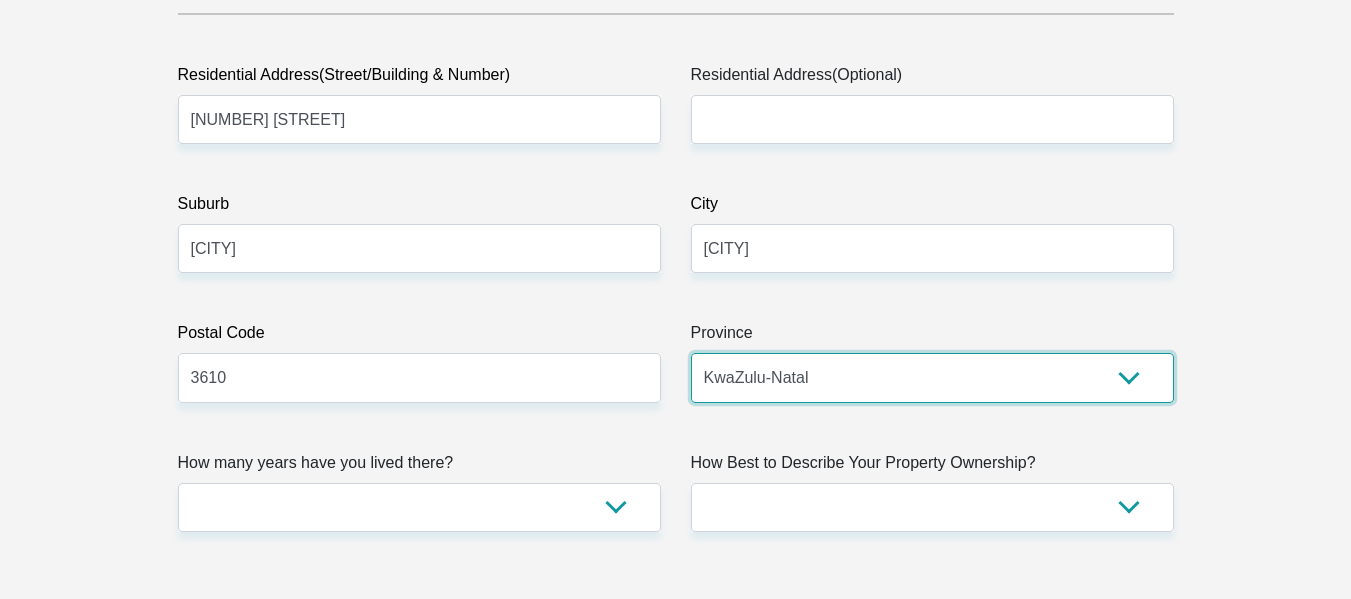 click on "Eastern Cape
Free State
Gauteng
KwaZulu-Natal
Limpopo
Mpumalanga
Northern Cape
North West
Western Cape" at bounding box center [932, 377] 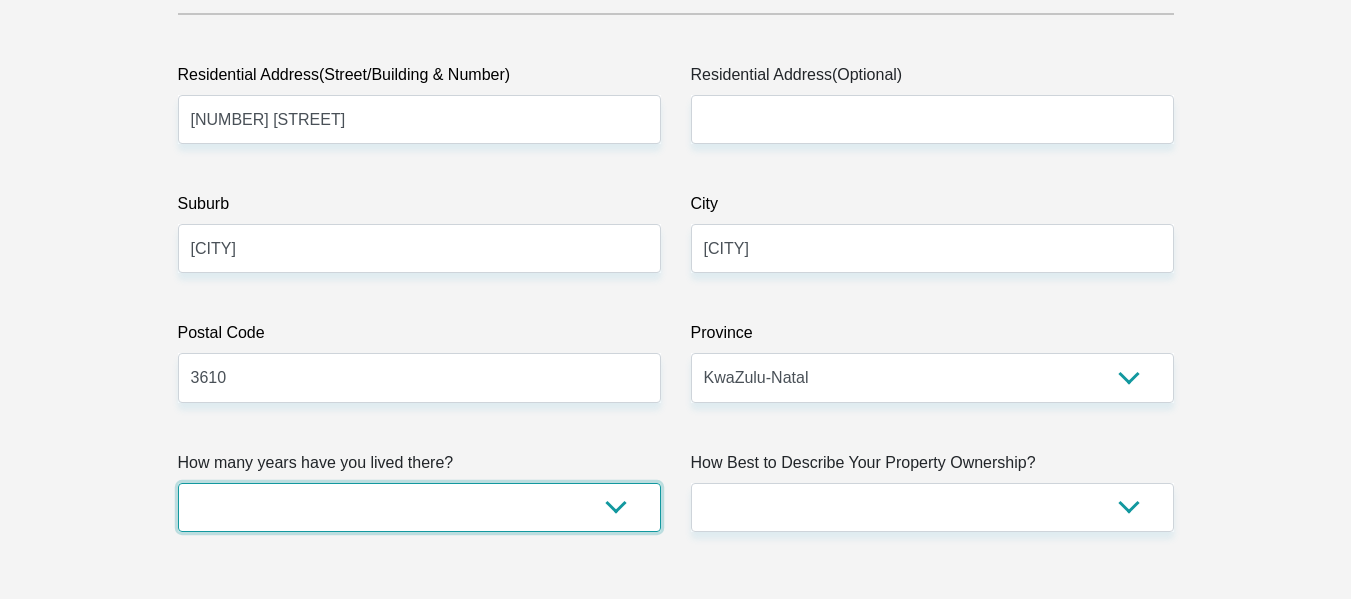 click on "less than 1 year
1-3 years
3-5 years
5+ years" at bounding box center (419, 507) 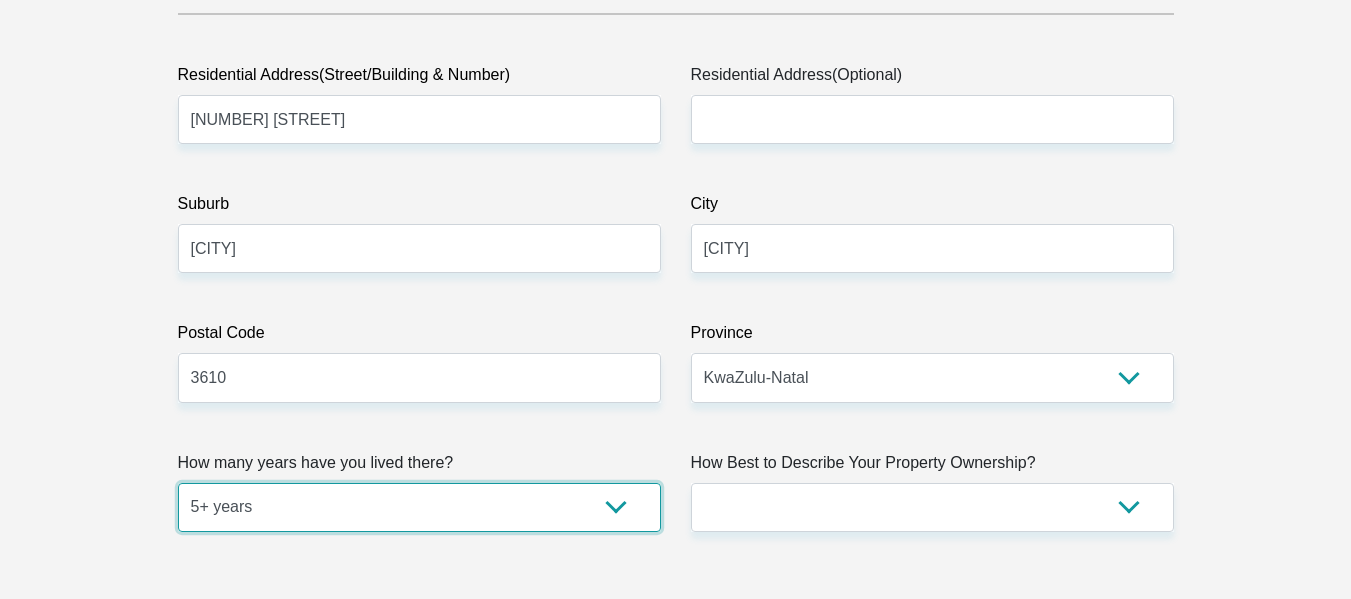 click on "less than 1 year
1-3 years
3-5 years
5+ years" at bounding box center [419, 507] 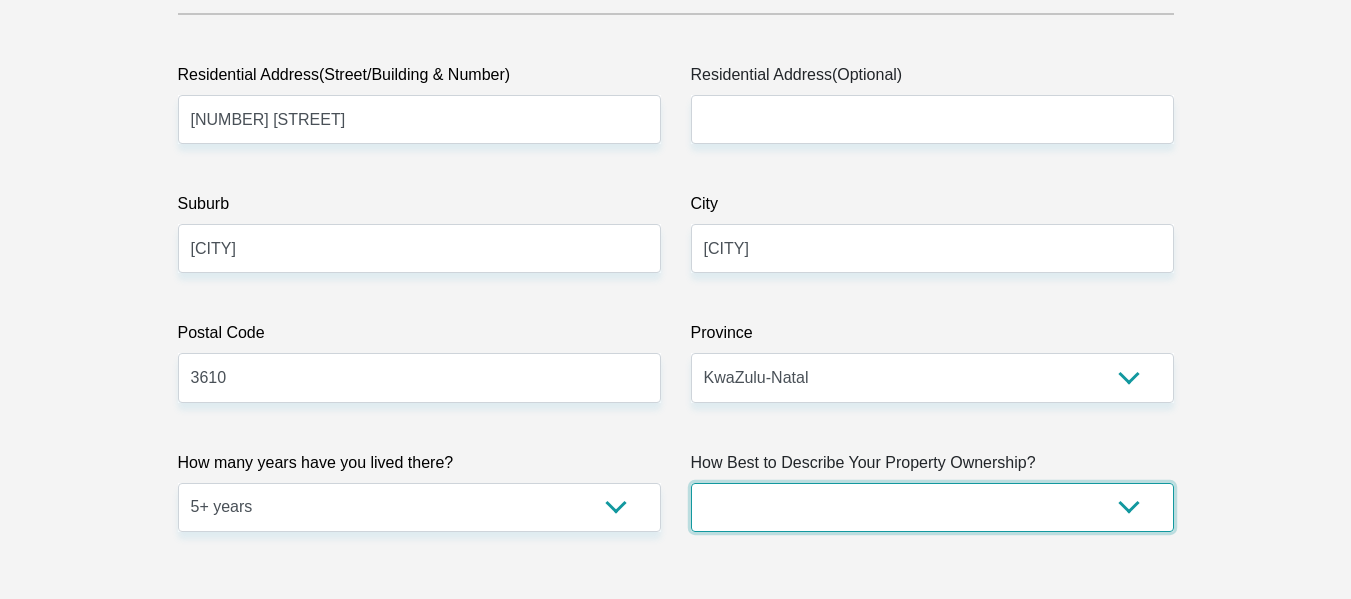 click on "Owned
Rented
Family Owned
Company Dwelling" at bounding box center [932, 507] 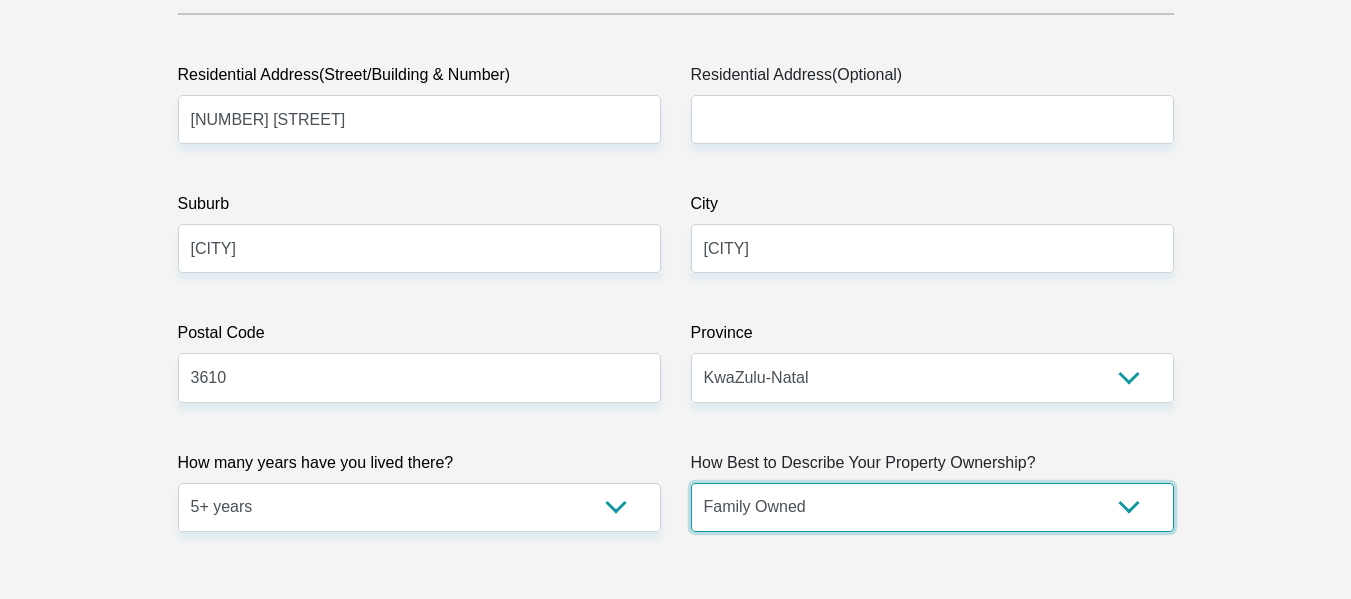 click on "Owned
Rented
Family Owned
Company Dwelling" at bounding box center (932, 507) 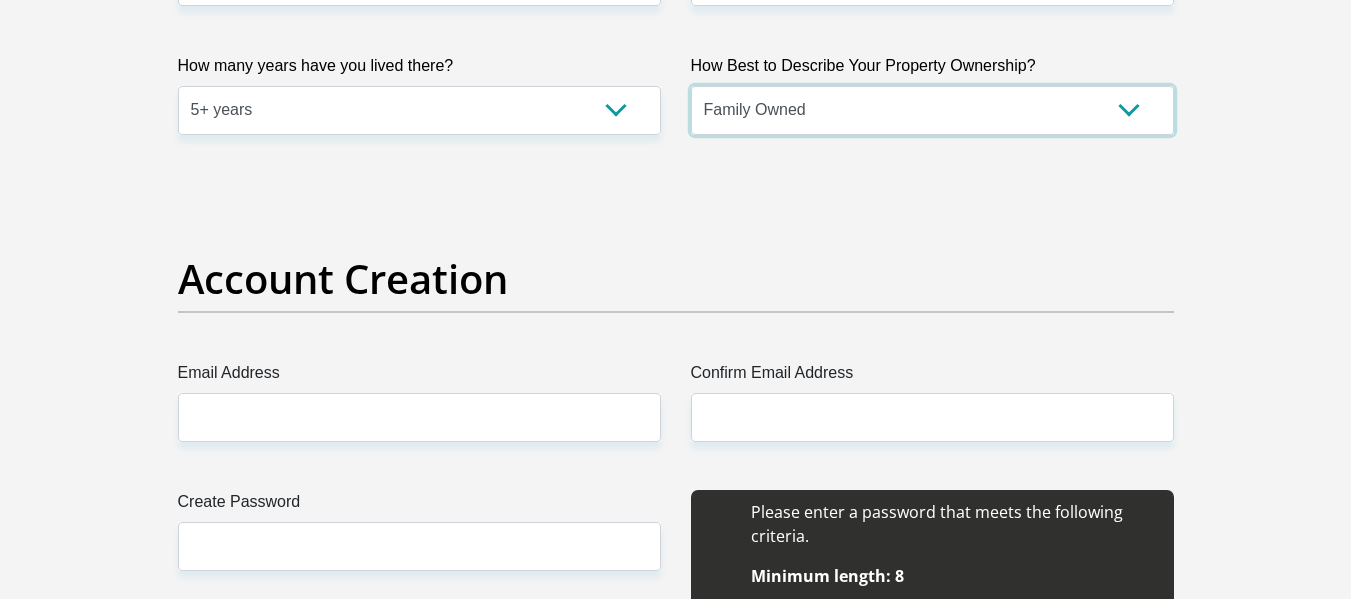 scroll, scrollTop: 1473, scrollLeft: 0, axis: vertical 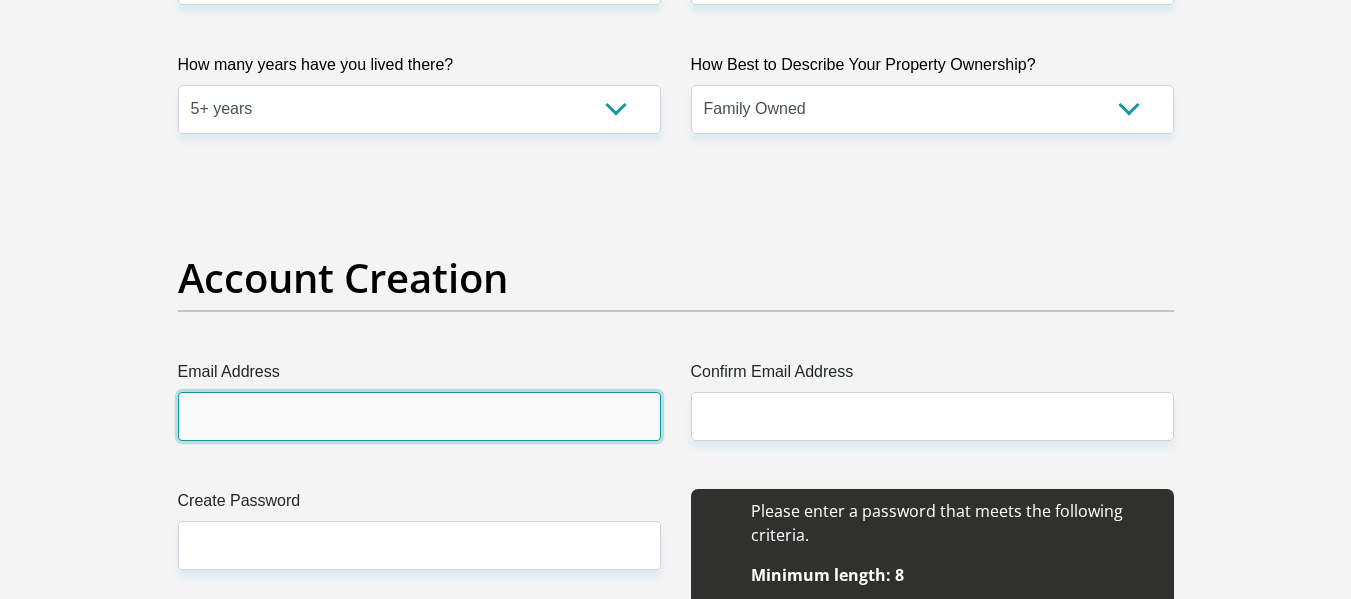 click on "Email Address" at bounding box center [419, 416] 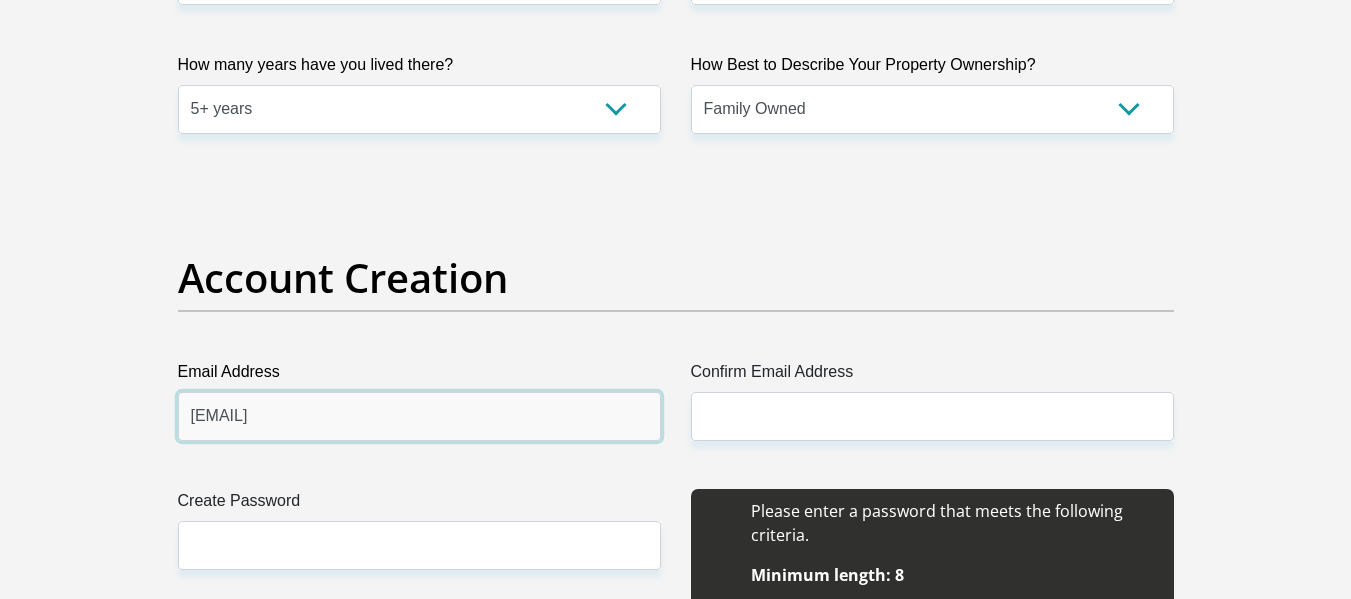 type on "[EMAIL]" 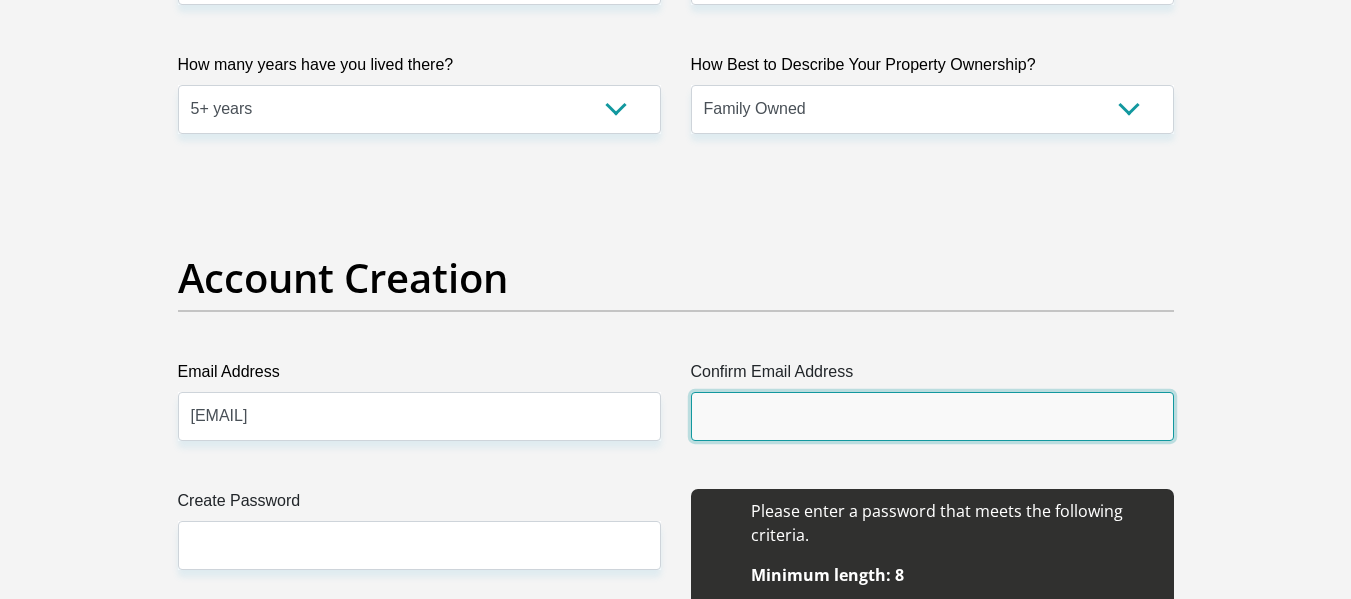 click on "Confirm Email Address" at bounding box center [932, 416] 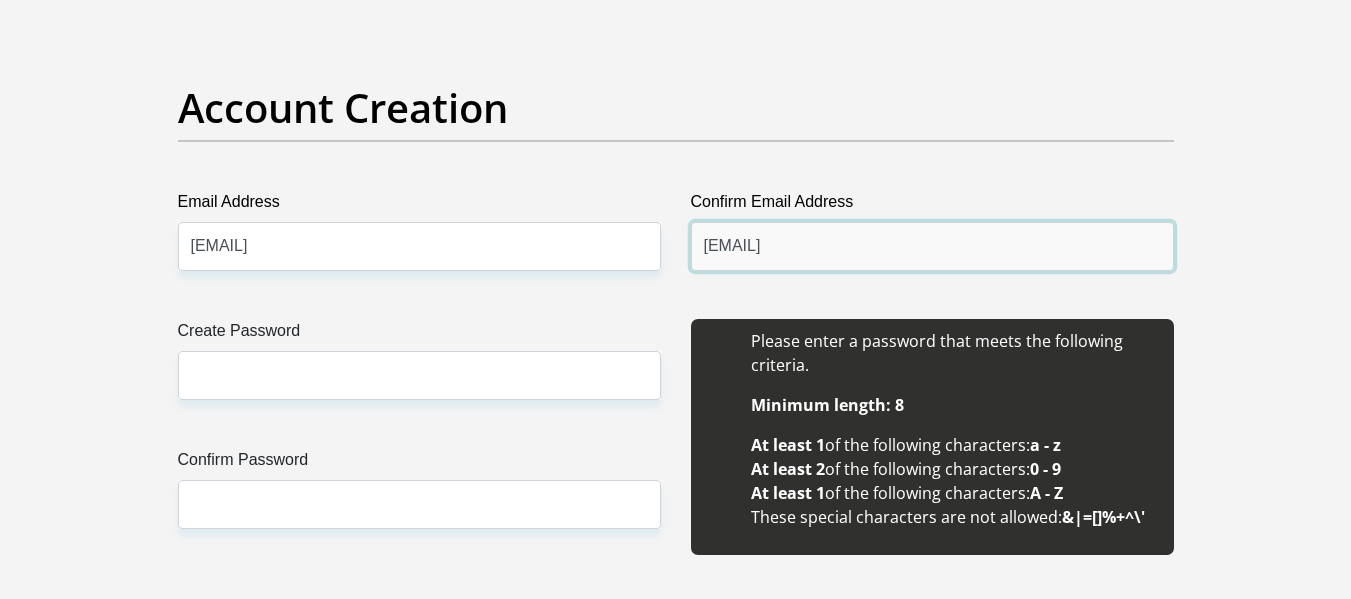 scroll, scrollTop: 1656, scrollLeft: 0, axis: vertical 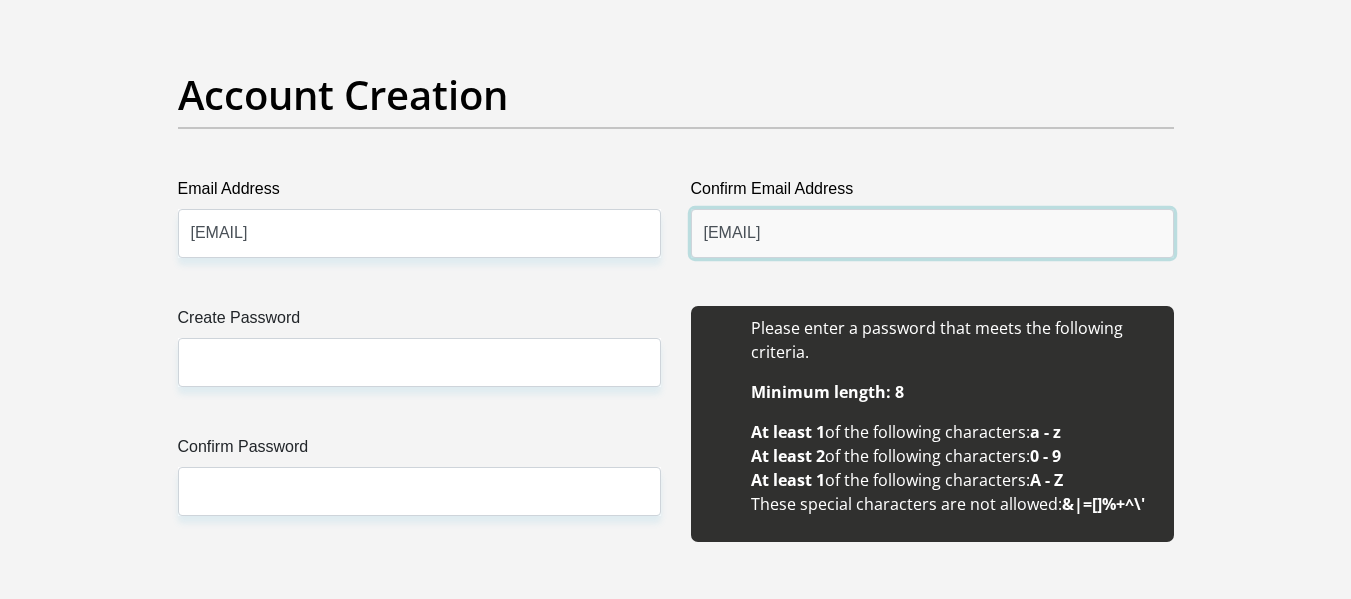 type on "[EMAIL]" 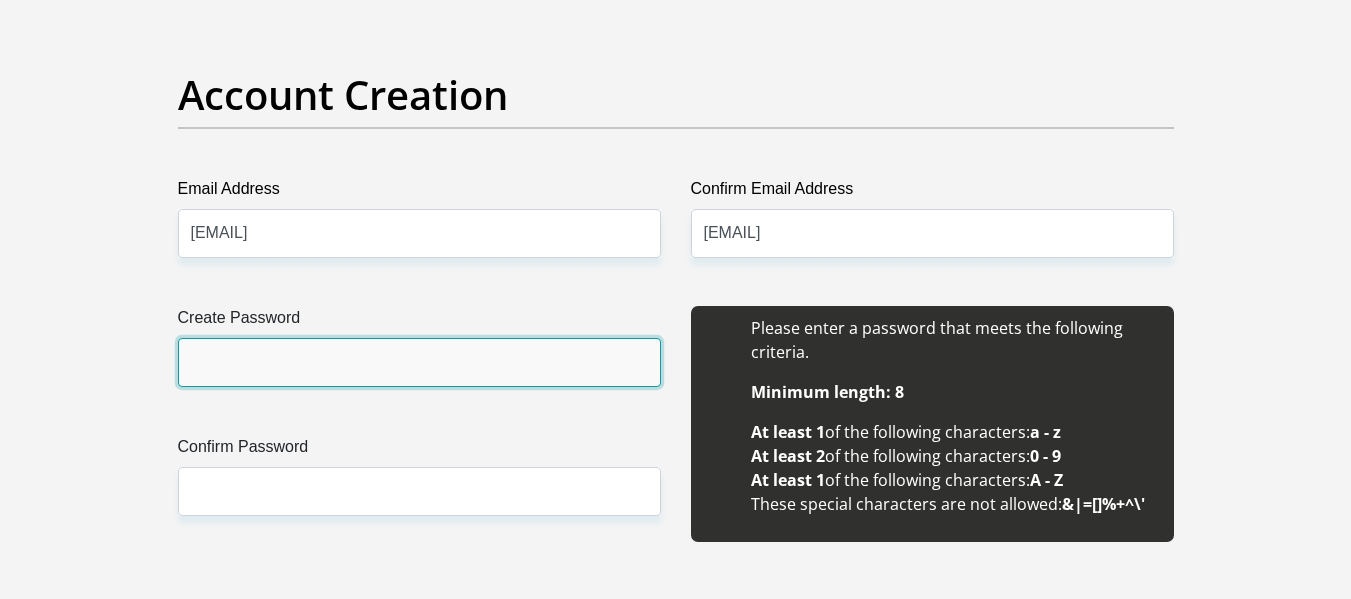 click on "Create Password" at bounding box center (419, 362) 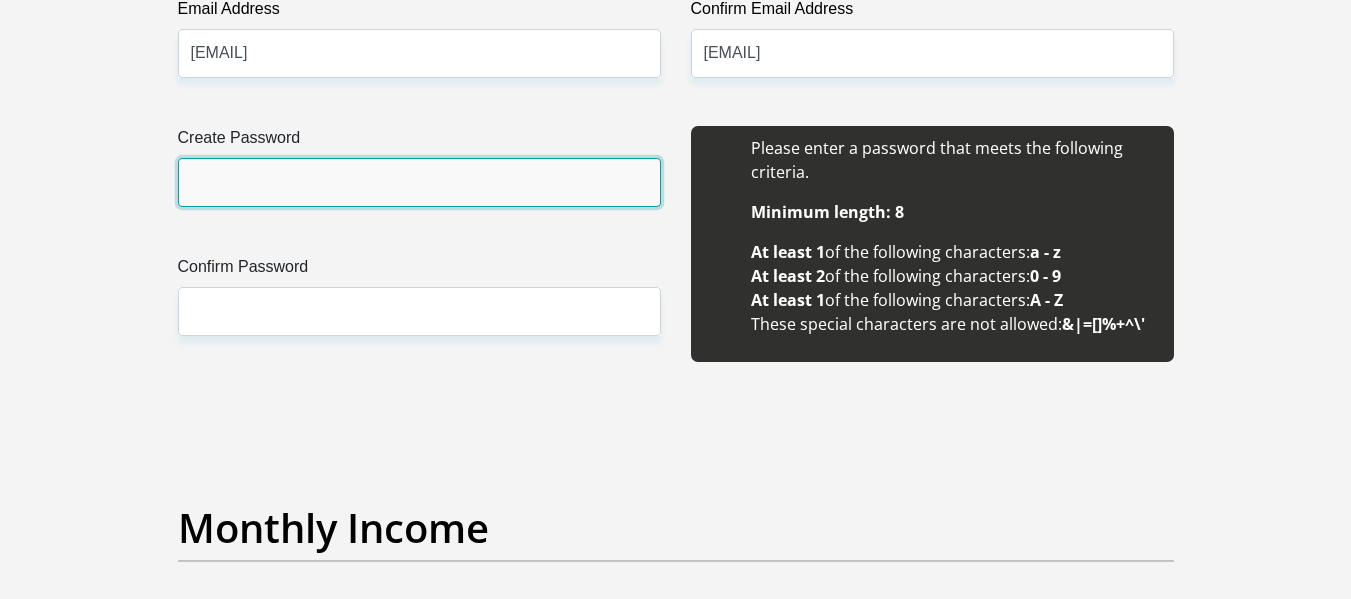 scroll, scrollTop: 1837, scrollLeft: 0, axis: vertical 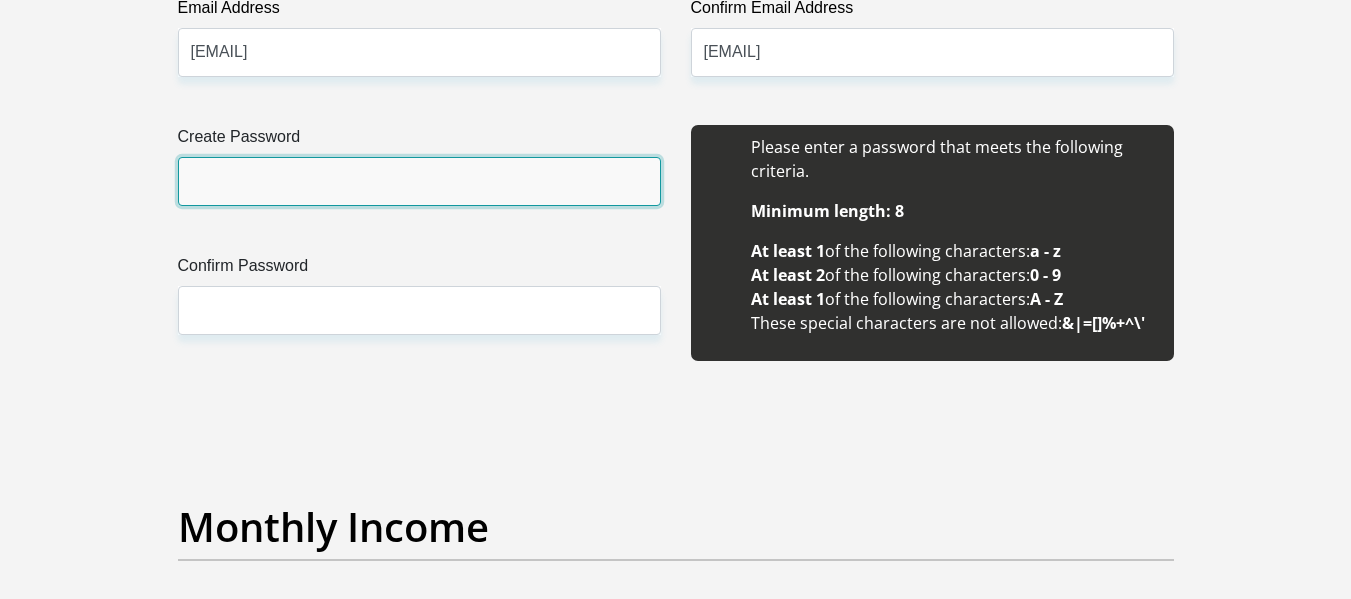 type on "@" 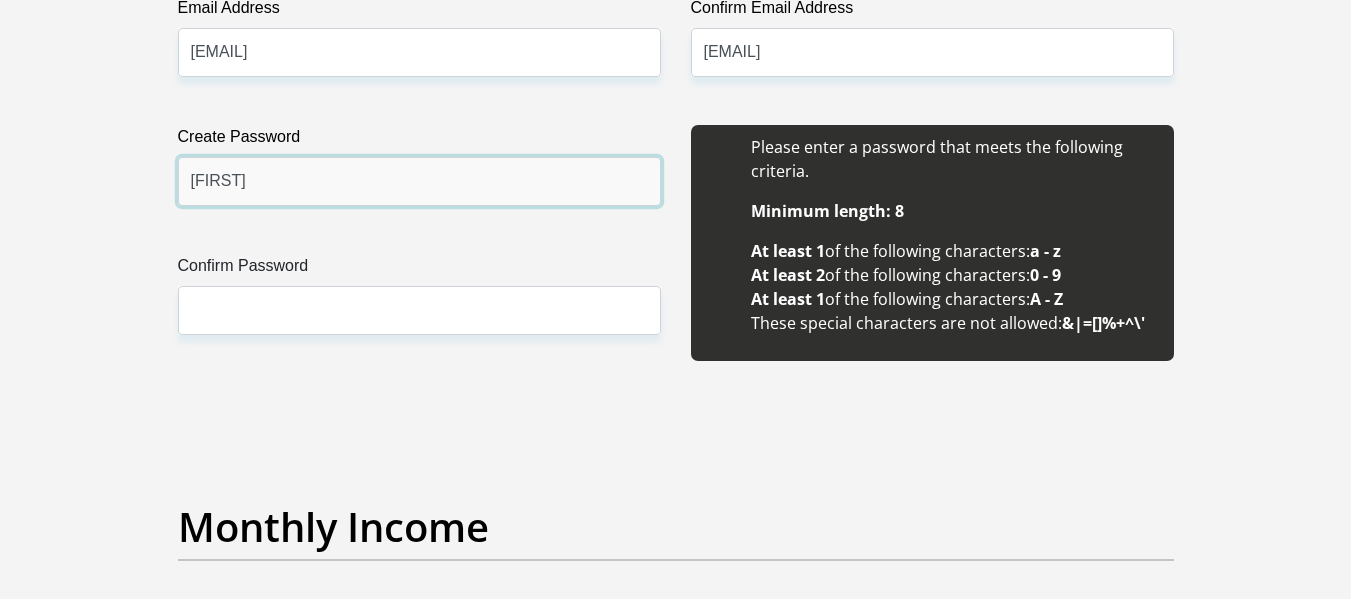 type on "[FIRST]" 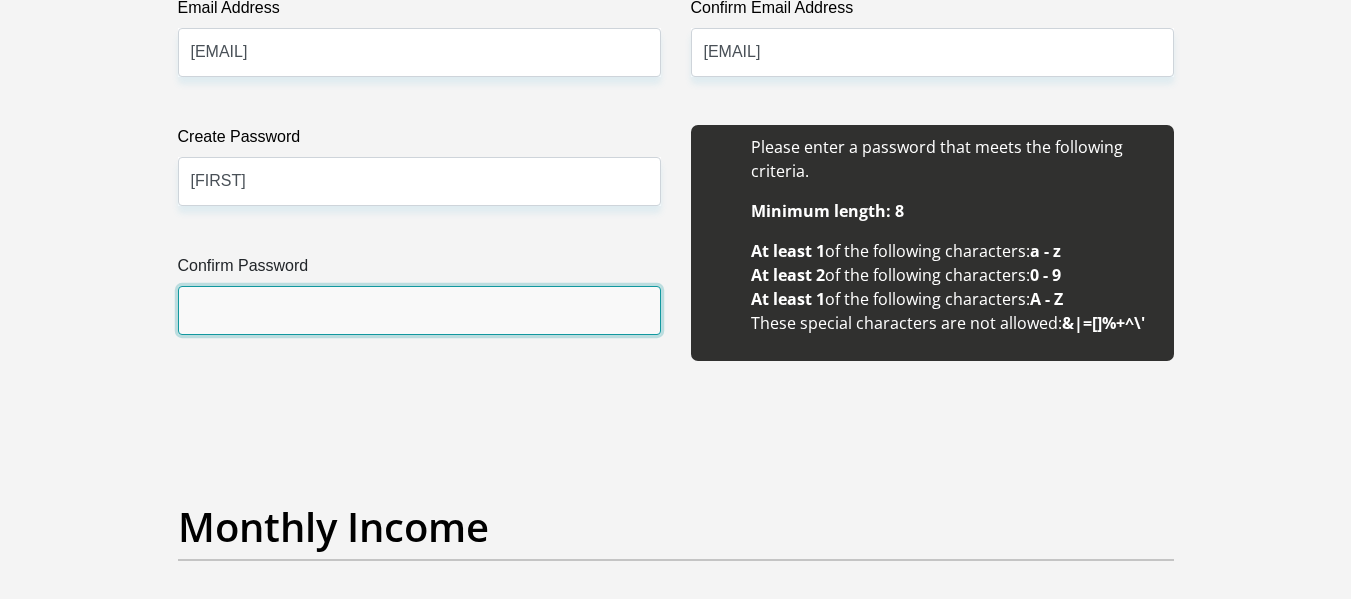 click on "Confirm Password" at bounding box center (419, 310) 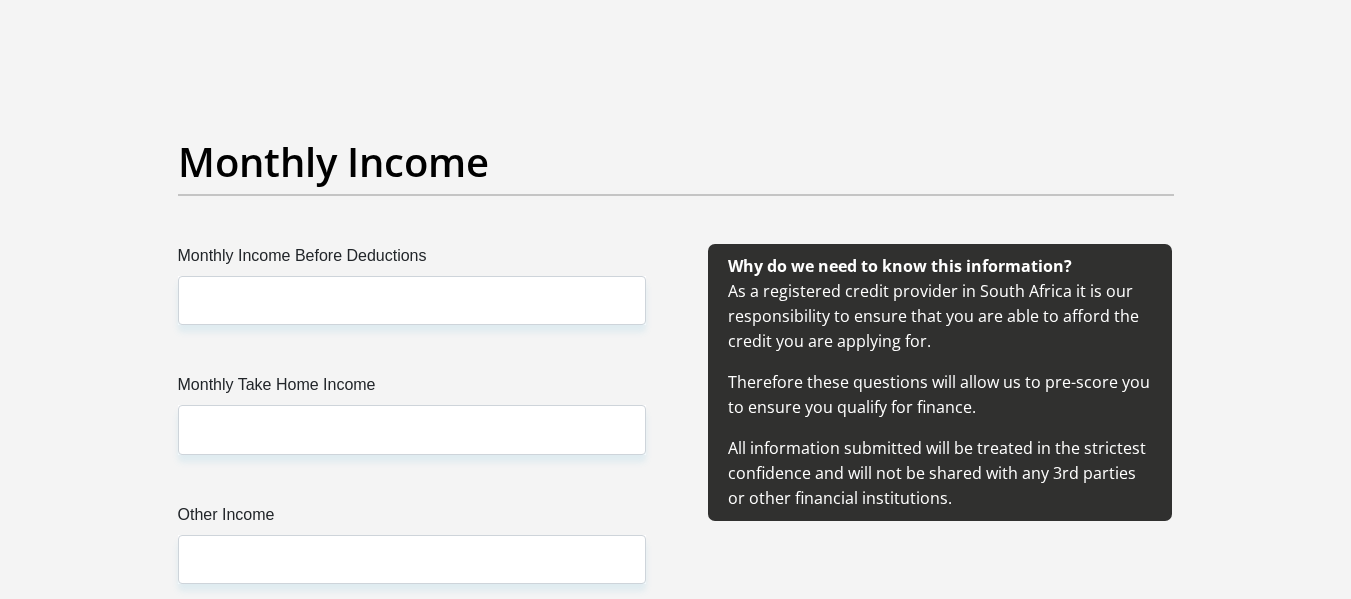 scroll, scrollTop: 2204, scrollLeft: 0, axis: vertical 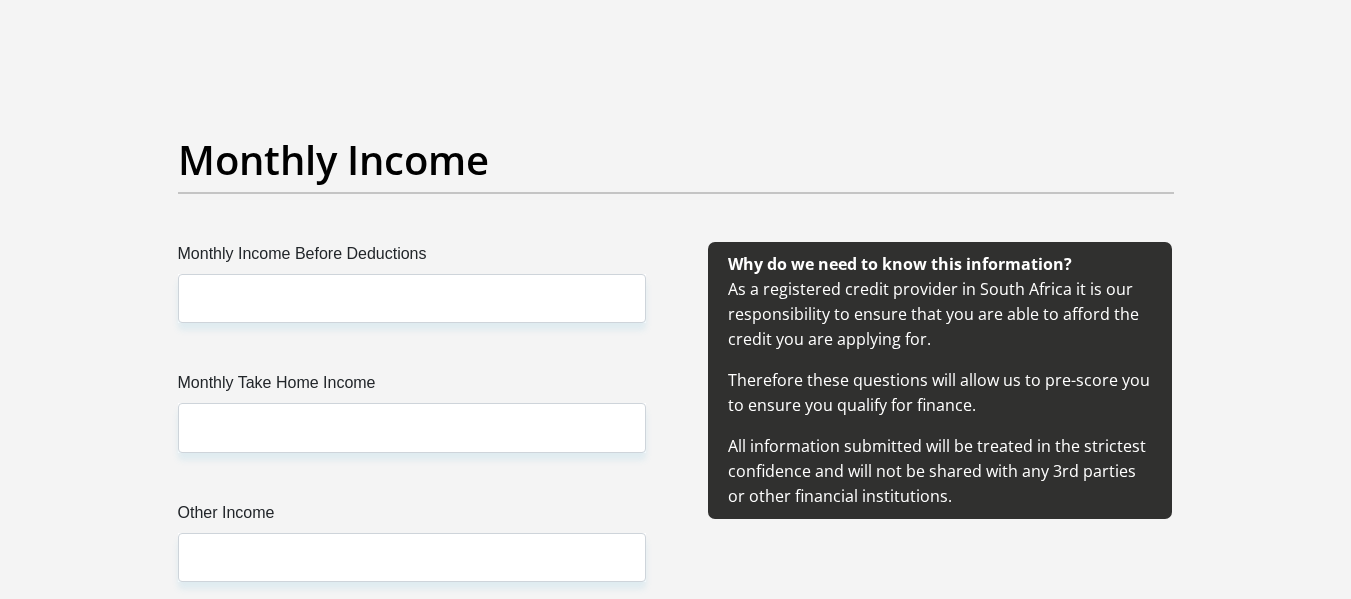 type on "[FIRST]" 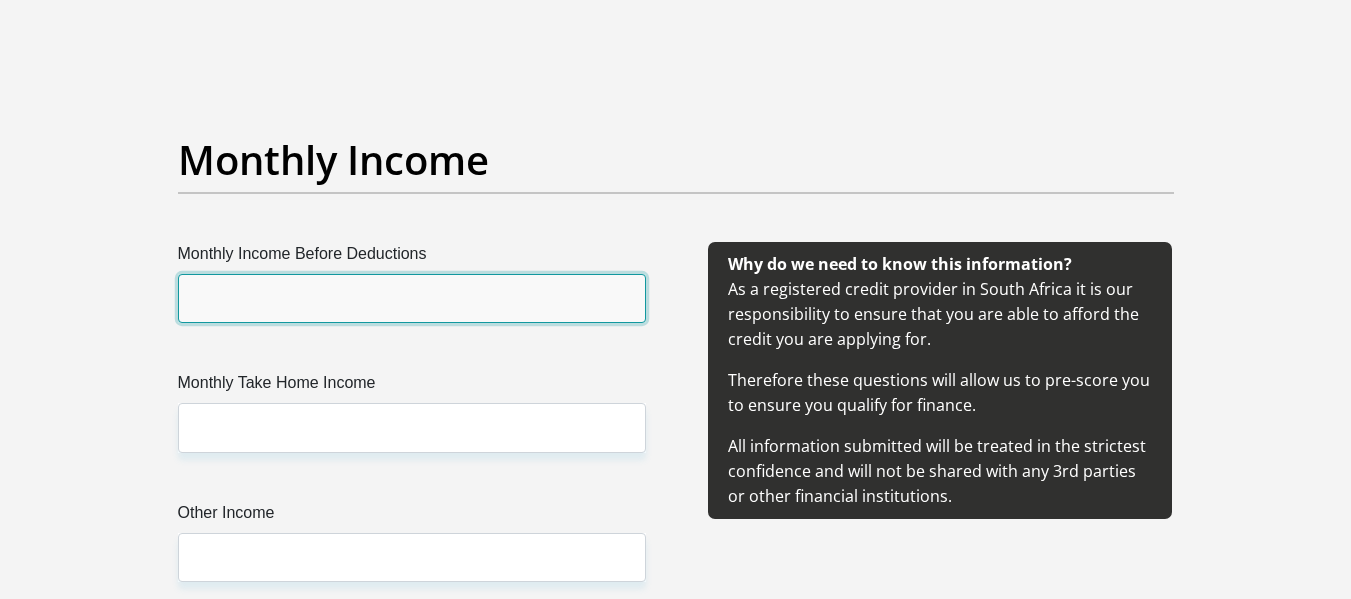 click on "Monthly Income Before Deductions" at bounding box center [412, 298] 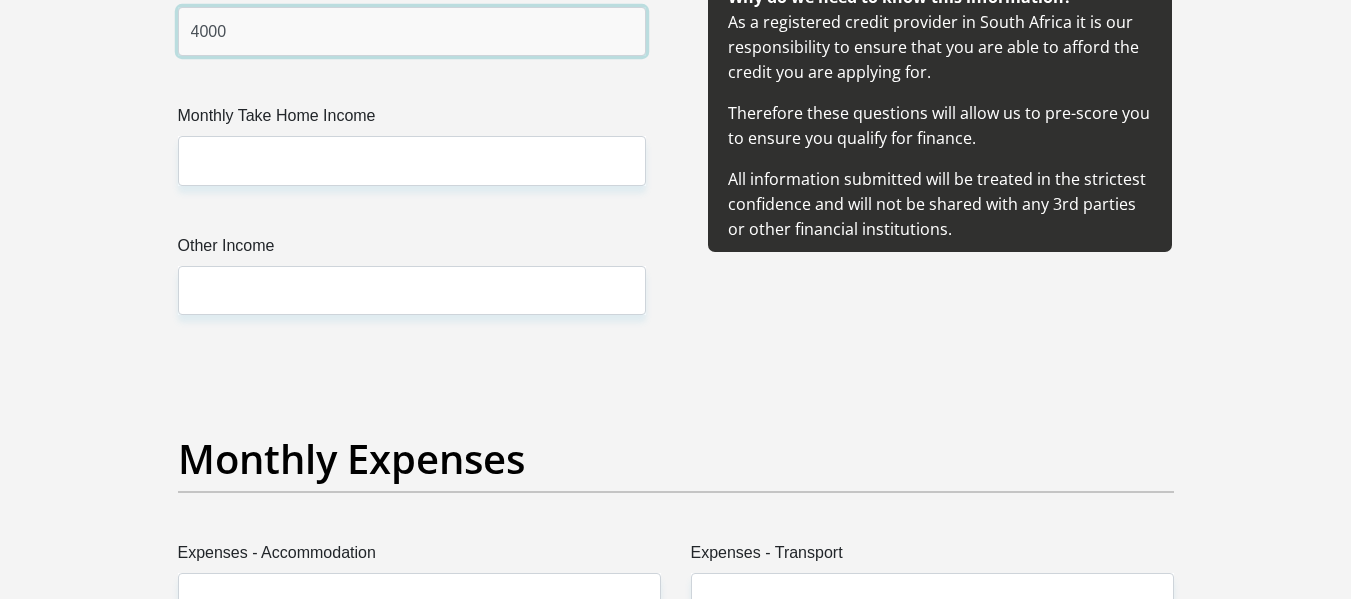 scroll, scrollTop: 2472, scrollLeft: 0, axis: vertical 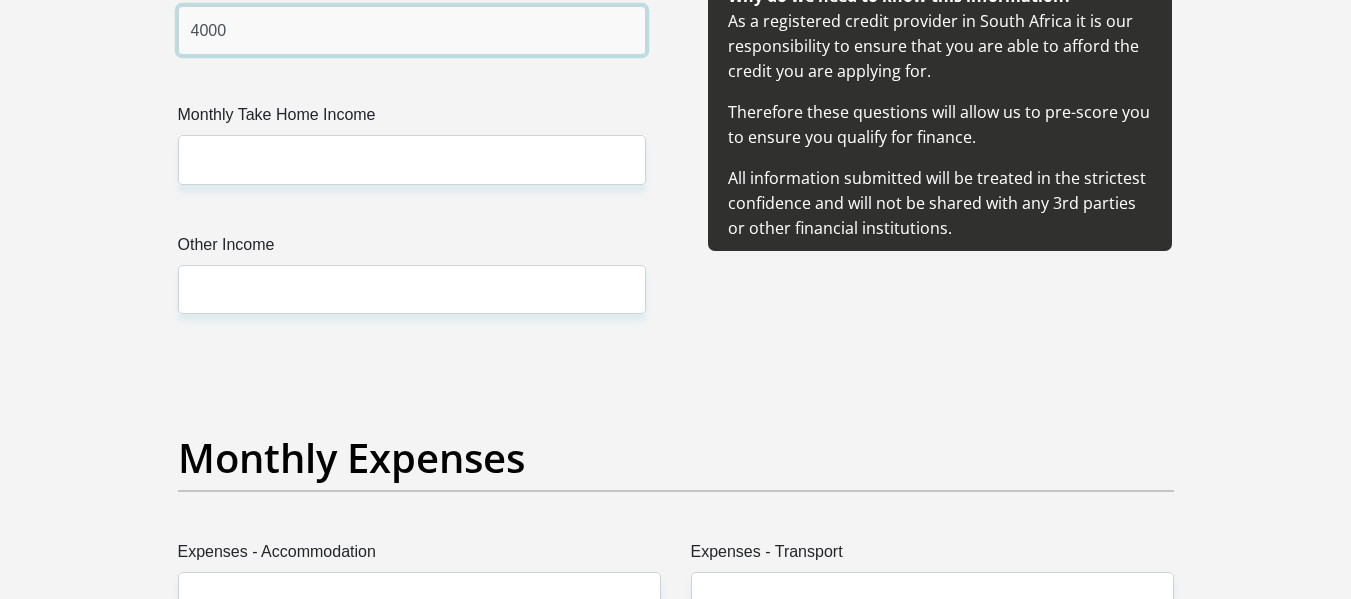 type on "4000" 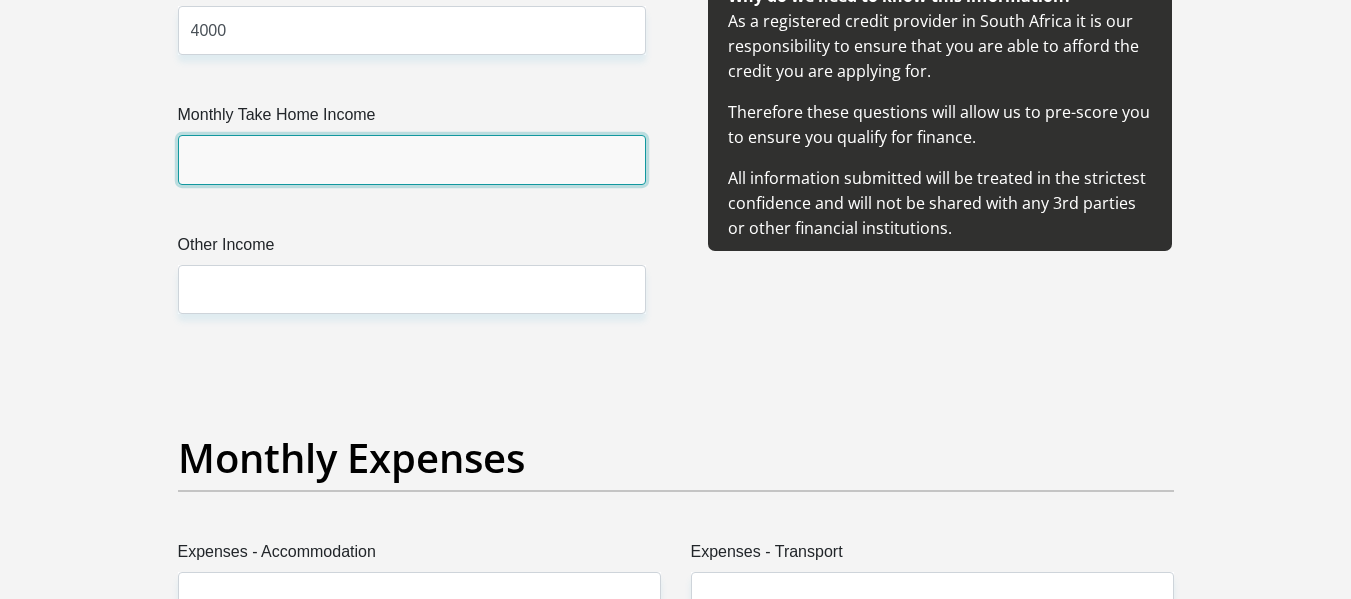 click on "Monthly Take Home Income" at bounding box center [412, 159] 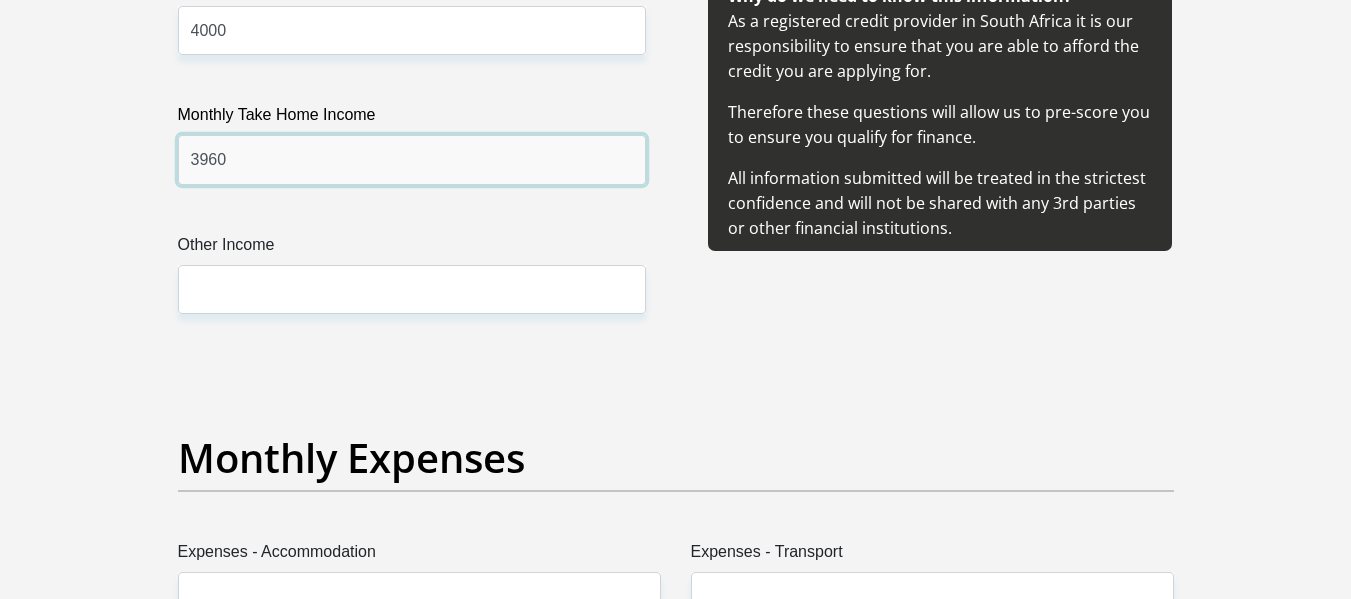type on "3960" 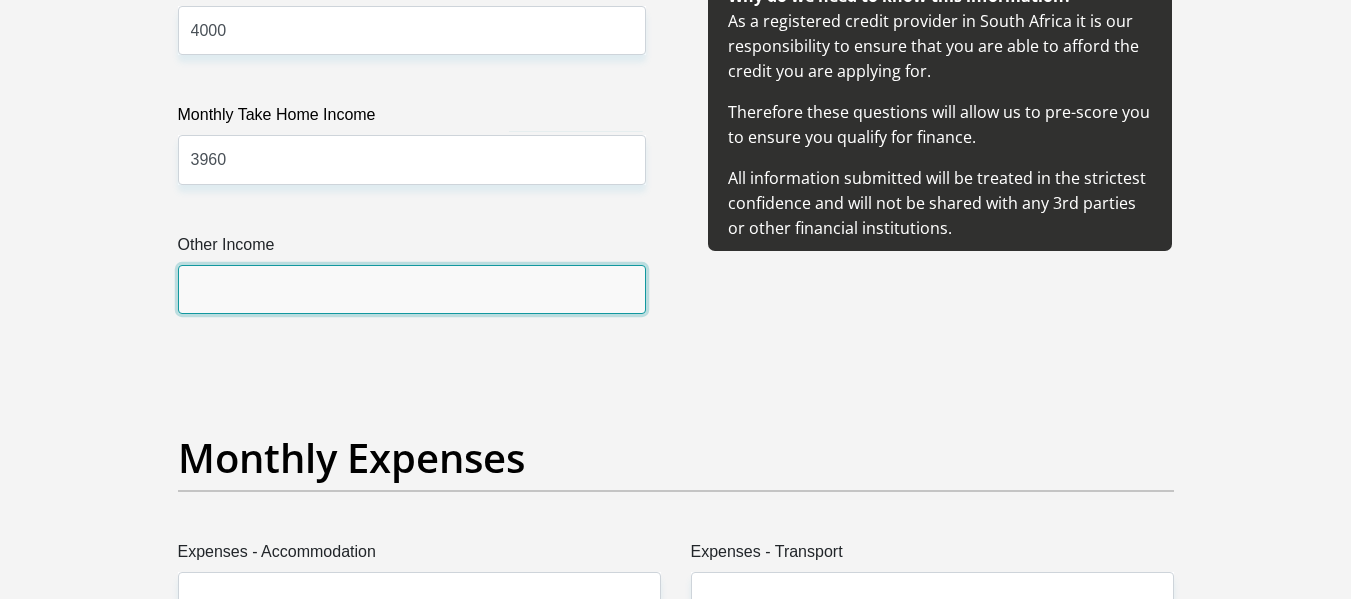 click on "Other Income" at bounding box center (412, 289) 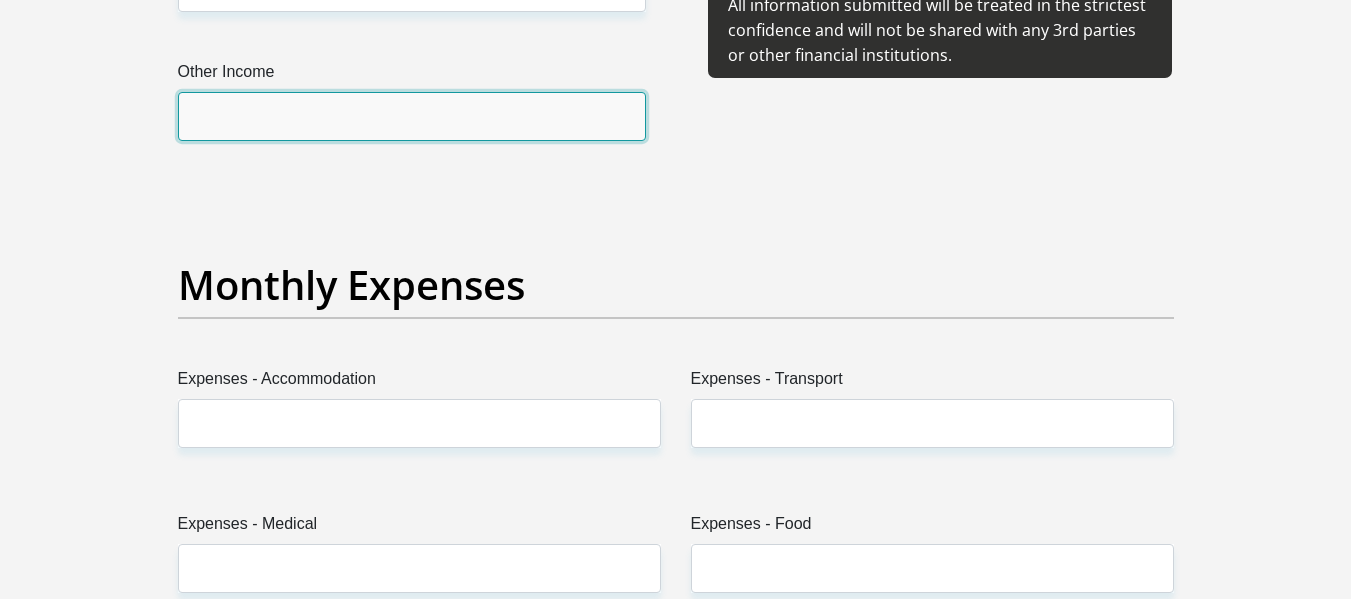 scroll, scrollTop: 2646, scrollLeft: 0, axis: vertical 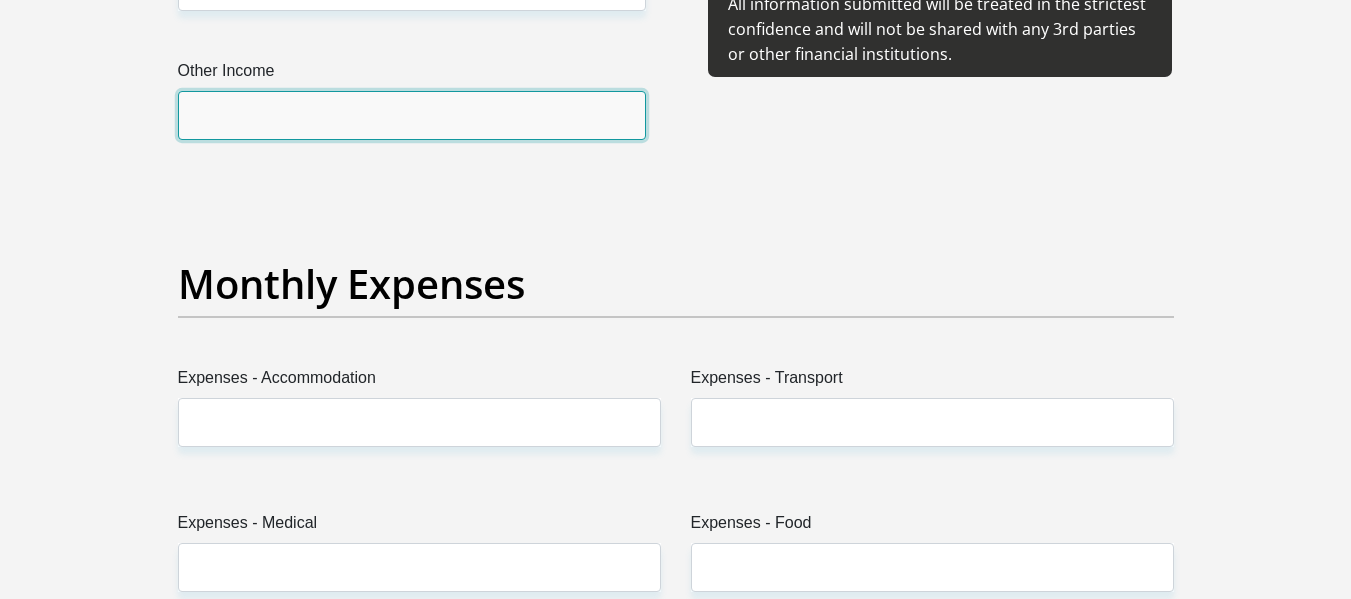 type on "2" 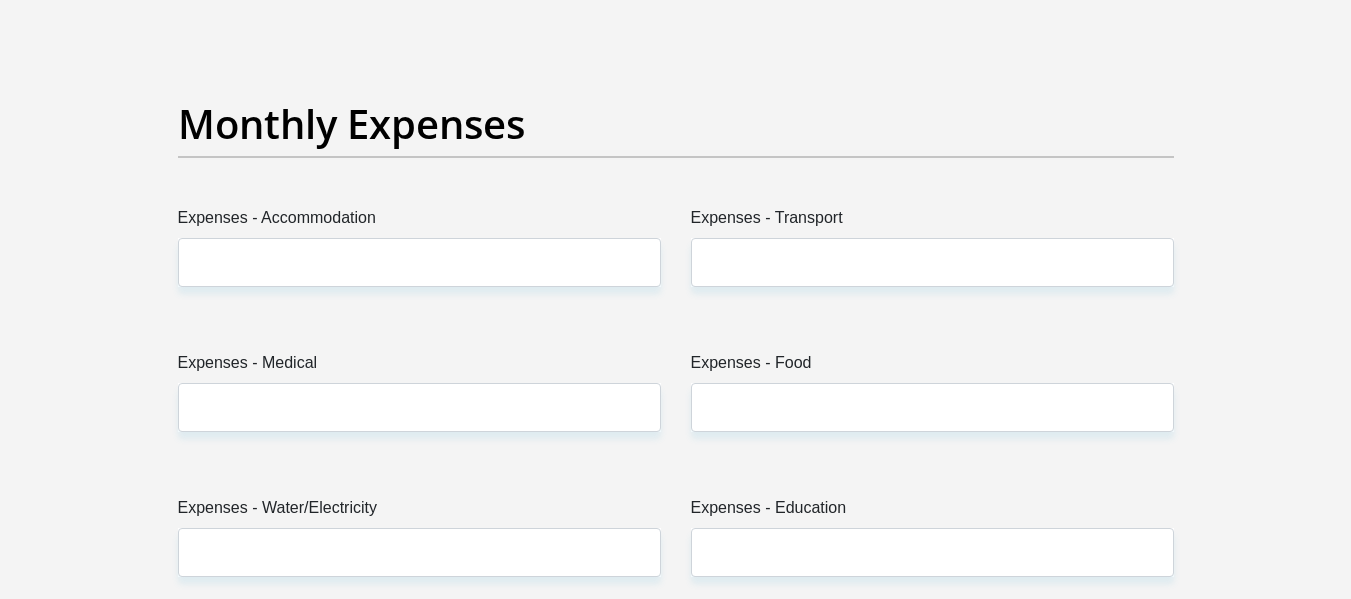 scroll, scrollTop: 2808, scrollLeft: 0, axis: vertical 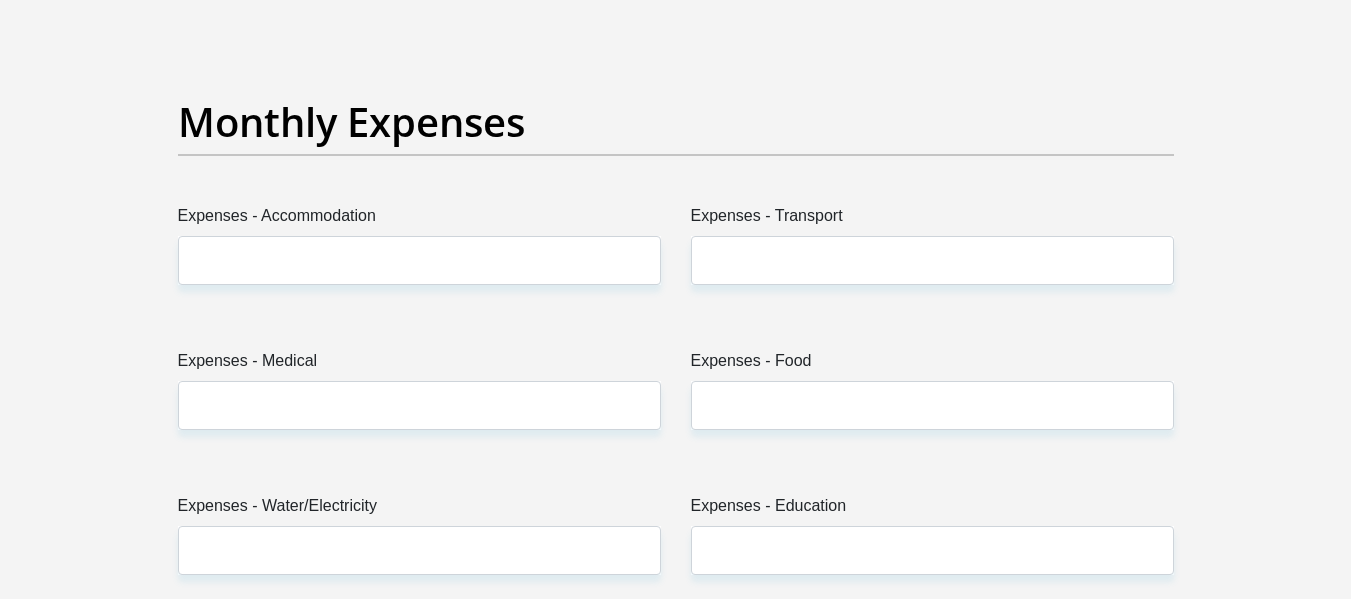 type on "6000" 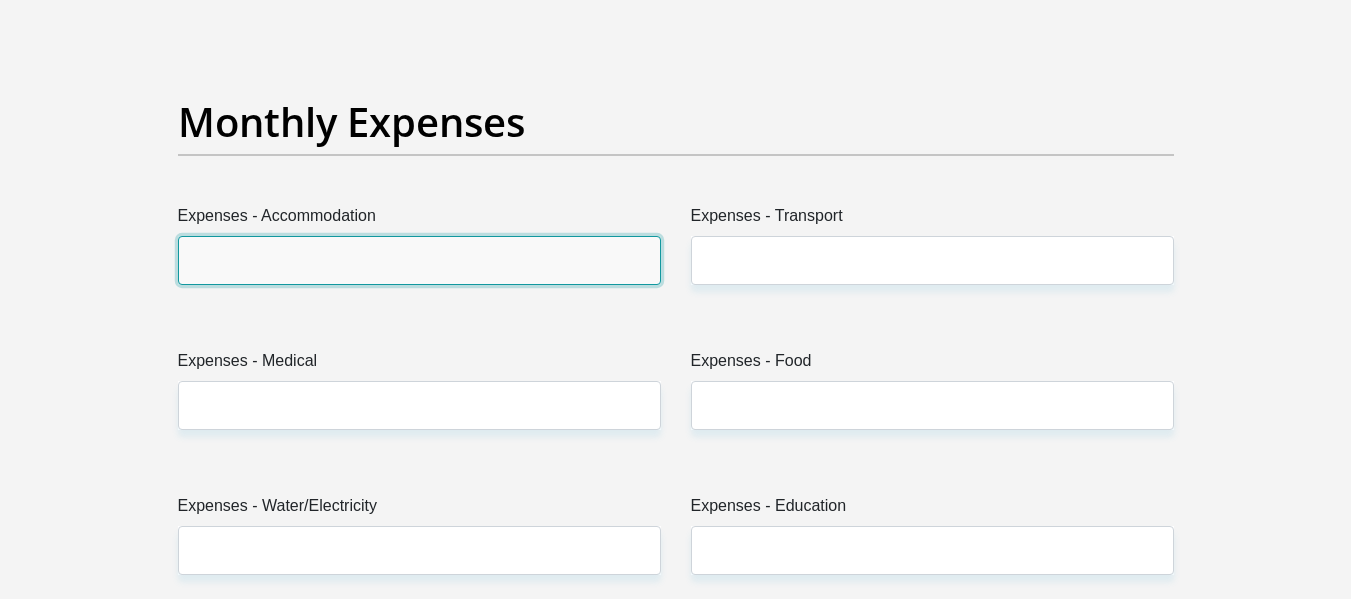 click on "Expenses - Accommodation" at bounding box center [419, 260] 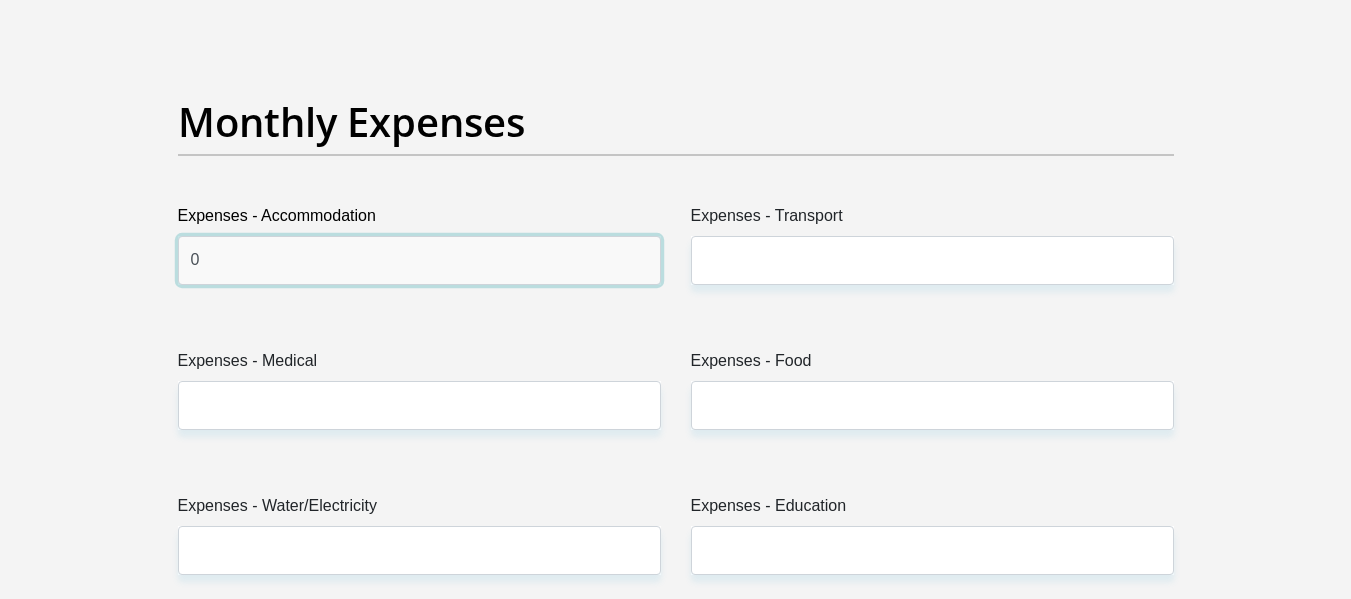 type on "0" 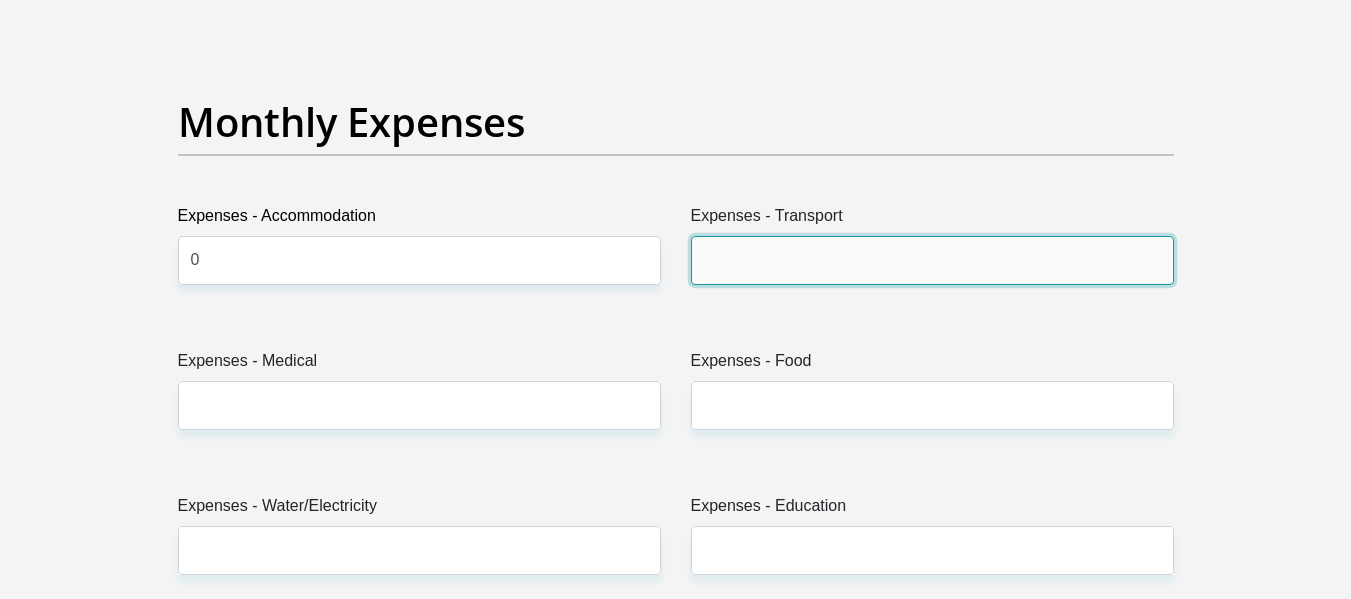 click on "Expenses - Transport" at bounding box center (932, 260) 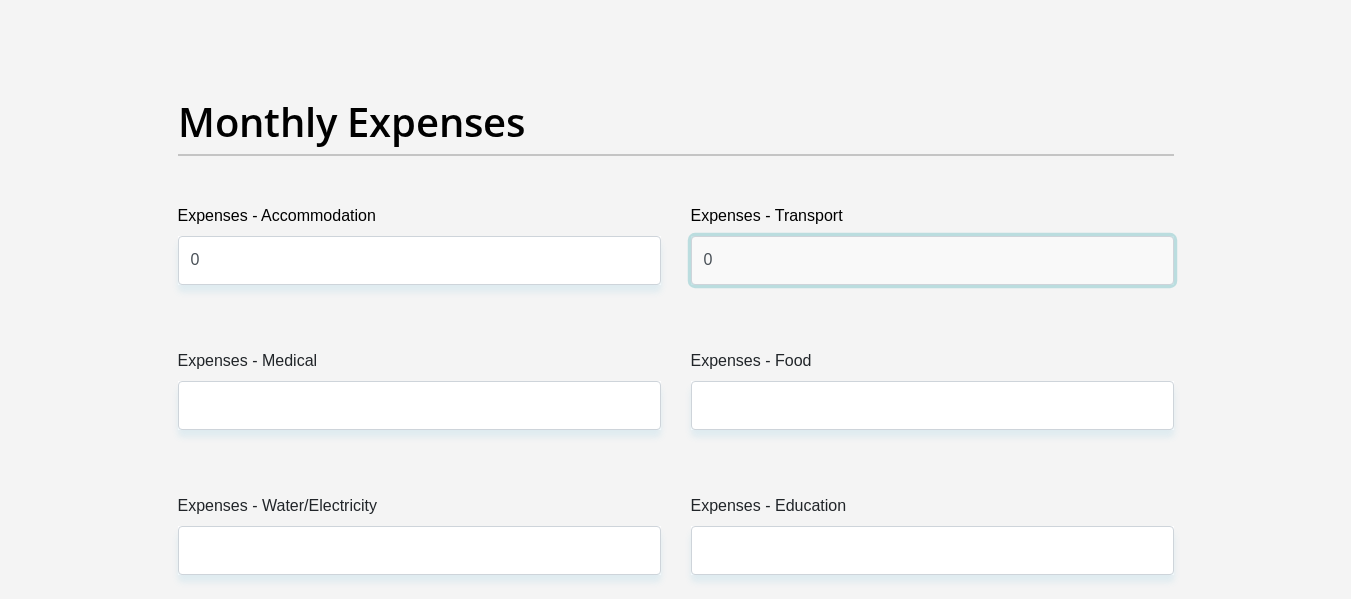 type on "0" 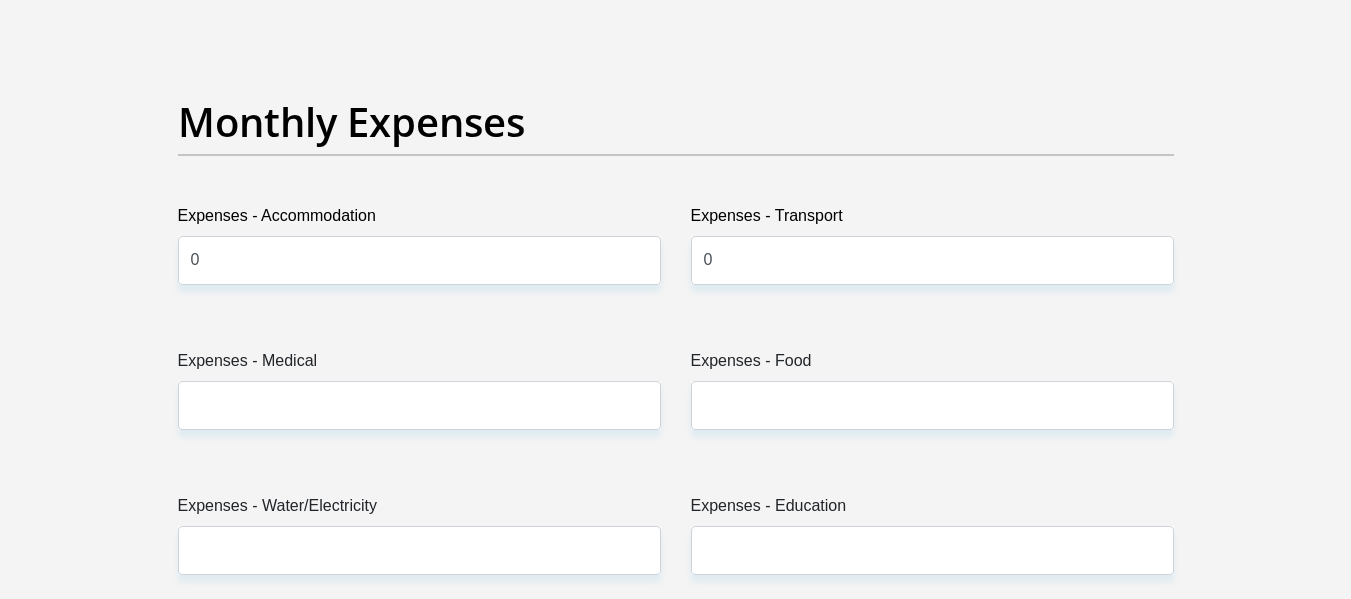 click on "Expenses - Medical" at bounding box center [419, 365] 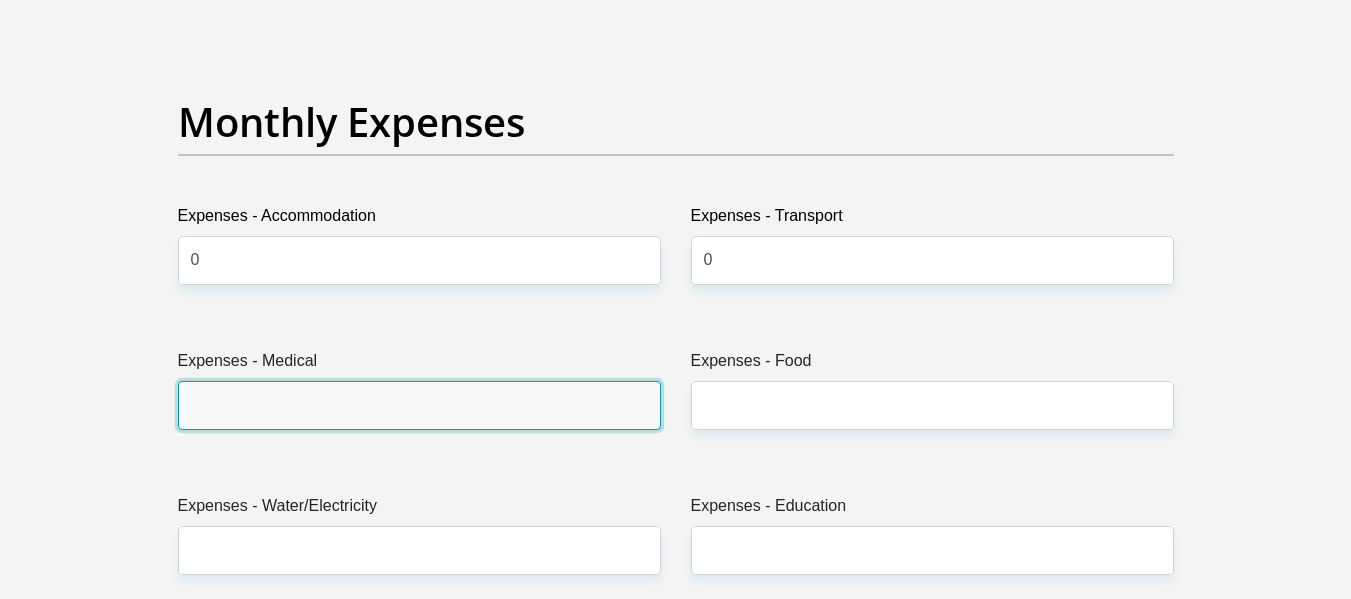 click on "Expenses - Medical" at bounding box center [419, 405] 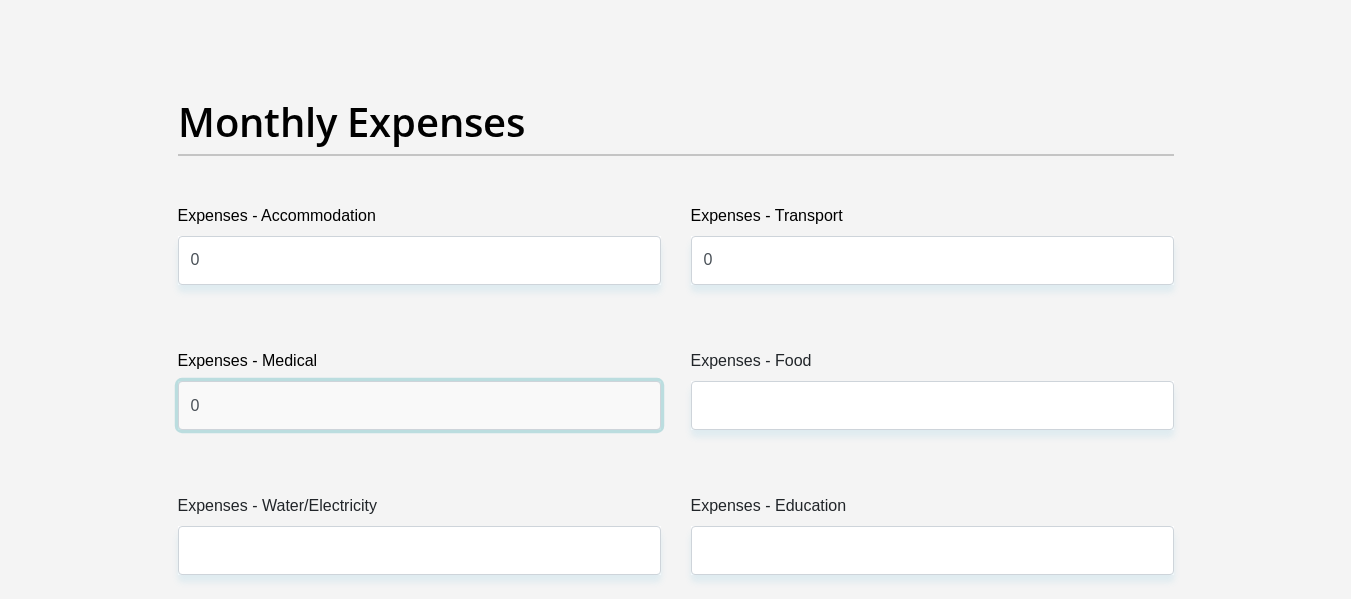 type on "0" 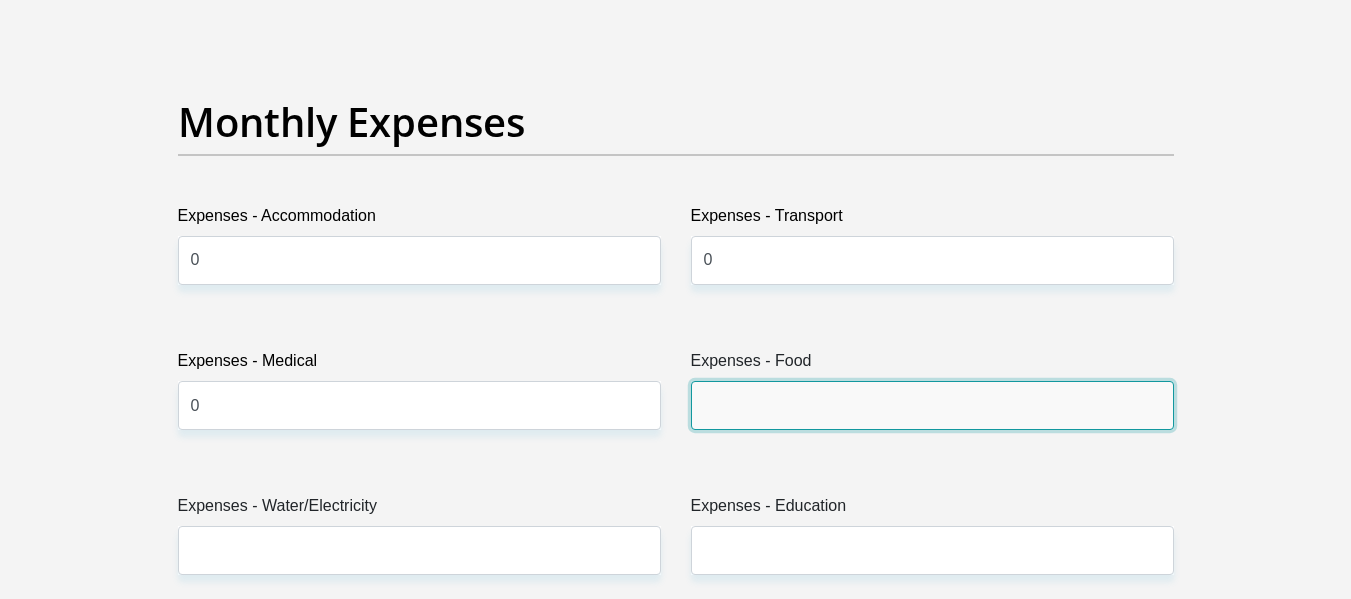 click on "Expenses - Food" at bounding box center (932, 405) 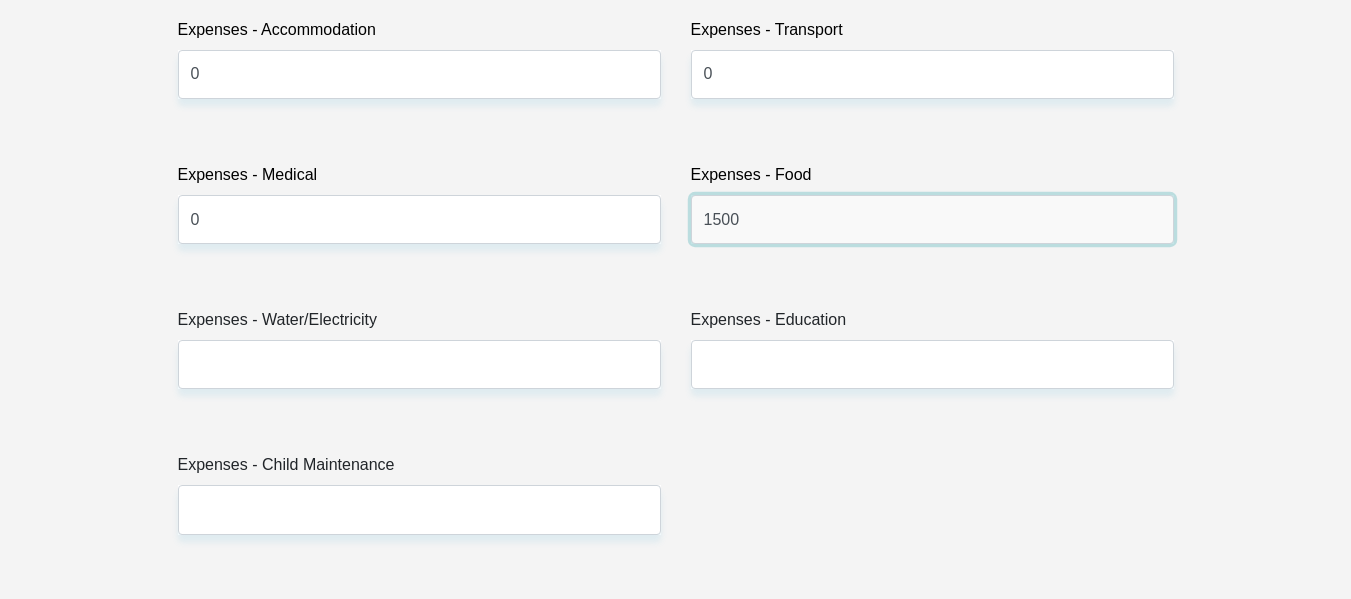 scroll, scrollTop: 3011, scrollLeft: 0, axis: vertical 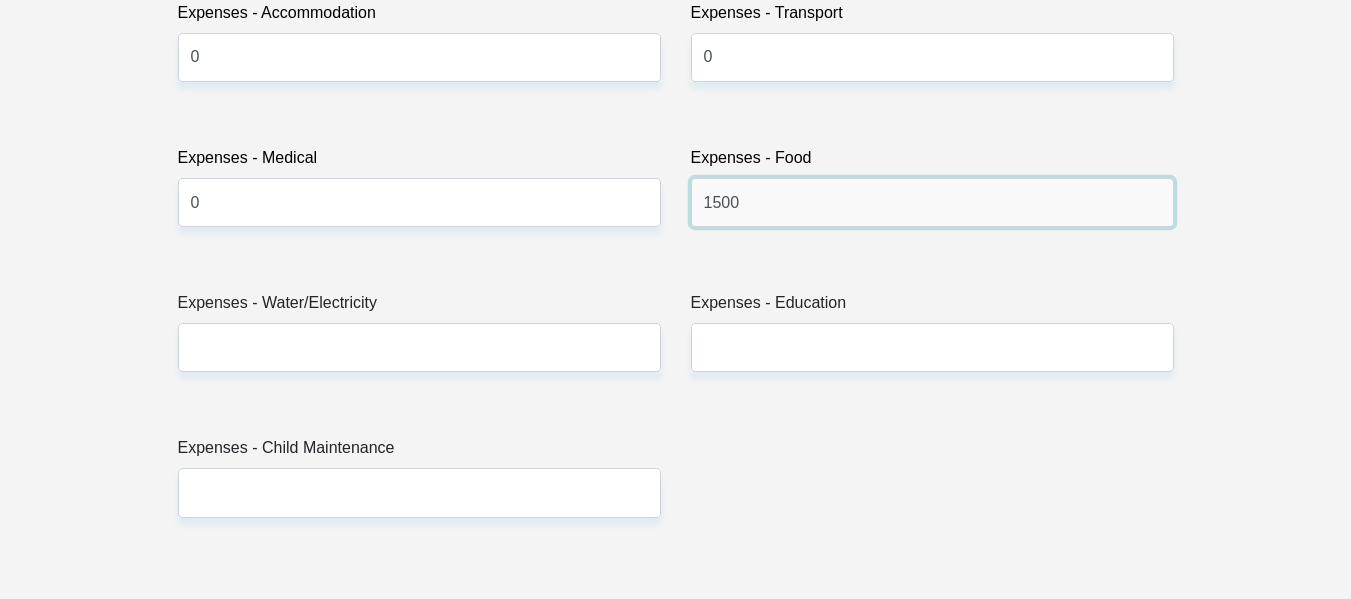 type on "1500" 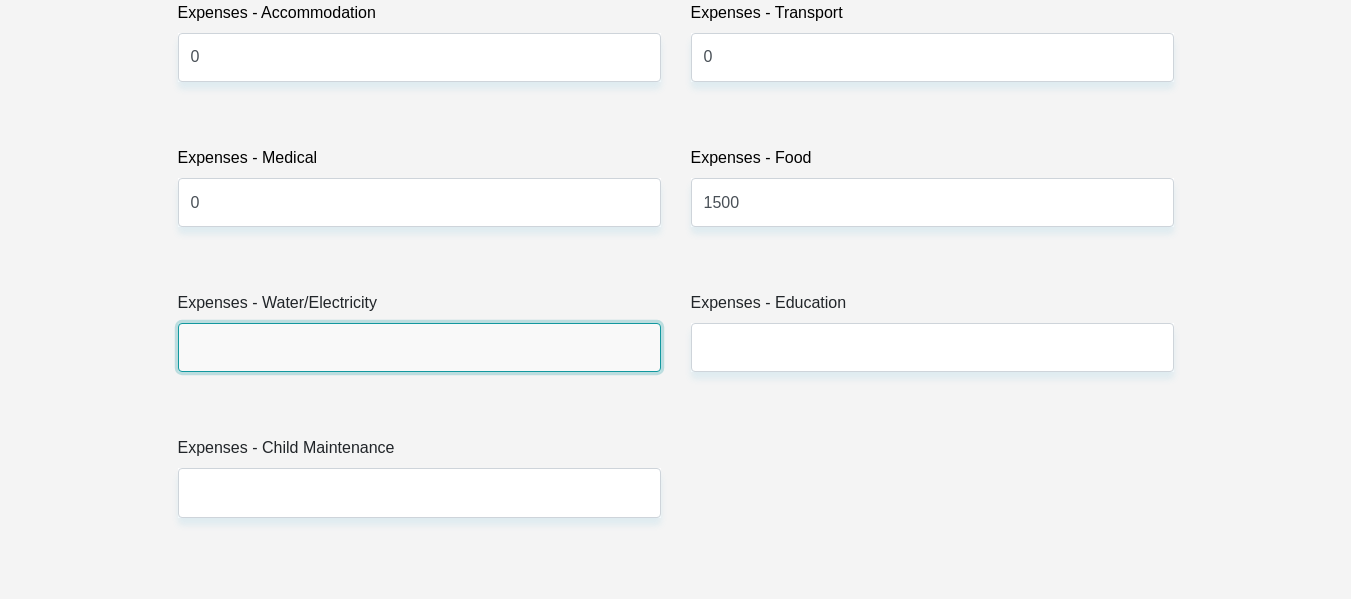 click on "Expenses - Water/Electricity" at bounding box center (419, 347) 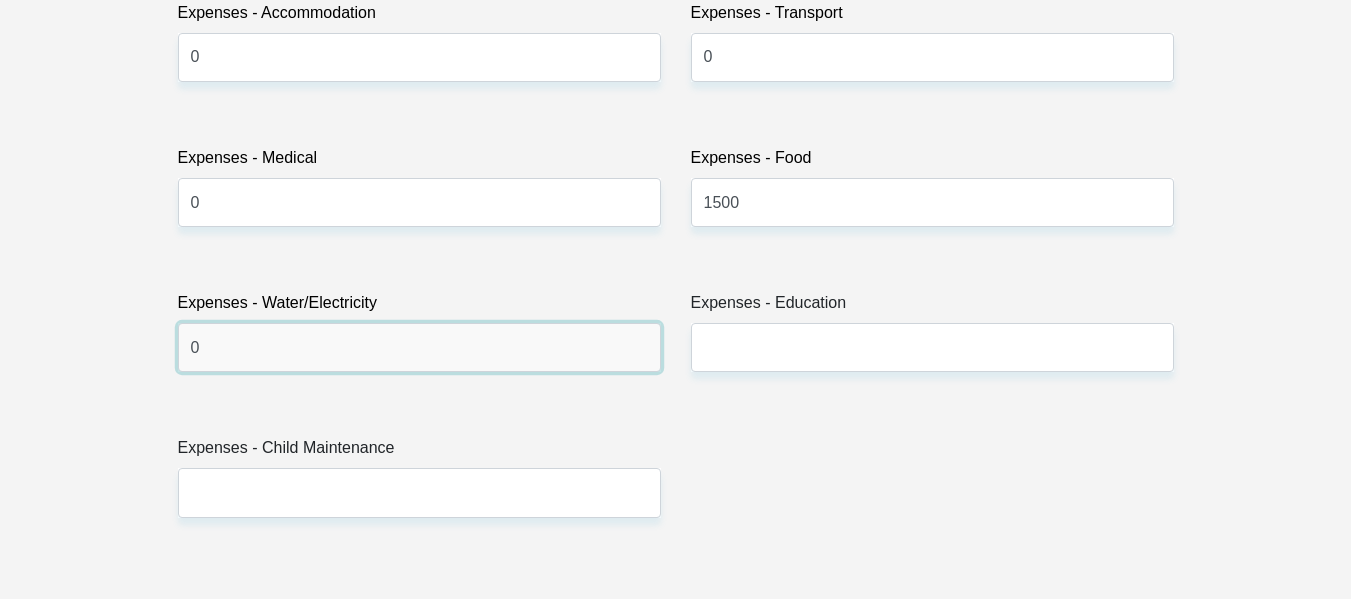 type on "0" 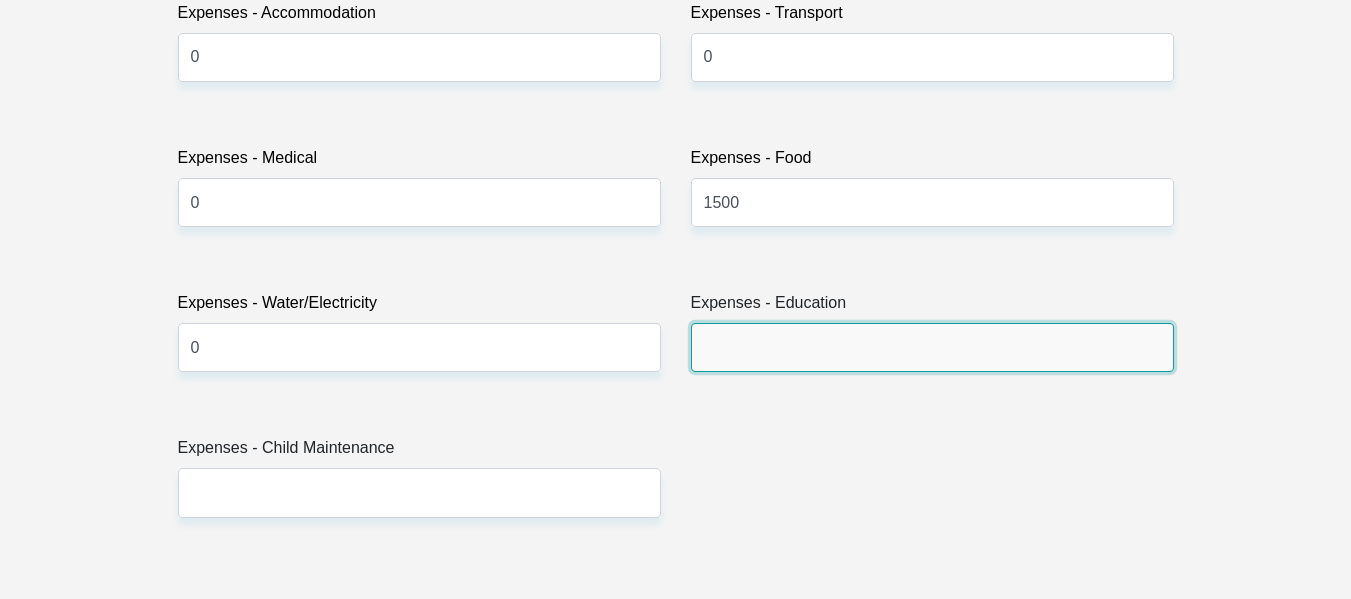 click on "Expenses - Education" at bounding box center [932, 347] 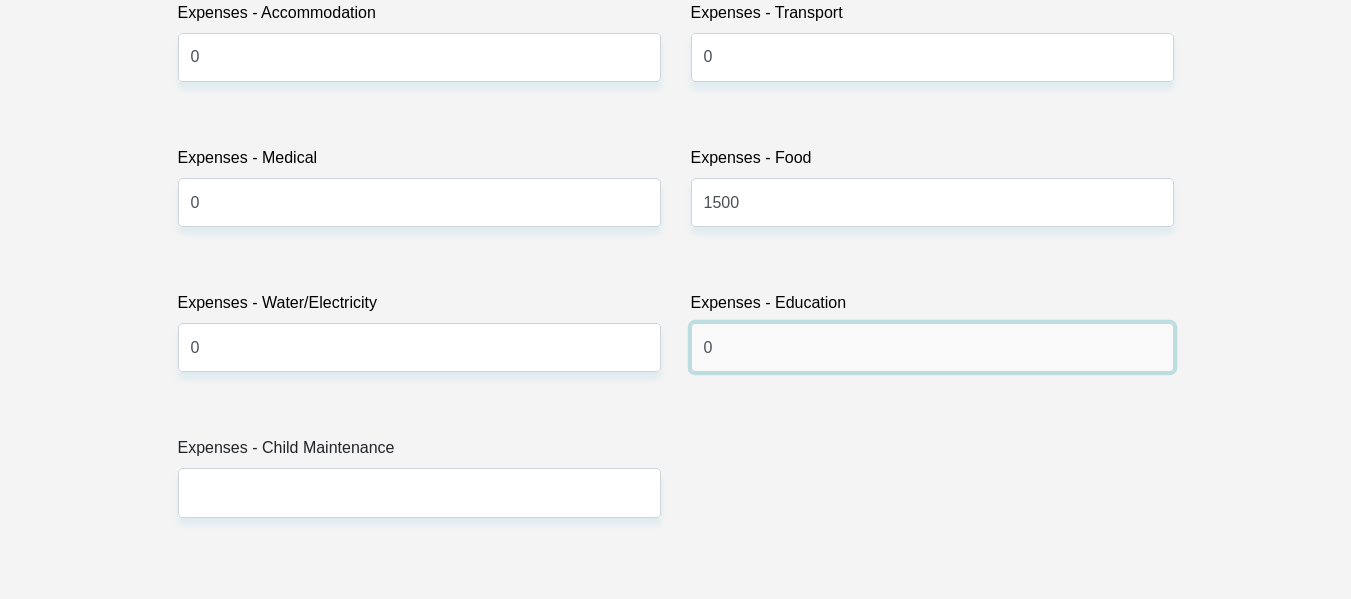 type on "0" 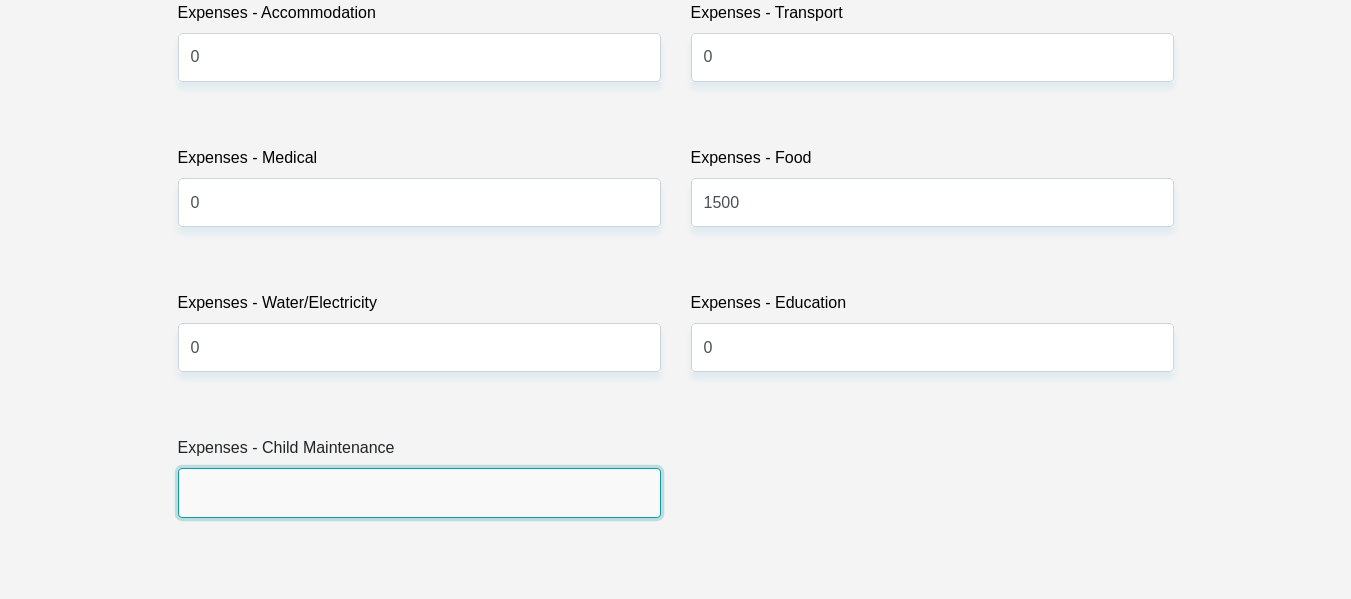 click on "Expenses - Child Maintenance" at bounding box center (419, 492) 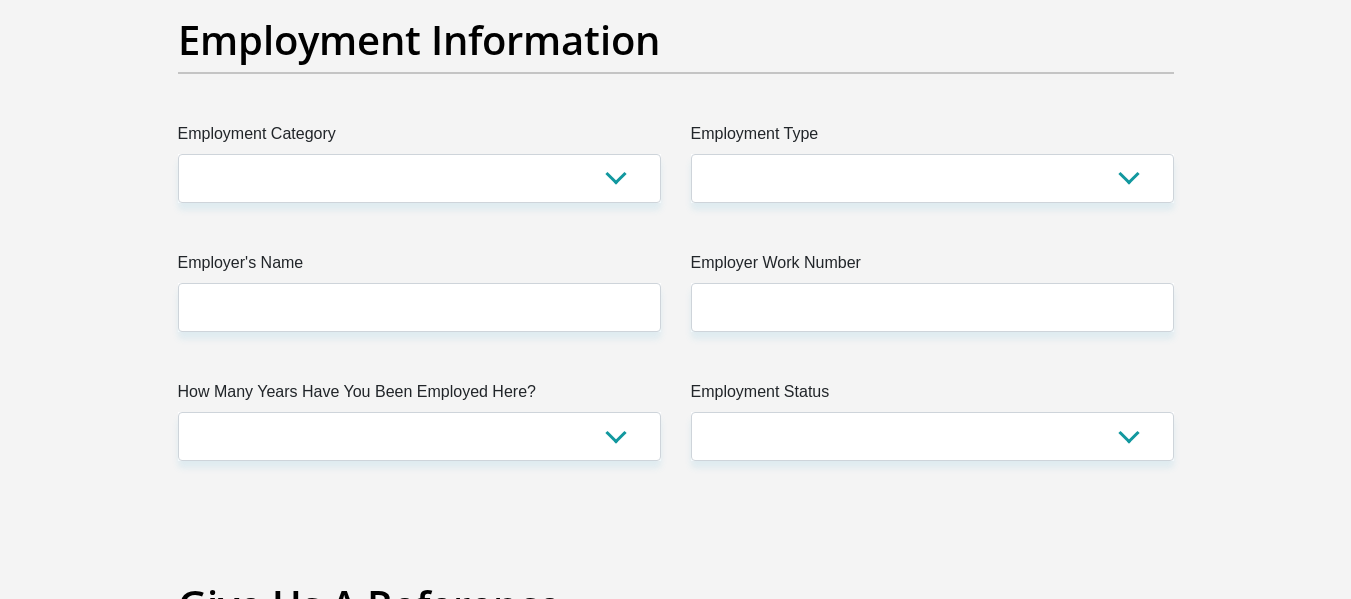 scroll, scrollTop: 3636, scrollLeft: 0, axis: vertical 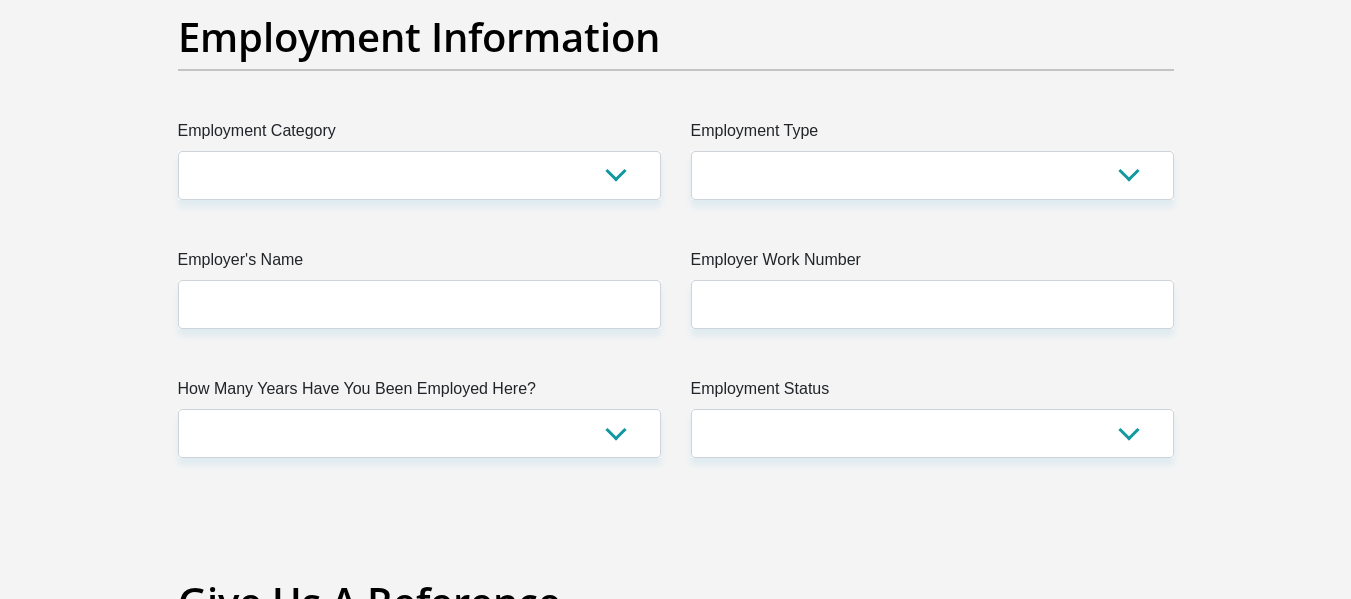 type on "0" 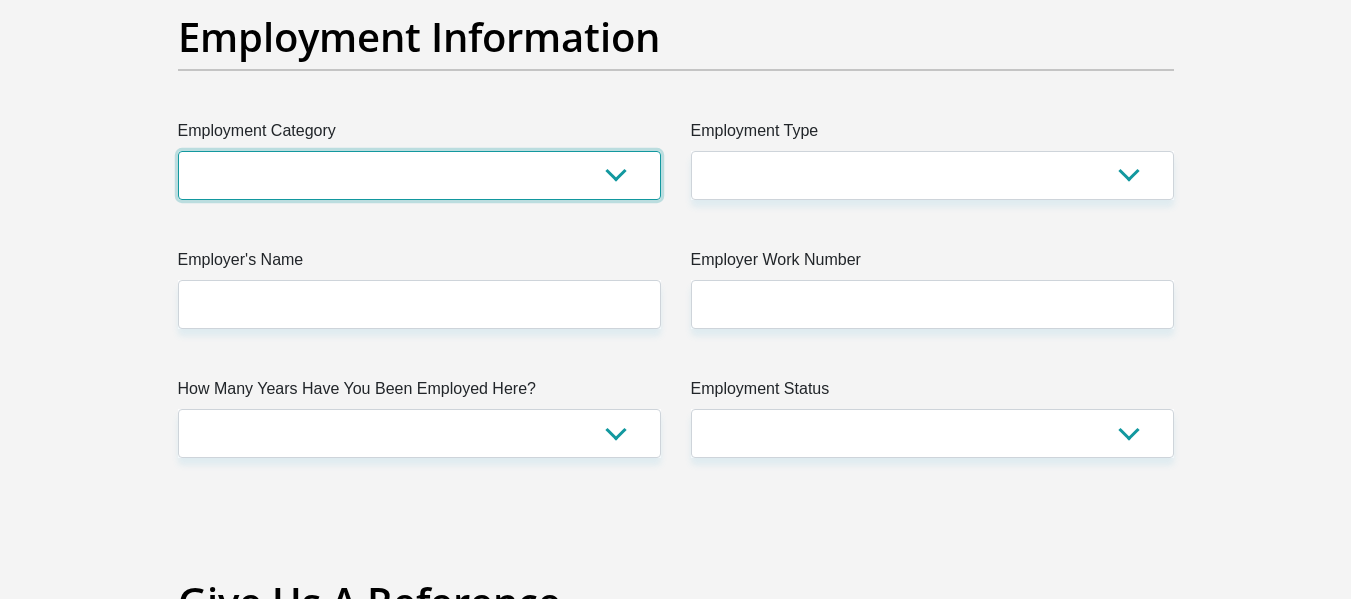 click on "AGRICULTURE
ALCOHOL & TOBACCO
CONSTRUCTION MATERIALS
METALLURGY
EQUIPMENT FOR RENEWABLE ENERGY
SPECIALIZED CONTRACTORS
CAR
GAMING (INCL. INTERNET
OTHER WHOLESALE
UNLICENSED PHARMACEUTICALS
CURRENCY EXCHANGE HOUSES
OTHER FINANCIAL INSTITUTIONS & INSURANCE
REAL ESTATE AGENTS
OIL & GAS
OTHER MATERIALS (E.G. IRON ORE)
PRECIOUS STONES & PRECIOUS METALS
POLITICAL ORGANIZATIONS
RELIGIOUS ORGANIZATIONS(NOT SECTS)
ACTI. HAVING BUSINESS DEAL WITH PUBLIC ADMINISTRATION
LAUNDROMATS" at bounding box center [419, 175] 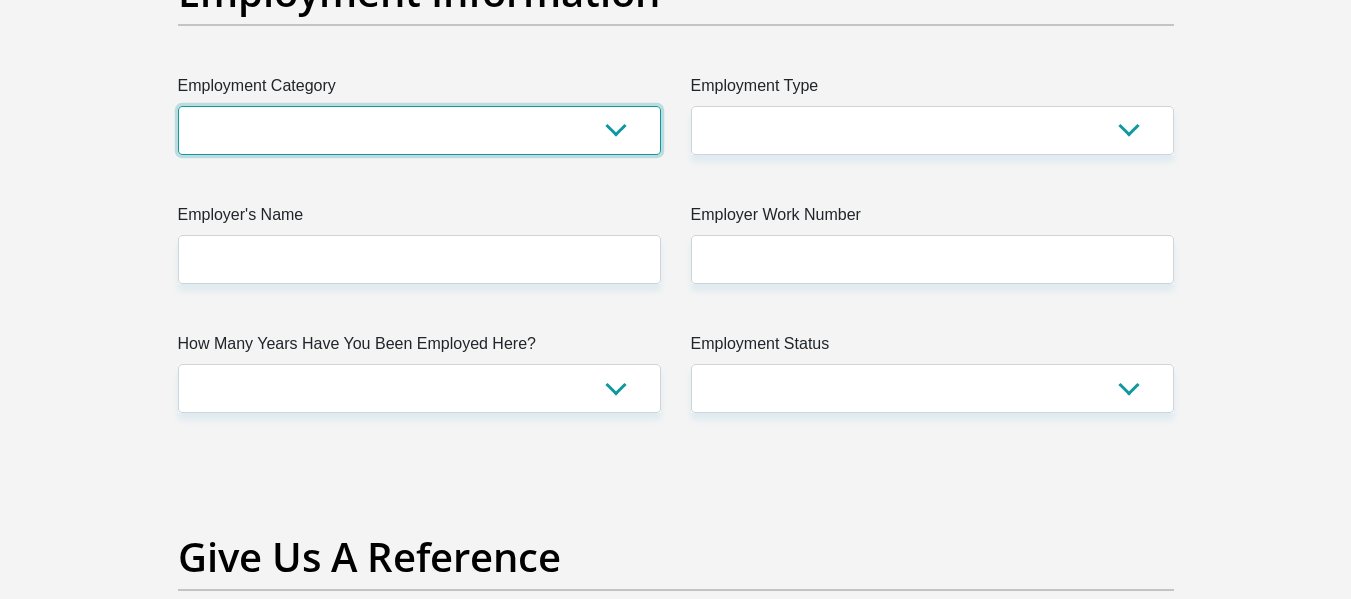 scroll, scrollTop: 3682, scrollLeft: 0, axis: vertical 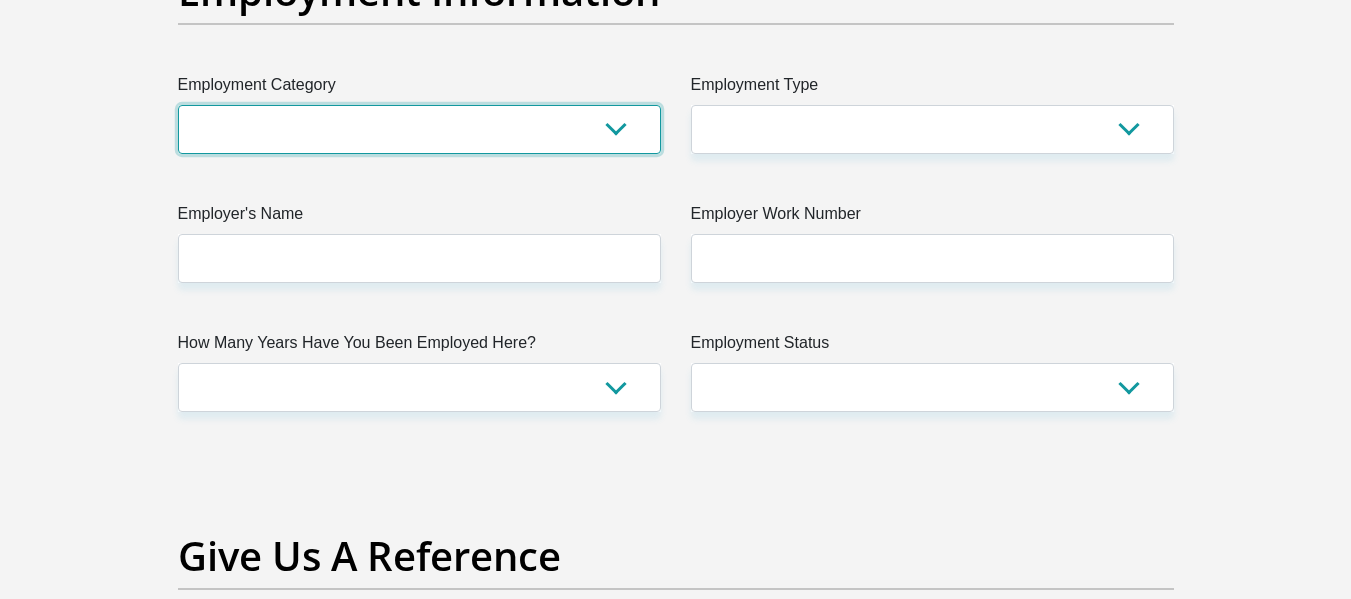click on "AGRICULTURE
ALCOHOL & TOBACCO
CONSTRUCTION MATERIALS
METALLURGY
EQUIPMENT FOR RENEWABLE ENERGY
SPECIALIZED CONTRACTORS
CAR
GAMING (INCL. INTERNET
OTHER WHOLESALE
UNLICENSED PHARMACEUTICALS
CURRENCY EXCHANGE HOUSES
OTHER FINANCIAL INSTITUTIONS & INSURANCE
REAL ESTATE AGENTS
OIL & GAS
OTHER MATERIALS (E.G. IRON ORE)
PRECIOUS STONES & PRECIOUS METALS
POLITICAL ORGANIZATIONS
RELIGIOUS ORGANIZATIONS(NOT SECTS)
ACTI. HAVING BUSINESS DEAL WITH PUBLIC ADMINISTRATION
LAUNDROMATS" at bounding box center (419, 129) 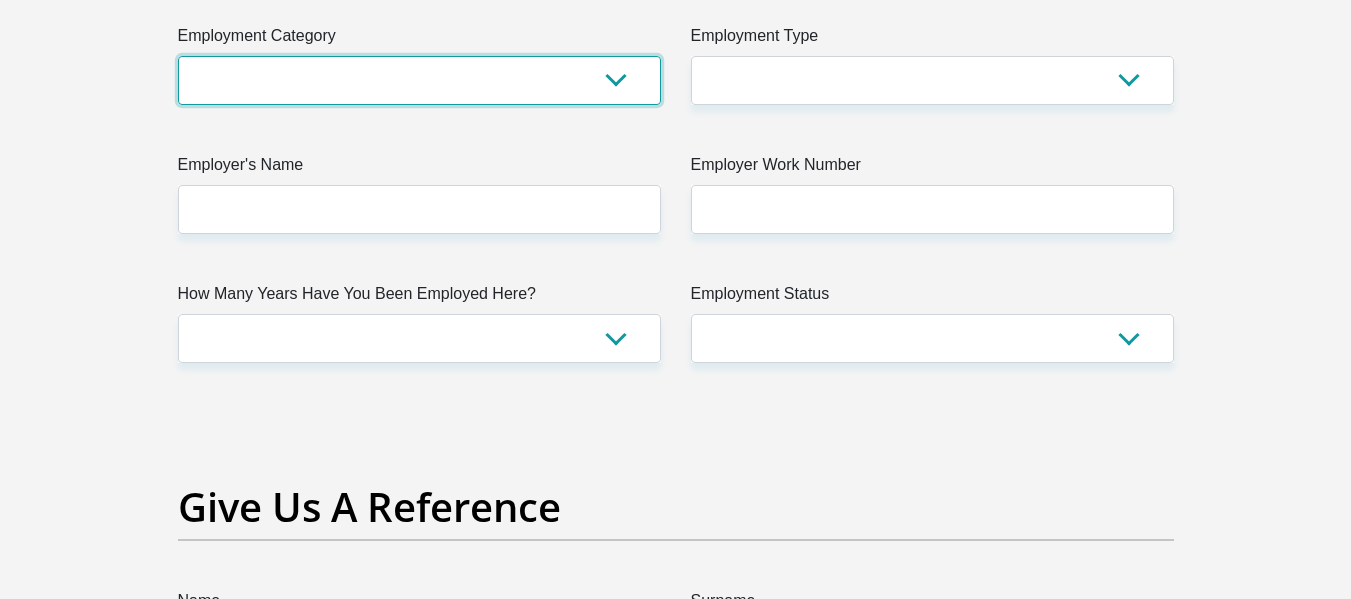 scroll, scrollTop: 3730, scrollLeft: 0, axis: vertical 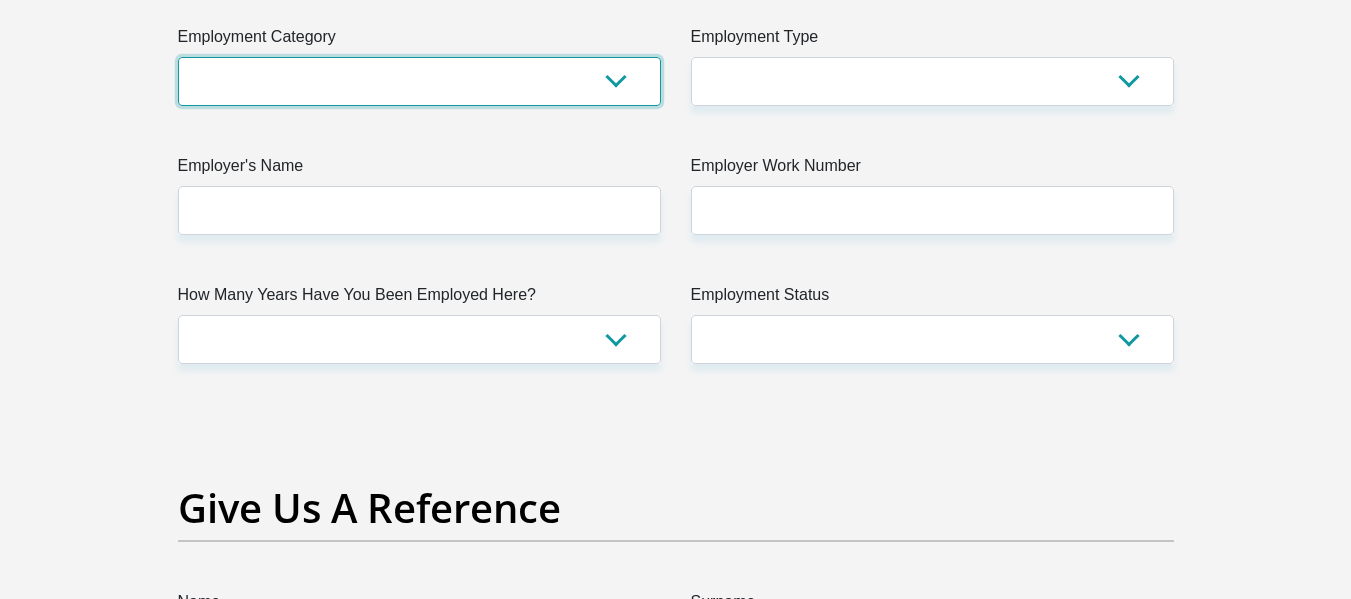 click on "AGRICULTURE
ALCOHOL & TOBACCO
CONSTRUCTION MATERIALS
METALLURGY
EQUIPMENT FOR RENEWABLE ENERGY
SPECIALIZED CONTRACTORS
CAR
GAMING (INCL. INTERNET
OTHER WHOLESALE
UNLICENSED PHARMACEUTICALS
CURRENCY EXCHANGE HOUSES
OTHER FINANCIAL INSTITUTIONS & INSURANCE
REAL ESTATE AGENTS
OIL & GAS
OTHER MATERIALS (E.G. IRON ORE)
PRECIOUS STONES & PRECIOUS METALS
POLITICAL ORGANIZATIONS
RELIGIOUS ORGANIZATIONS(NOT SECTS)
ACTI. HAVING BUSINESS DEAL WITH PUBLIC ADMINISTRATION
LAUNDROMATS" at bounding box center [419, 81] 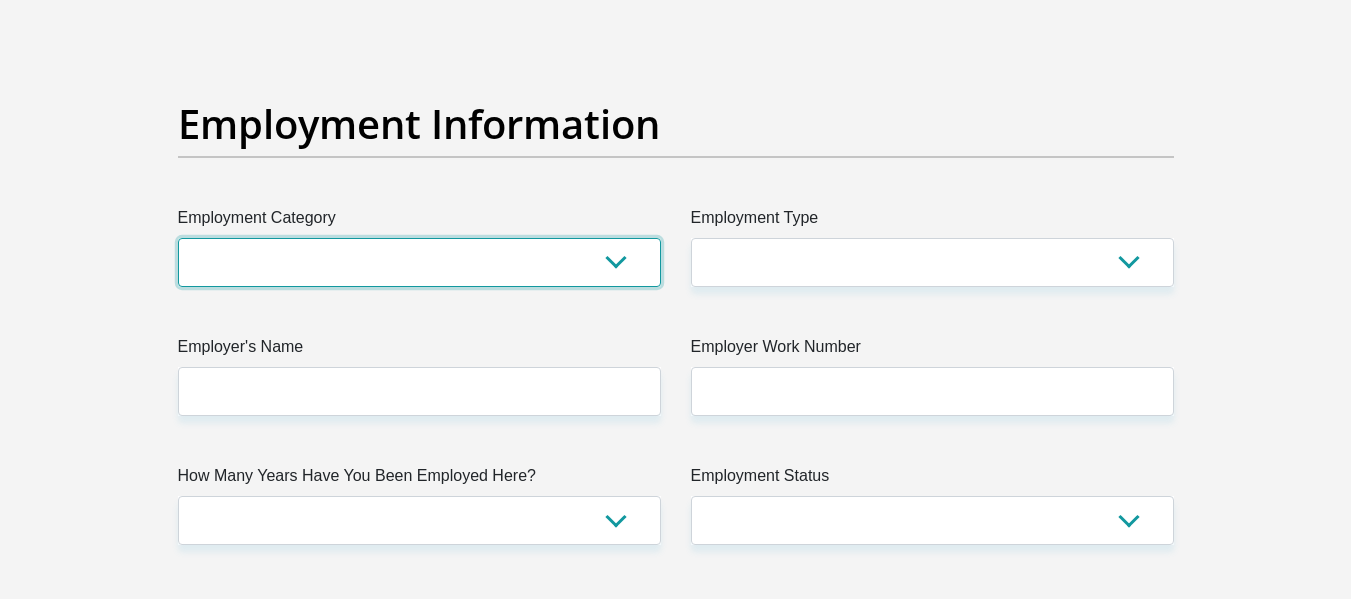 scroll, scrollTop: 3542, scrollLeft: 0, axis: vertical 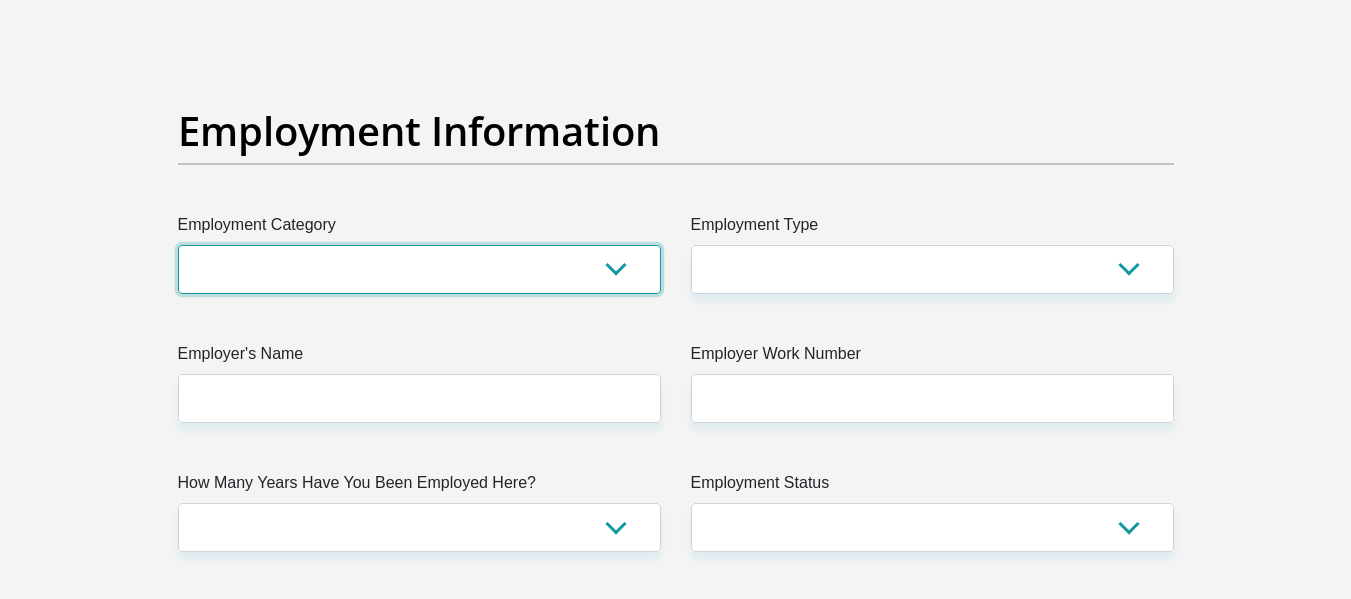click on "AGRICULTURE
ALCOHOL & TOBACCO
CONSTRUCTION MATERIALS
METALLURGY
EQUIPMENT FOR RENEWABLE ENERGY
SPECIALIZED CONTRACTORS
CAR
GAMING (INCL. INTERNET
OTHER WHOLESALE
UNLICENSED PHARMACEUTICALS
CURRENCY EXCHANGE HOUSES
OTHER FINANCIAL INSTITUTIONS & INSURANCE
REAL ESTATE AGENTS
OIL & GAS
OTHER MATERIALS (E.G. IRON ORE)
PRECIOUS STONES & PRECIOUS METALS
POLITICAL ORGANIZATIONS
RELIGIOUS ORGANIZATIONS(NOT SECTS)
ACTI. HAVING BUSINESS DEAL WITH PUBLIC ADMINISTRATION
LAUNDROMATS" at bounding box center (419, 269) 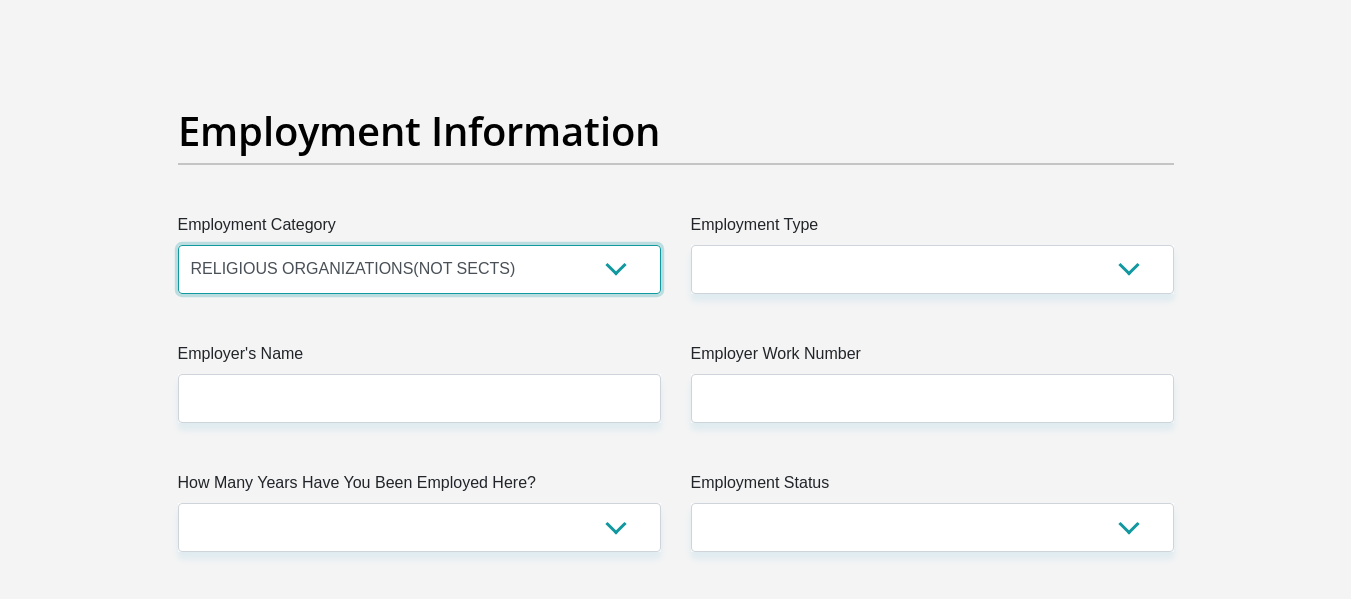 click on "AGRICULTURE
ALCOHOL & TOBACCO
CONSTRUCTION MATERIALS
METALLURGY
EQUIPMENT FOR RENEWABLE ENERGY
SPECIALIZED CONTRACTORS
CAR
GAMING (INCL. INTERNET
OTHER WHOLESALE
UNLICENSED PHARMACEUTICALS
CURRENCY EXCHANGE HOUSES
OTHER FINANCIAL INSTITUTIONS & INSURANCE
REAL ESTATE AGENTS
OIL & GAS
OTHER MATERIALS (E.G. IRON ORE)
PRECIOUS STONES & PRECIOUS METALS
POLITICAL ORGANIZATIONS
RELIGIOUS ORGANIZATIONS(NOT SECTS)
ACTI. HAVING BUSINESS DEAL WITH PUBLIC ADMINISTRATION
LAUNDROMATS" at bounding box center (419, 269) 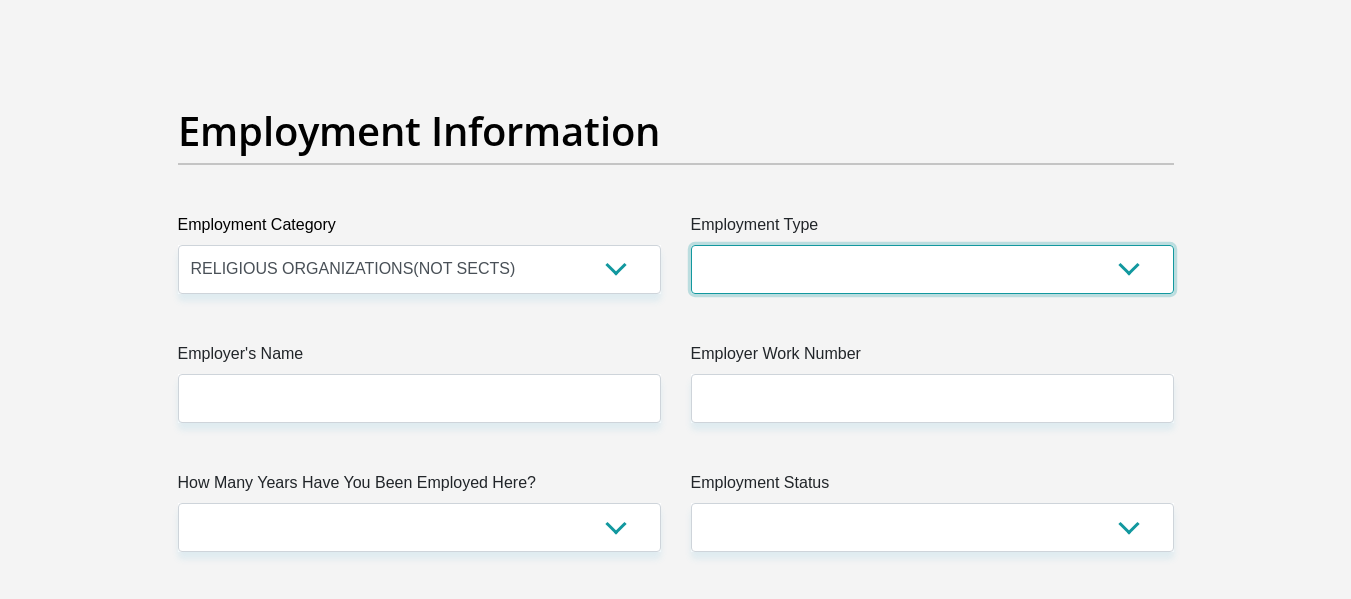 click on "College/Lecturer
Craft Seller
Creative
Driver
Executive
Farmer
Forces - Non Commissioned
Forces - Officer
Hawker
Housewife
Labourer
Licenced Professional
Manager
Miner
Non Licenced Professional
Office Staff/Clerk
Outside Worker
Pensioner
Permanent Teacher
Production/Manufacturing
Sales
Self-Employed
Semi-Professional Worker
Service Industry  Social Worker  Student" at bounding box center (932, 269) 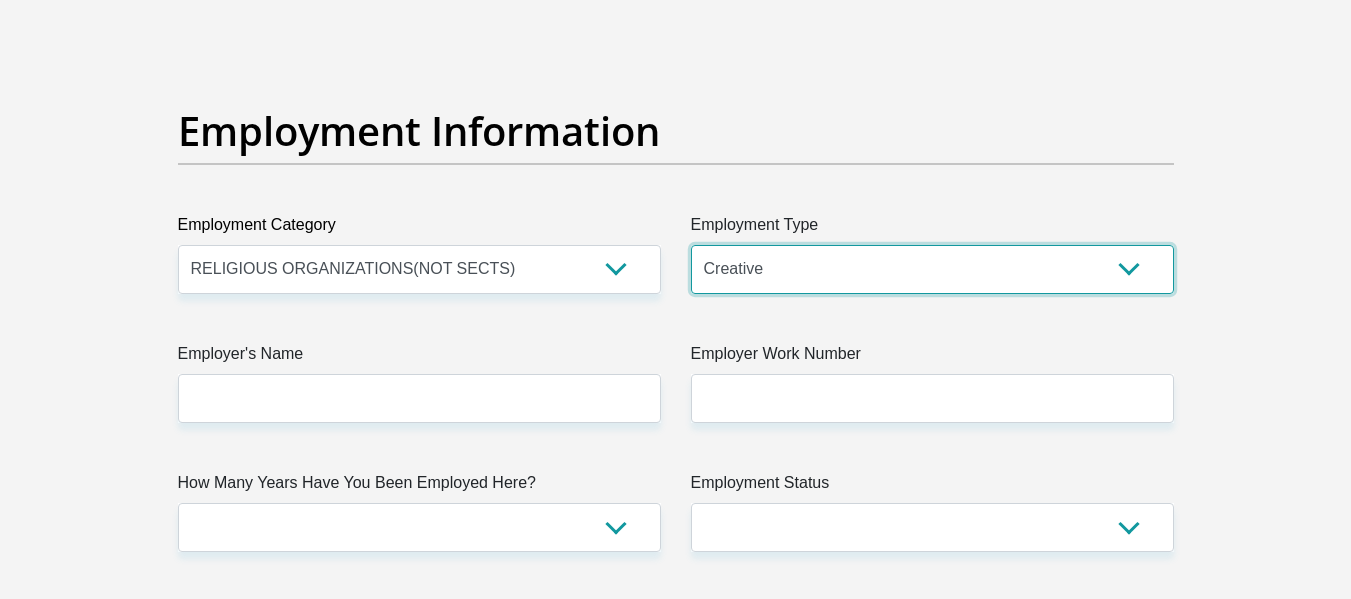 click on "College/Lecturer
Craft Seller
Creative
Driver
Executive
Farmer
Forces - Non Commissioned
Forces - Officer
Hawker
Housewife
Labourer
Licenced Professional
Manager
Miner
Non Licenced Professional
Office Staff/Clerk
Outside Worker
Pensioner
Permanent Teacher
Production/Manufacturing
Sales
Self-Employed
Semi-Professional Worker
Service Industry  Social Worker  Student" at bounding box center [932, 269] 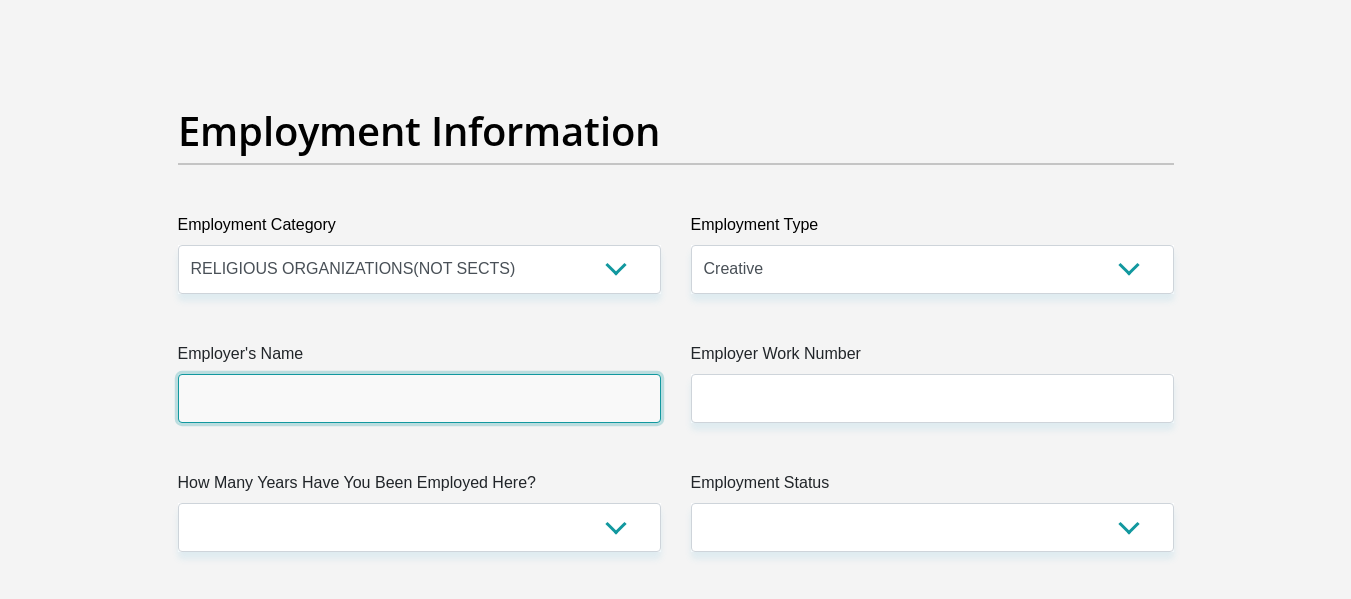 click on "Employer's Name" at bounding box center [419, 398] 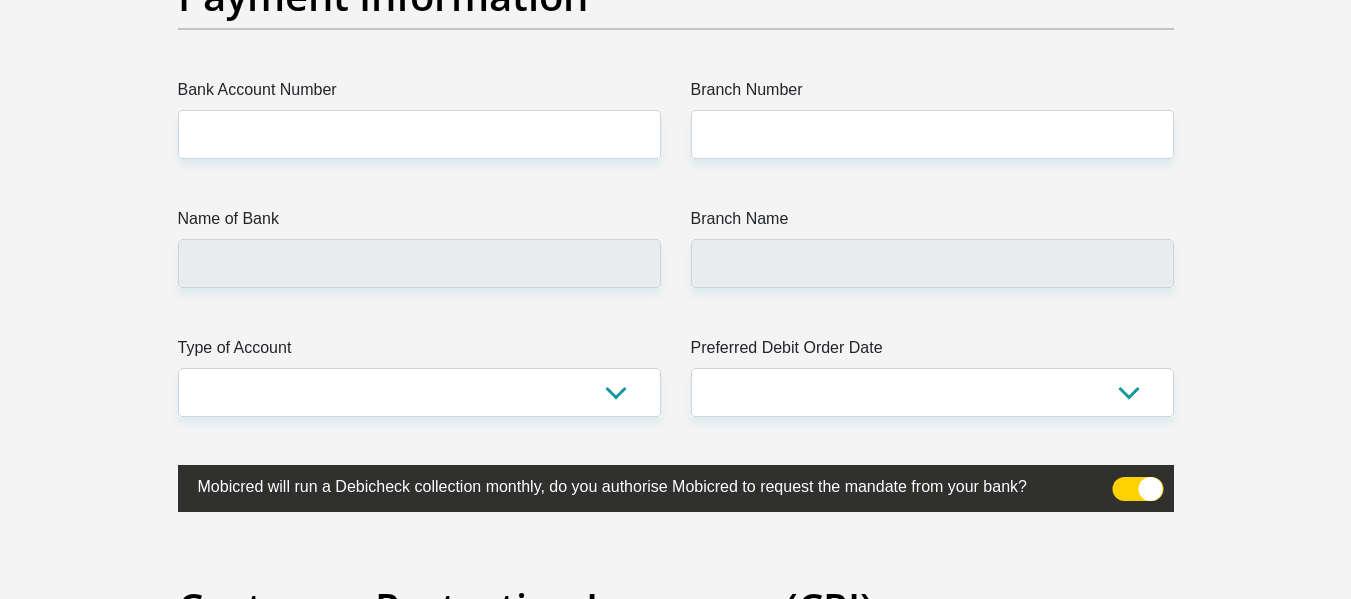 scroll, scrollTop: 4680, scrollLeft: 0, axis: vertical 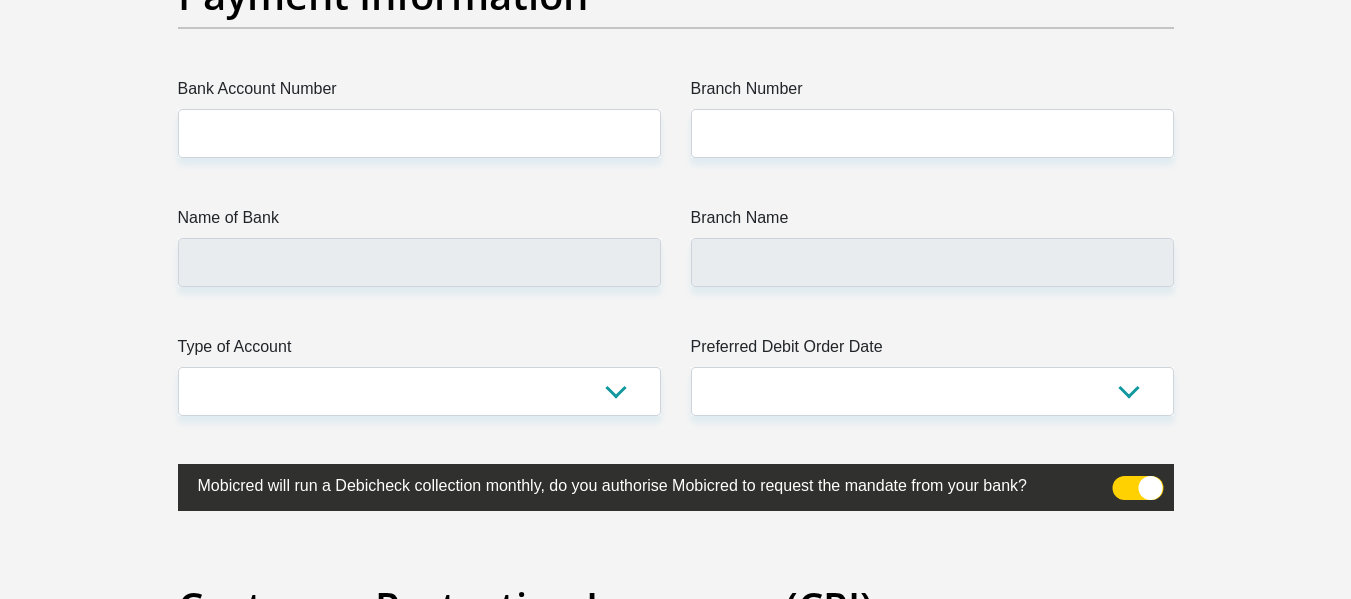click on "Preferred Debit Order Date" at bounding box center [932, 351] 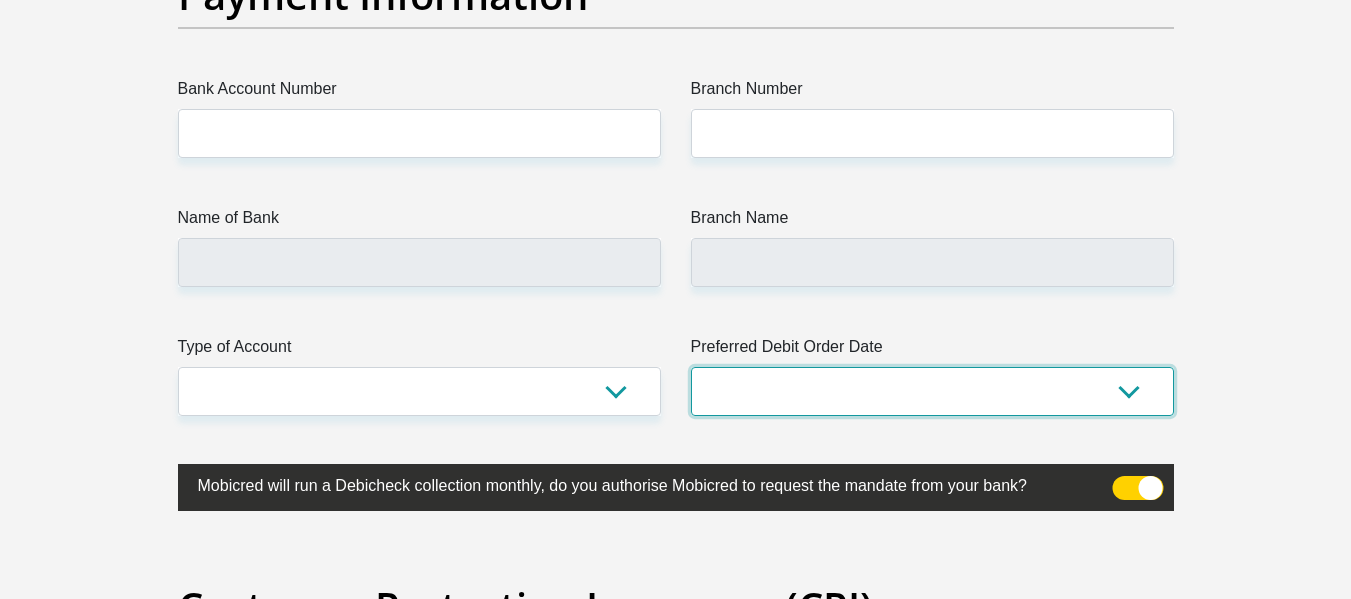 click on "1st
2nd
3rd
4th
5th
7th
18th
19th
20th
21st
22nd
23rd
24th
25th
26th
27th
28th
29th
30th" at bounding box center [932, 391] 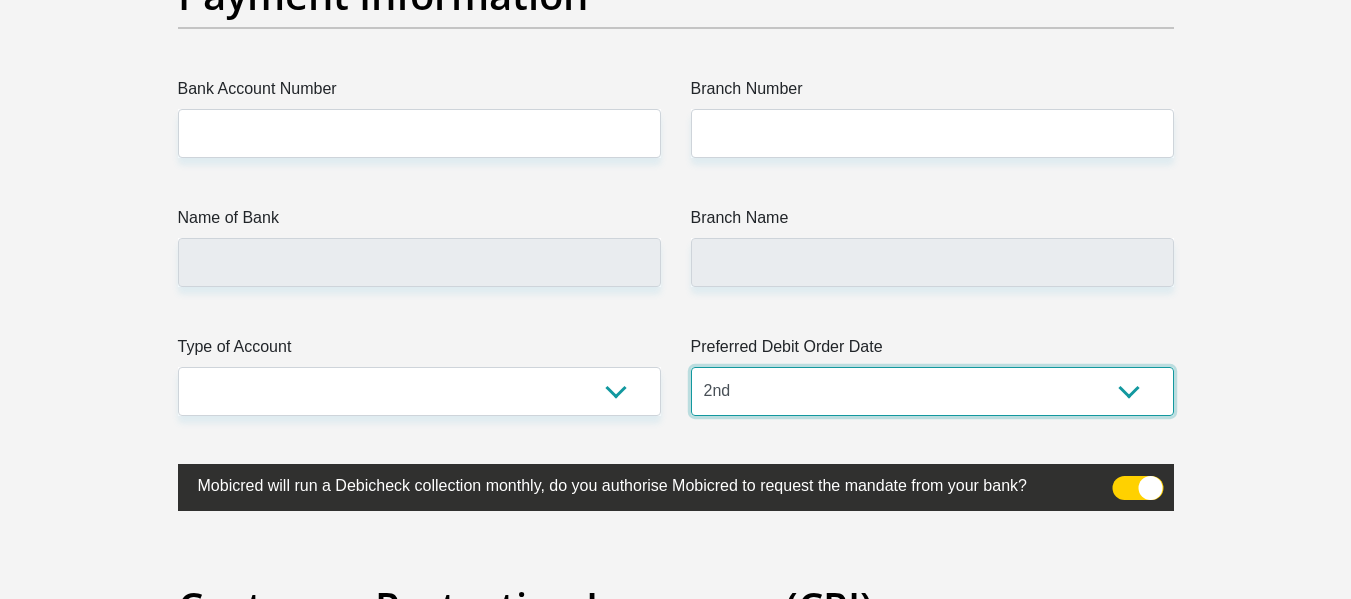 click on "1st
2nd
3rd
4th
5th
7th
18th
19th
20th
21st
22nd
23rd
24th
25th
26th
27th
28th
29th
30th" at bounding box center (932, 391) 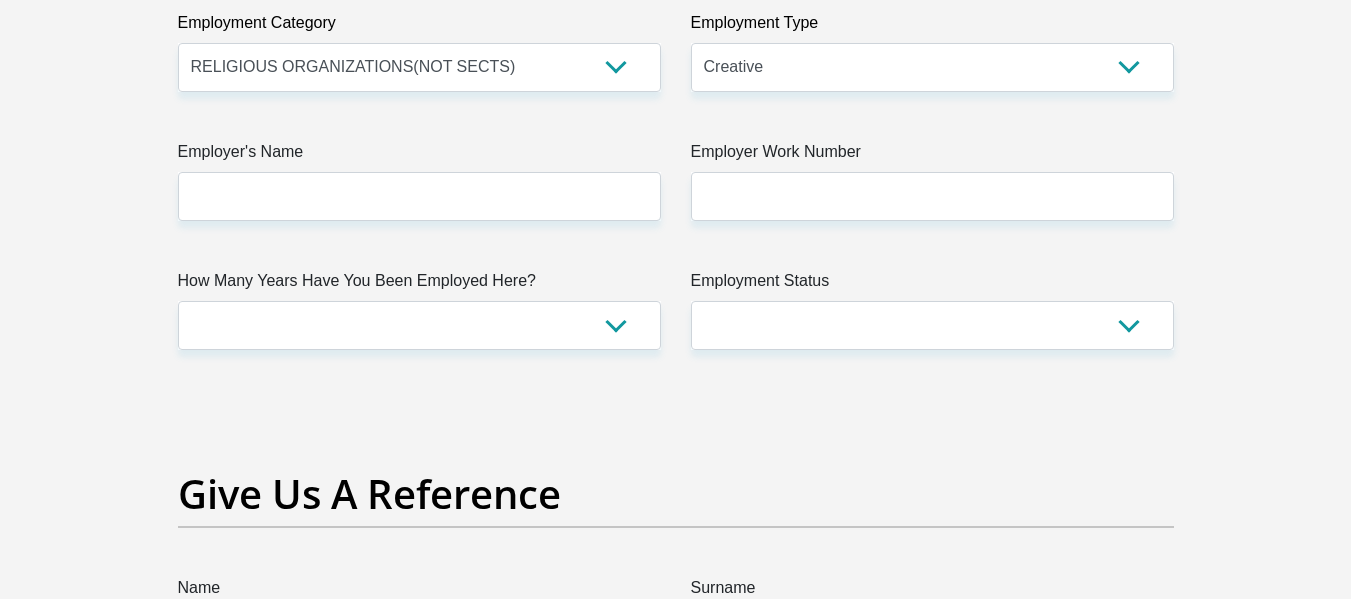 scroll, scrollTop: 3743, scrollLeft: 0, axis: vertical 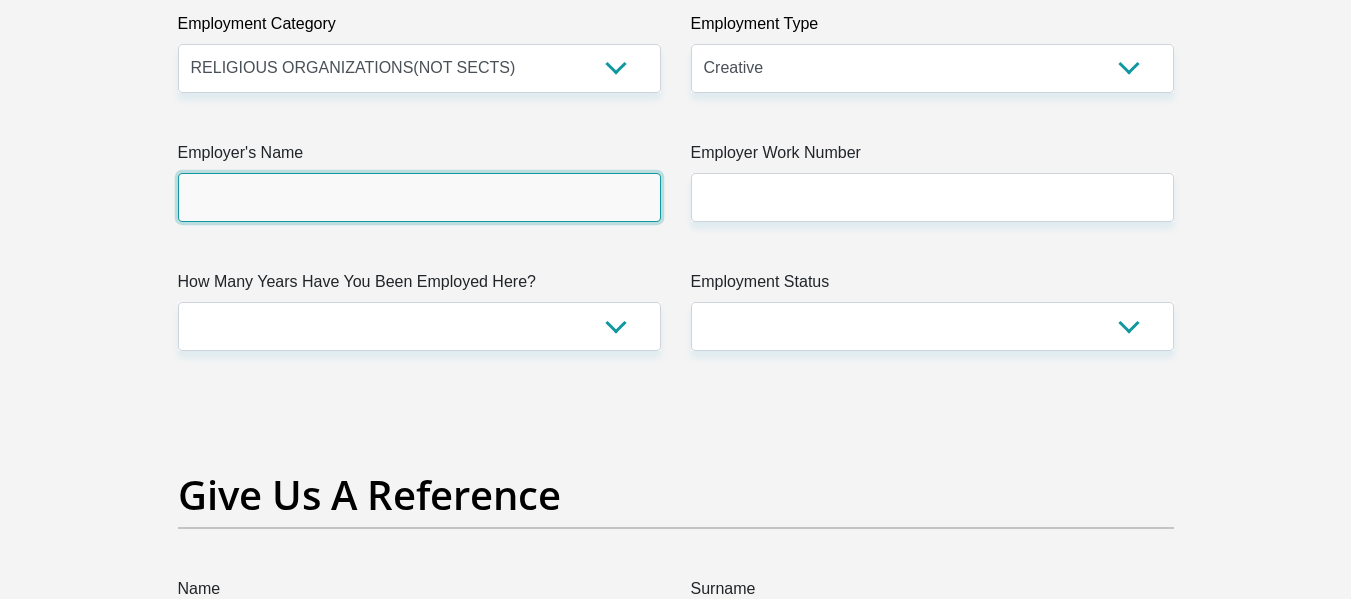click on "Employer's Name" at bounding box center (419, 197) 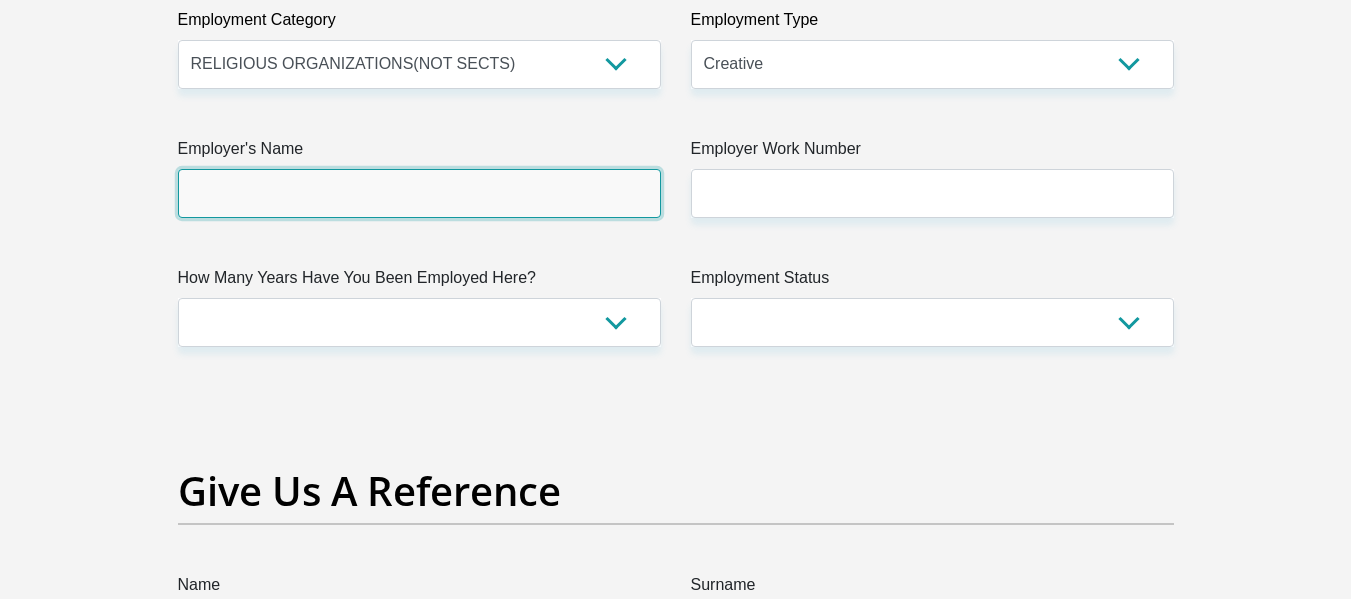 scroll, scrollTop: 3749, scrollLeft: 0, axis: vertical 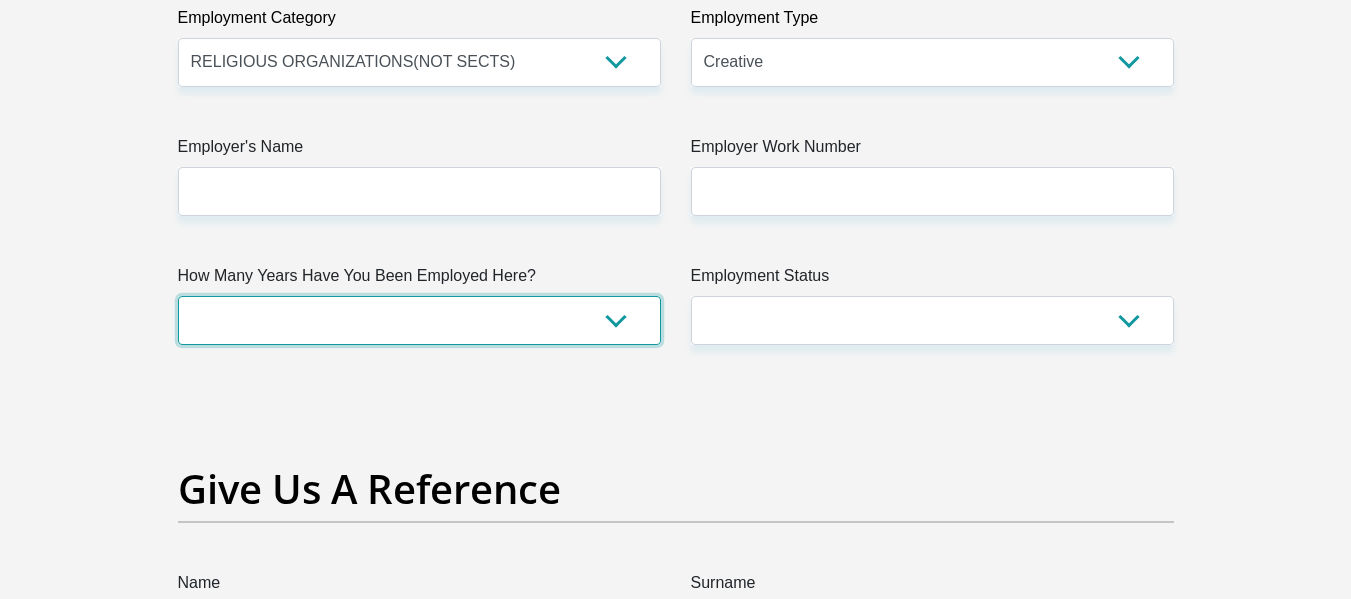 click on "less than 1 year
1-3 years
3-5 years
5+ years" at bounding box center [419, 320] 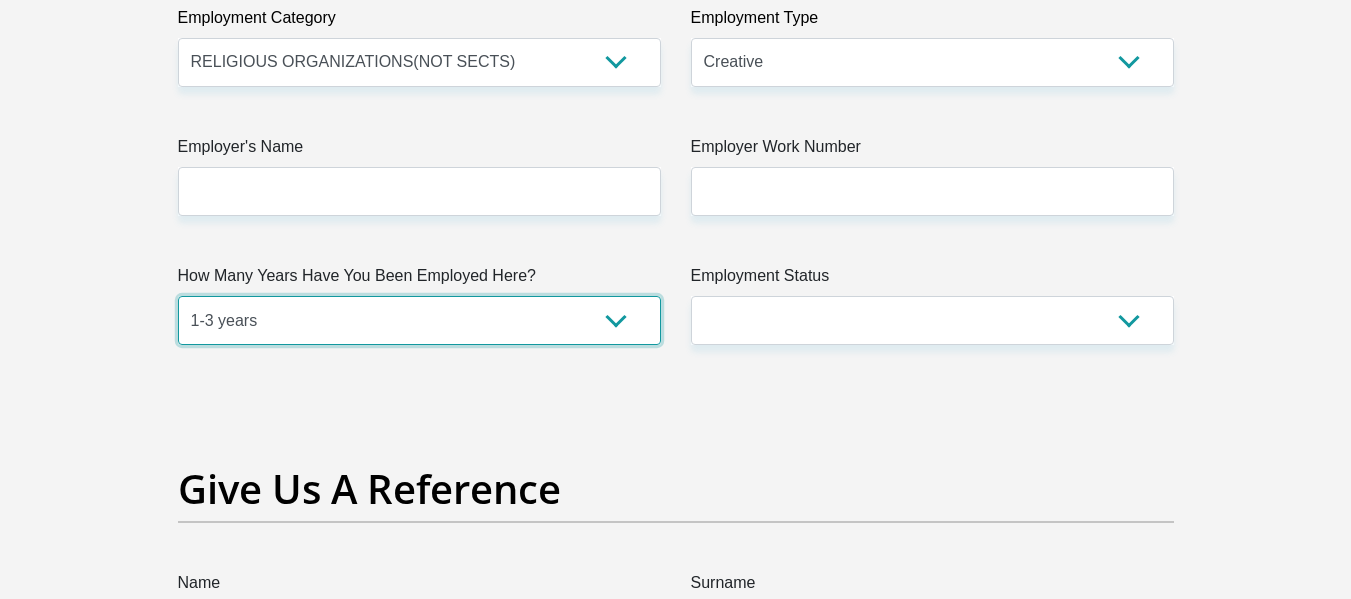 click on "less than 1 year
1-3 years
3-5 years
5+ years" at bounding box center (419, 320) 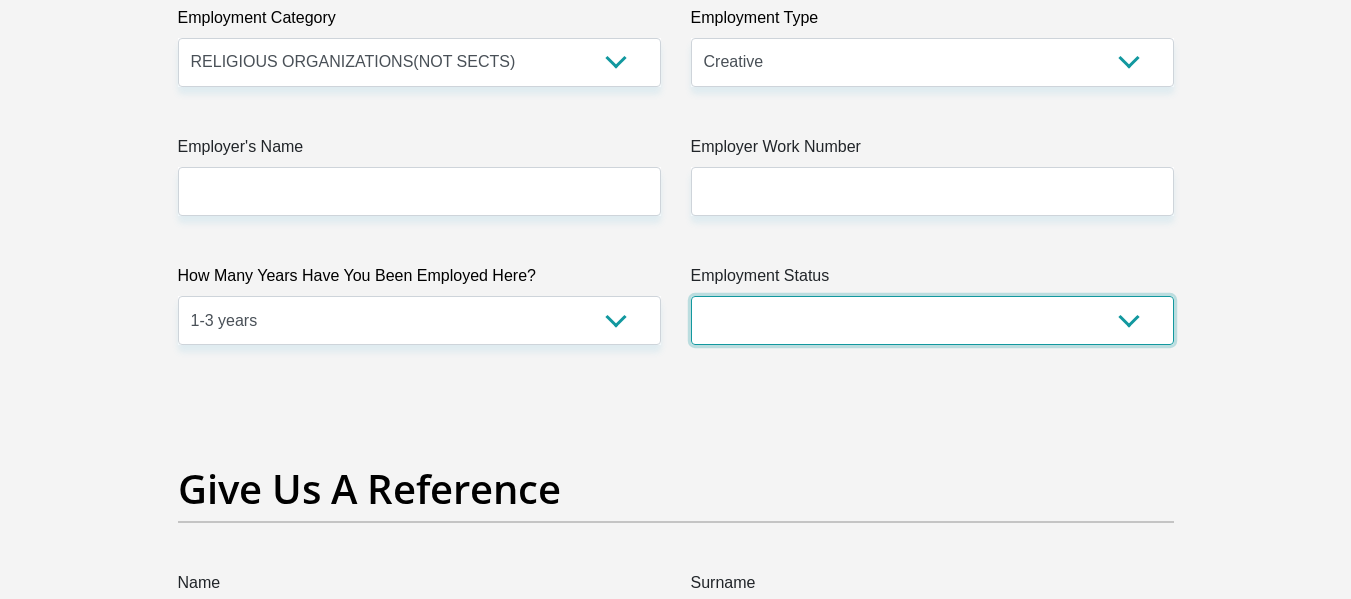 click on "Permanent/Full-time
Part-time/Casual
Contract Worker
Self-Employed
Housewife
Retired
Student
Medically Boarded
Disability
Unemployed" at bounding box center [932, 320] 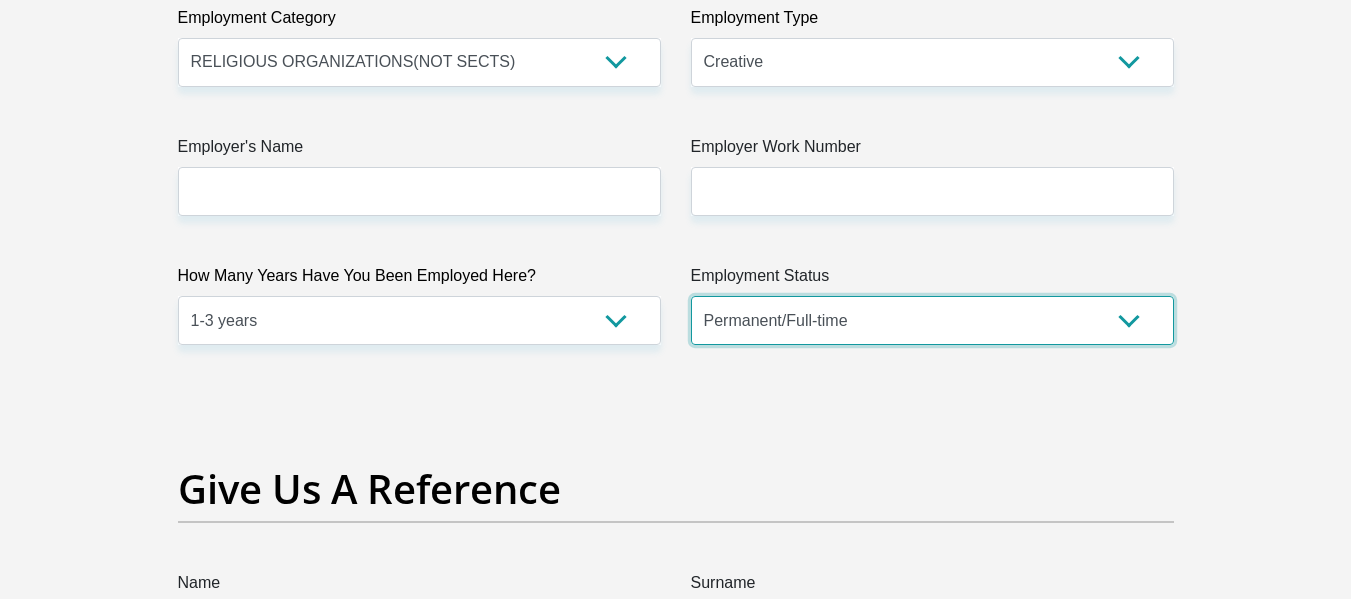 click on "Permanent/Full-time
Part-time/Casual
Contract Worker
Self-Employed
Housewife
Retired
Student
Medically Boarded
Disability
Unemployed" at bounding box center (932, 320) 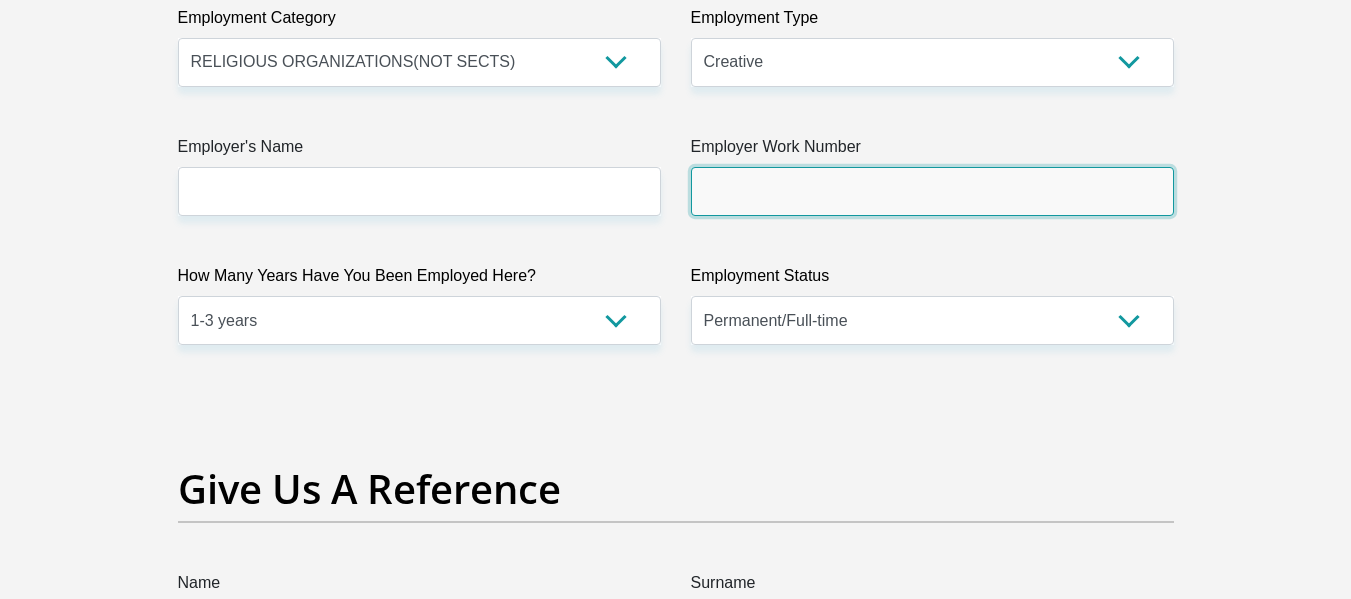 click on "Employer Work Number" at bounding box center [932, 191] 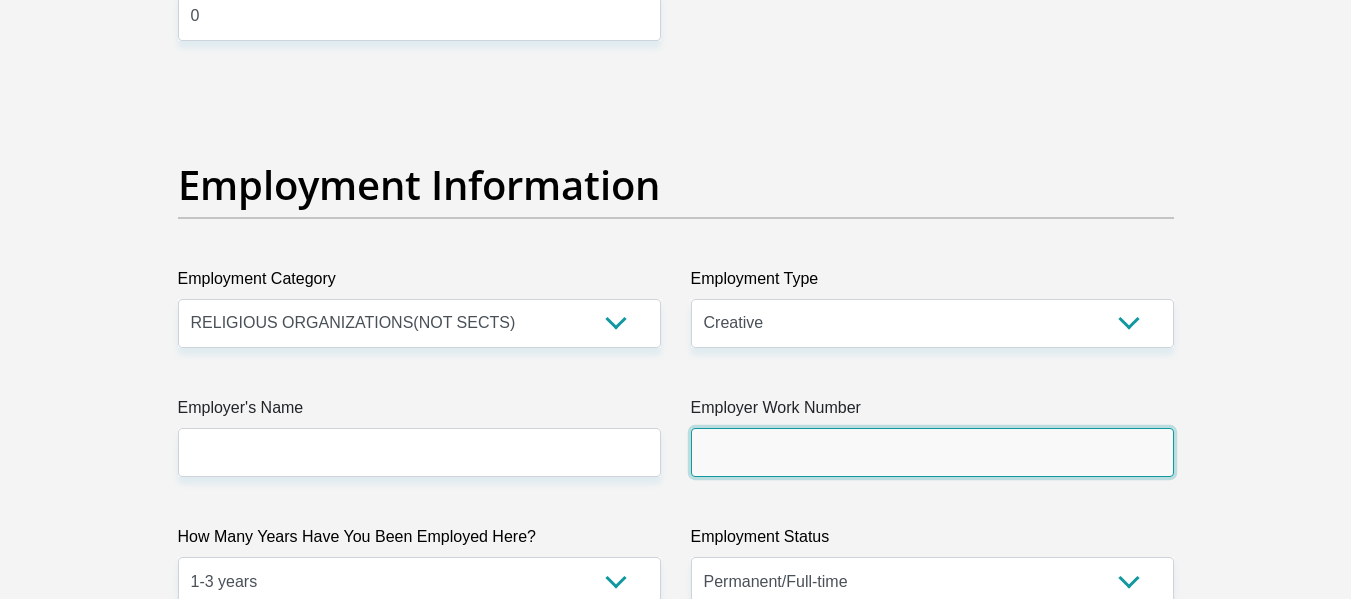 scroll, scrollTop: 3487, scrollLeft: 0, axis: vertical 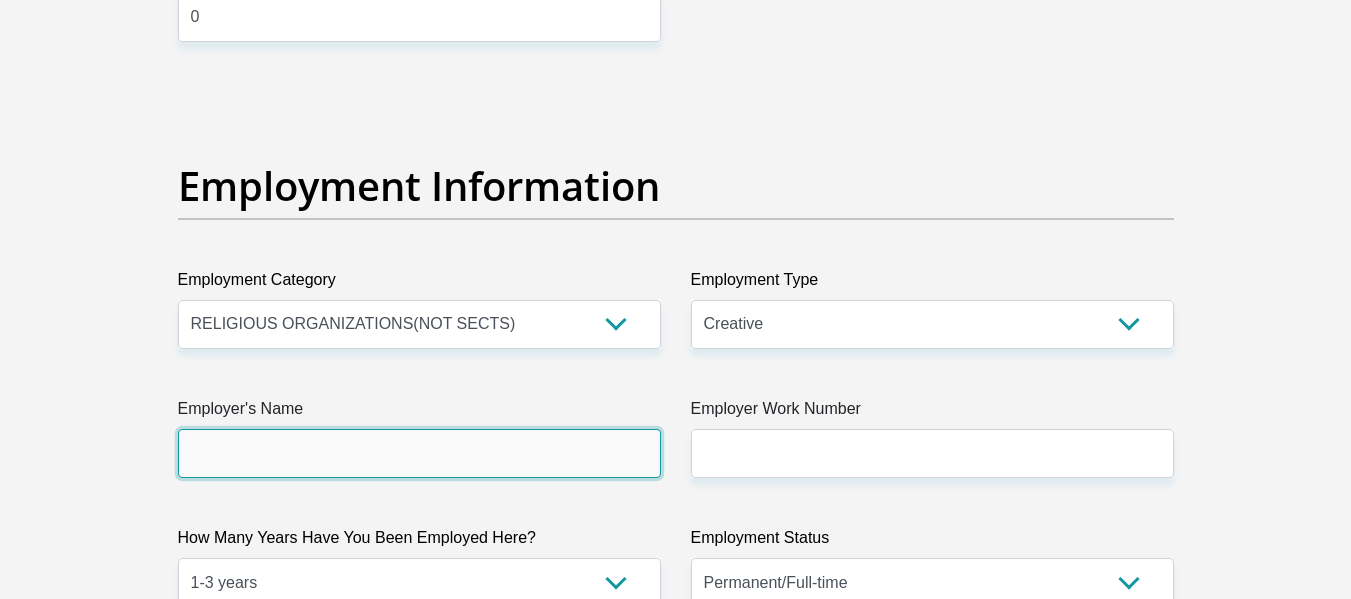 click on "Employer's Name" at bounding box center (419, 453) 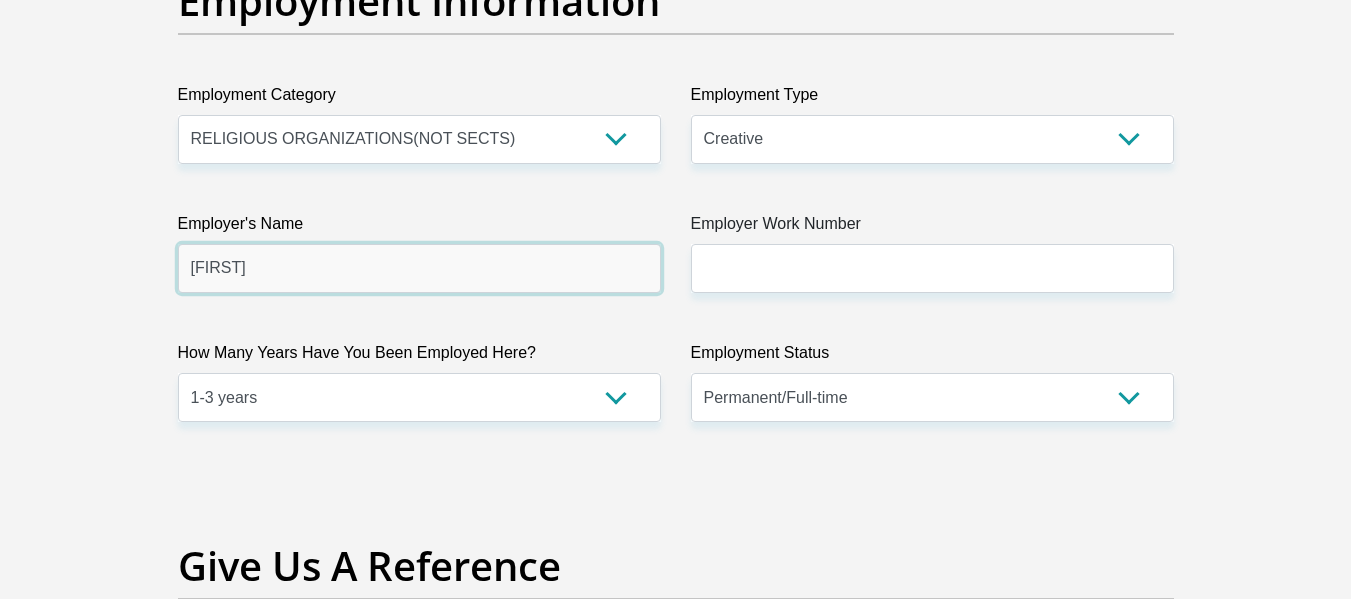 scroll, scrollTop: 3681, scrollLeft: 0, axis: vertical 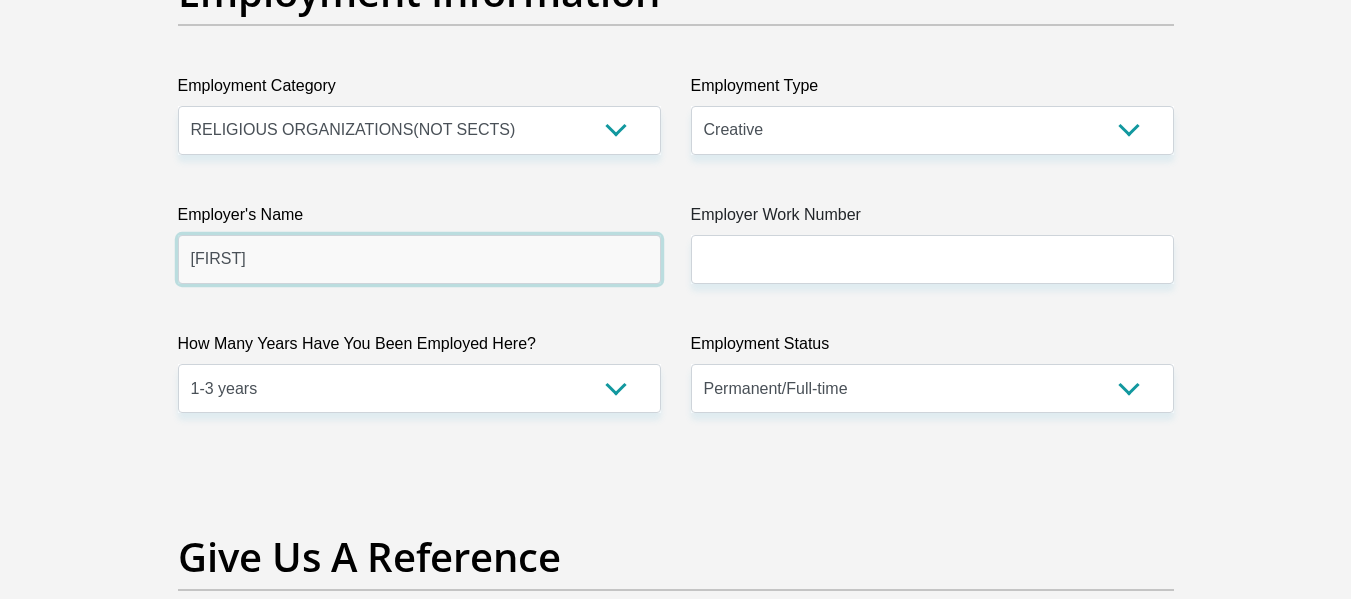 type on "[FIRST]" 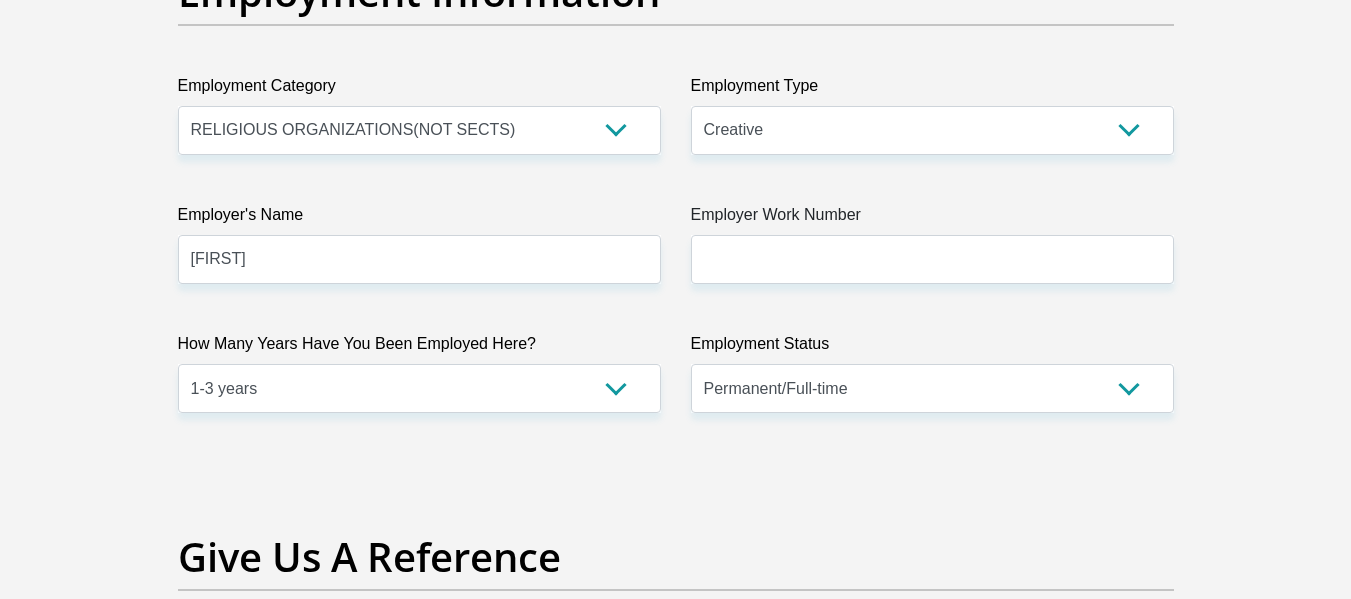 click on "Title
Mr
Ms
Mrs
Dr
Other
First Name
[FIRST]
Surname
[LAST]
ID Number
[ID NUMBER]
Please input valid ID number
Race
Black
Coloured
Indian
White
Other
Contact Number
[PHONE]
Please input valid contact number
Nationality
South Africa
Afghanistan
Aland Islands  Albania  Algeria" at bounding box center (676, -114) 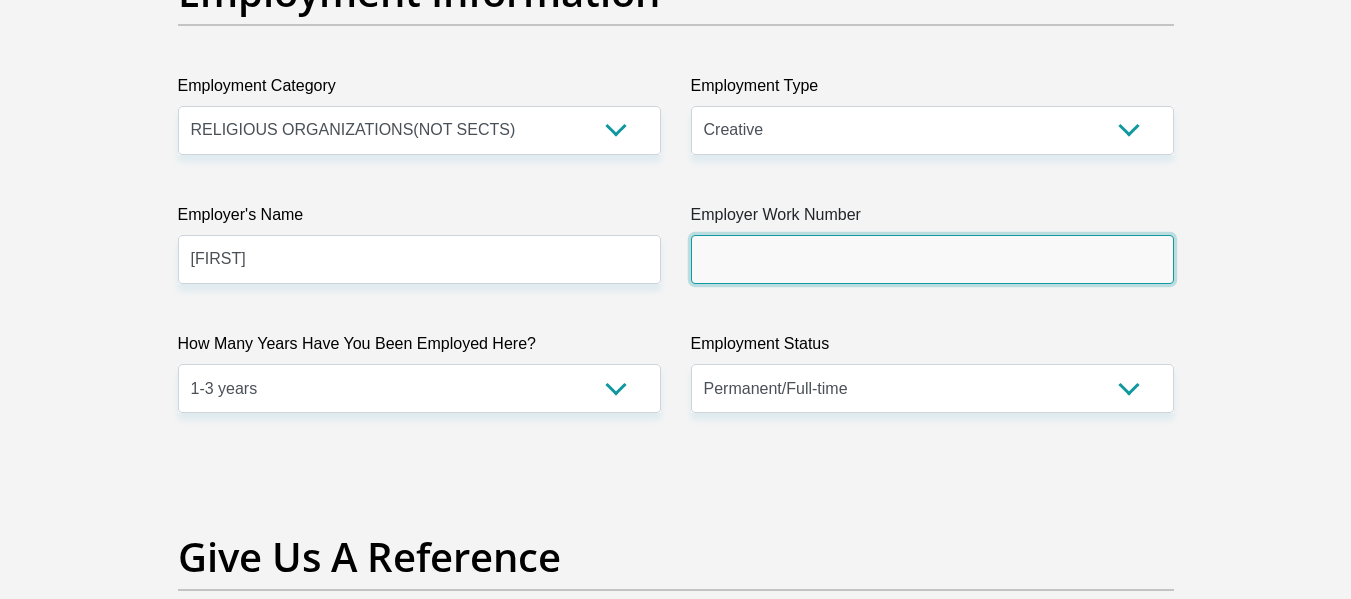 click on "Employer Work Number" at bounding box center [932, 259] 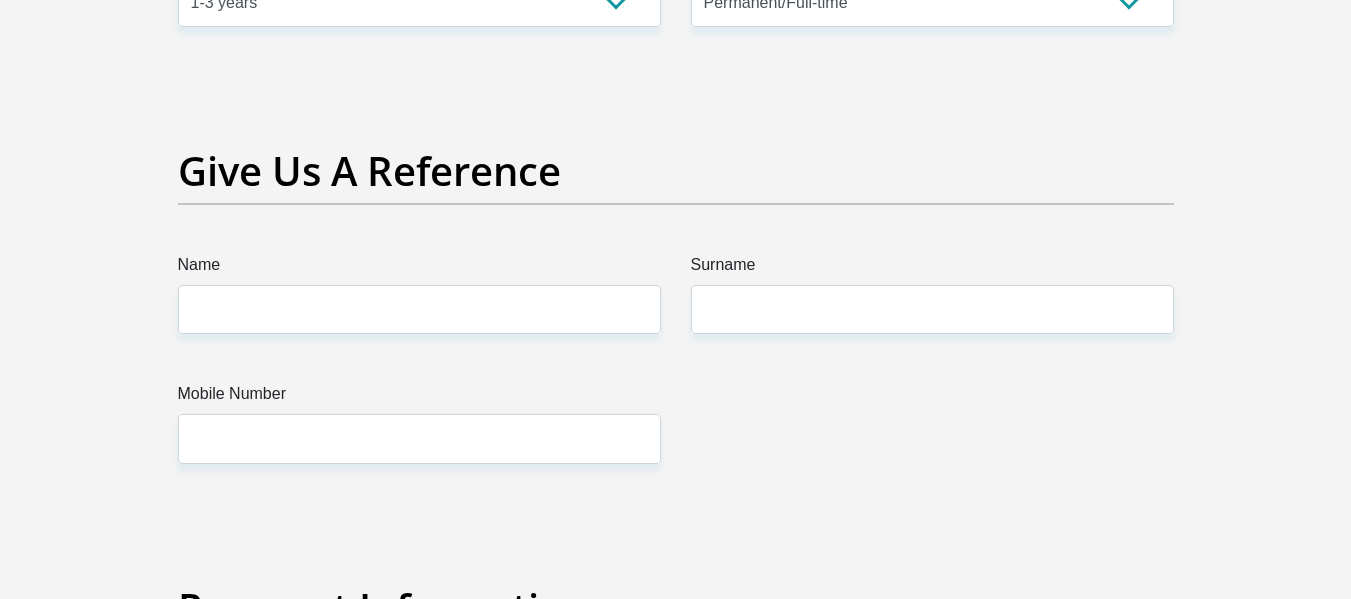 scroll, scrollTop: 4068, scrollLeft: 0, axis: vertical 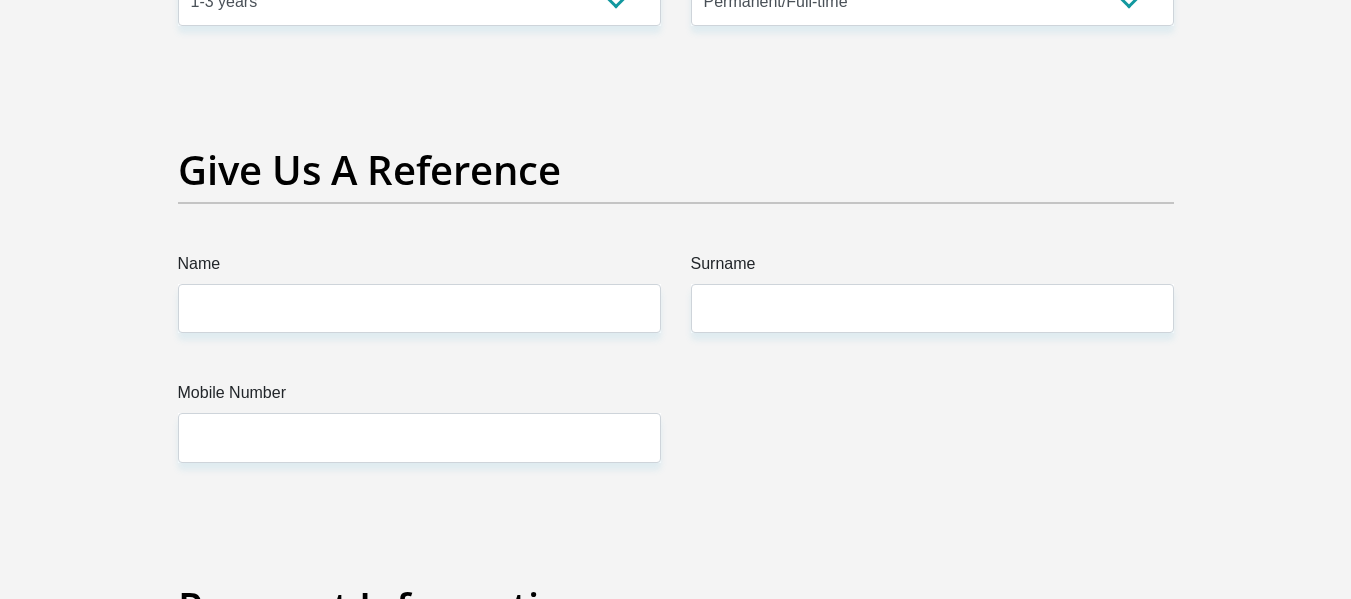 type on "0310019488" 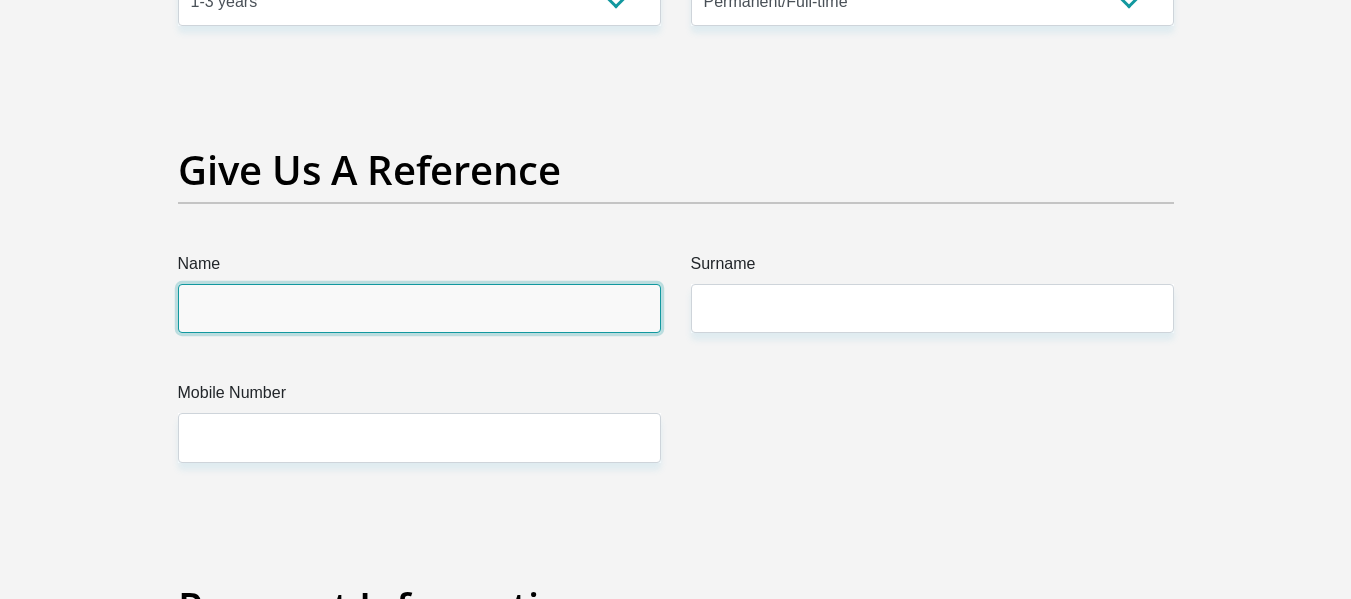 click on "Name" at bounding box center [419, 308] 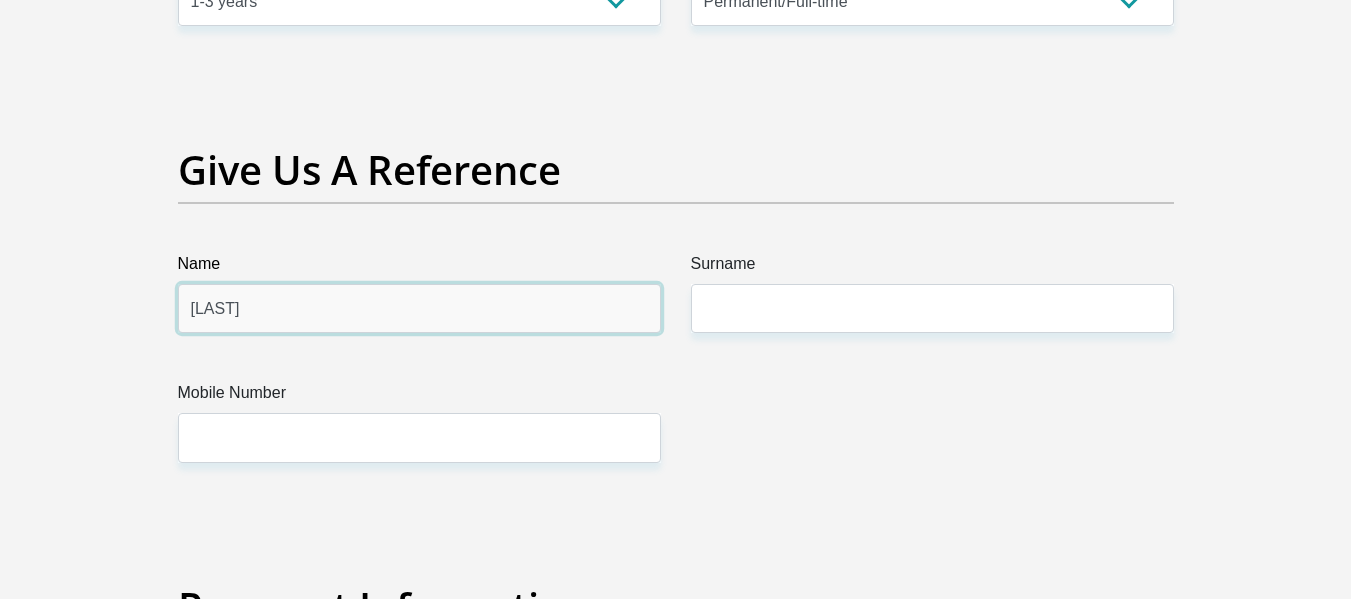 type on "[LAST]" 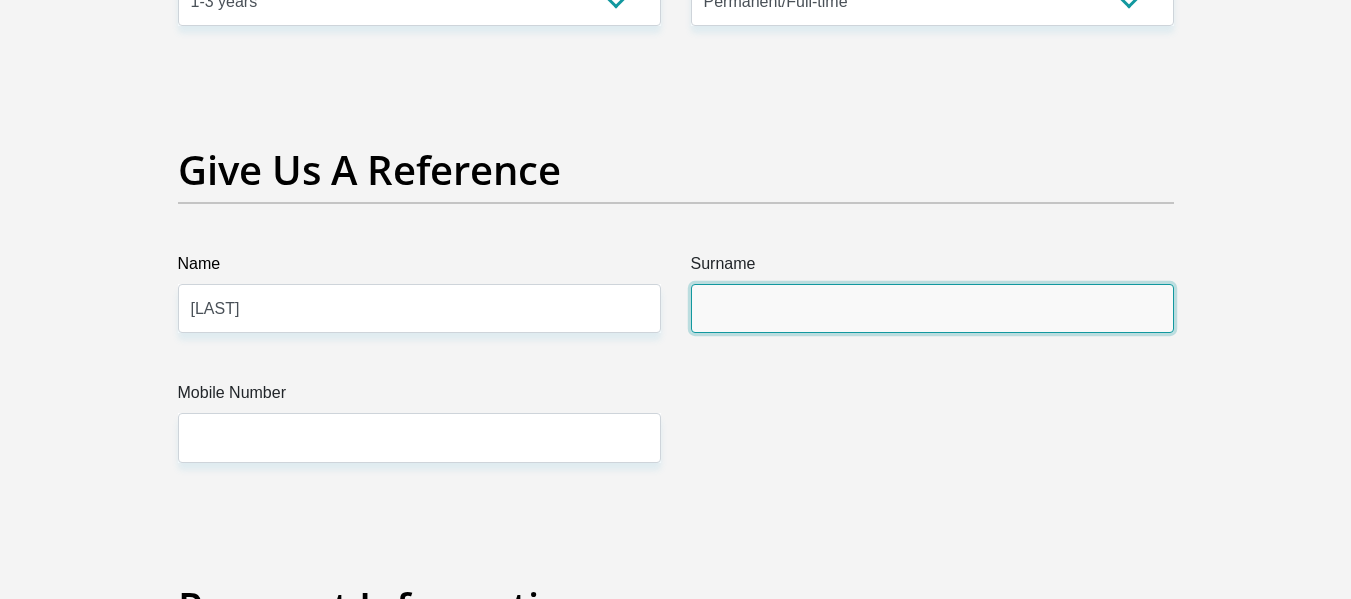 click on "Surname" at bounding box center [932, 308] 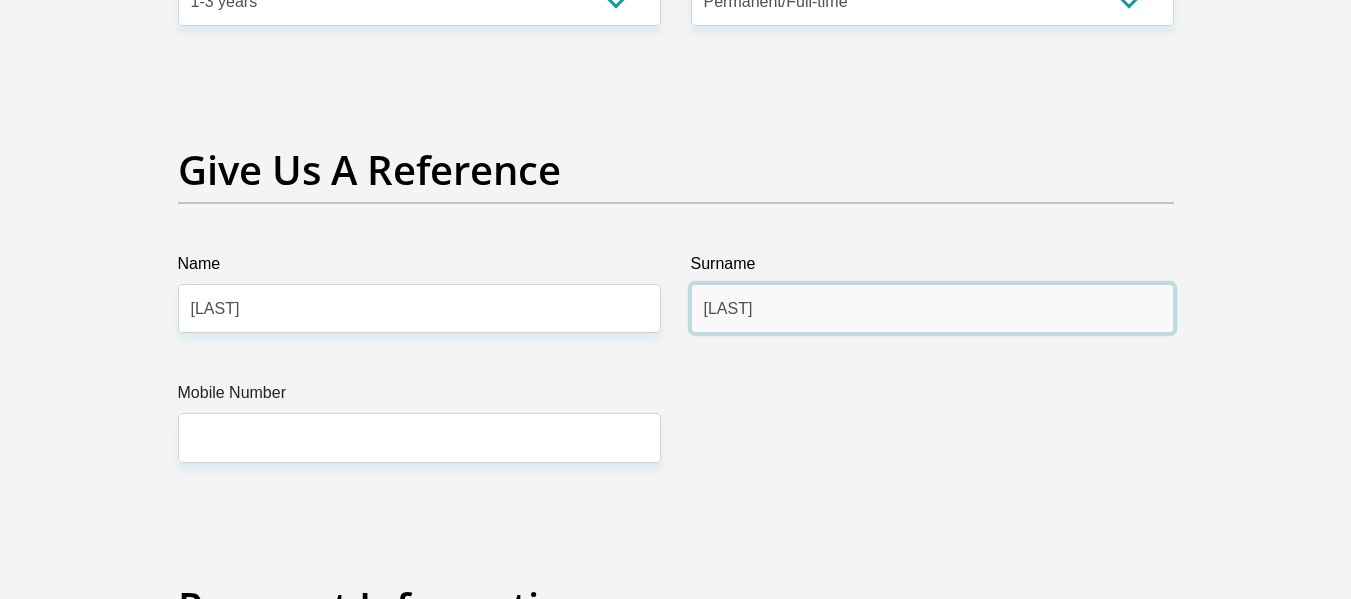 type on "[LAST]" 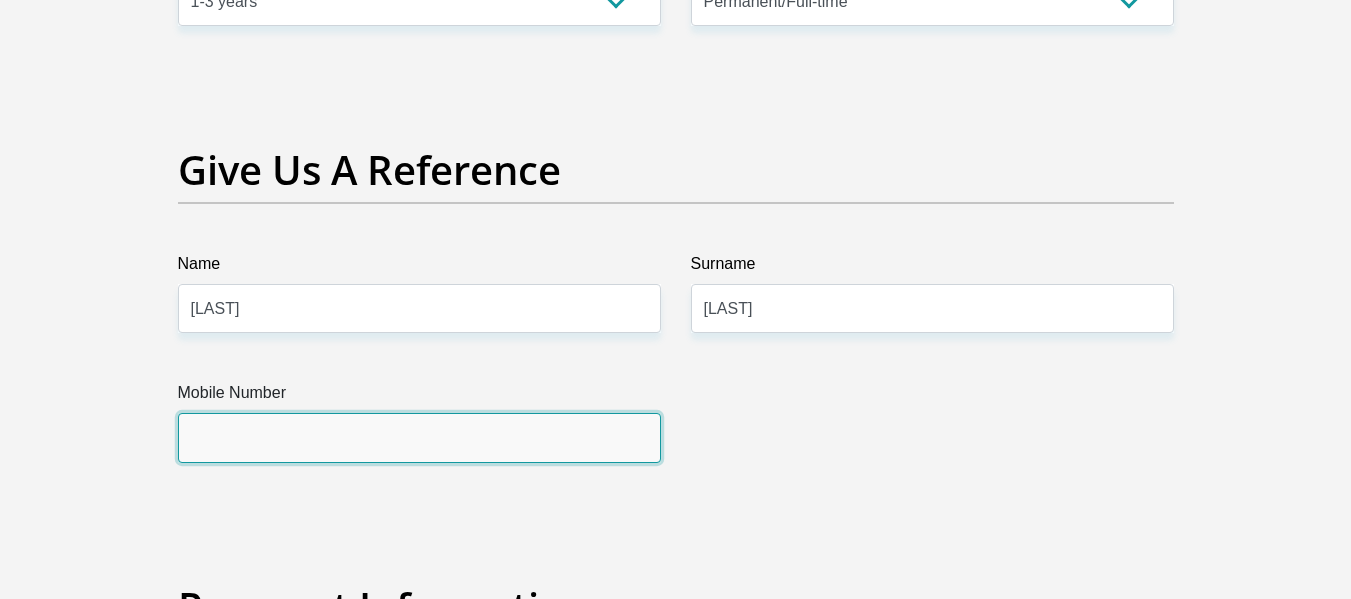 click on "Mobile Number" at bounding box center (419, 437) 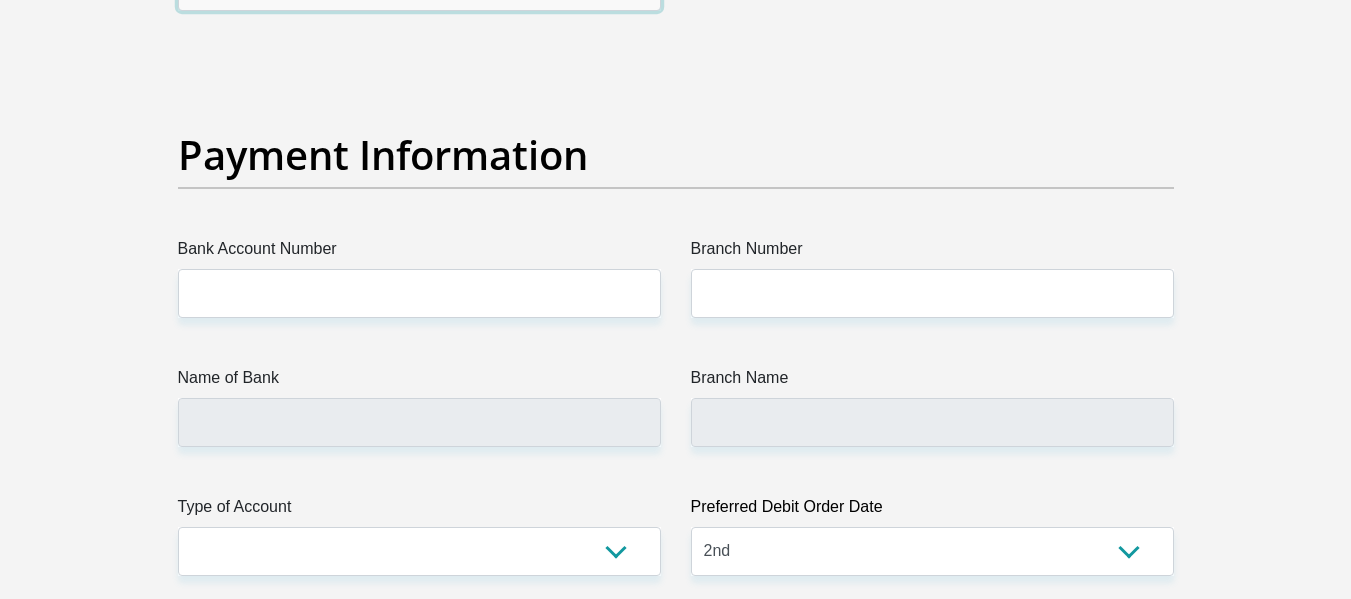 scroll, scrollTop: 4521, scrollLeft: 0, axis: vertical 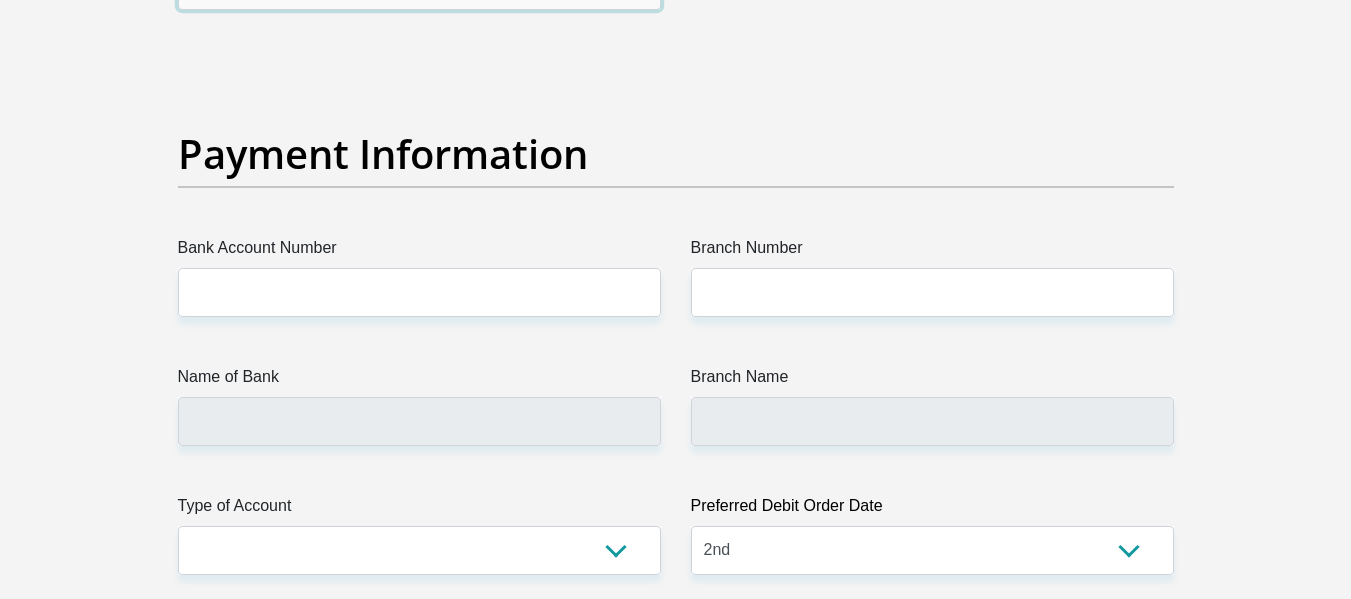 type on "[PHONE]" 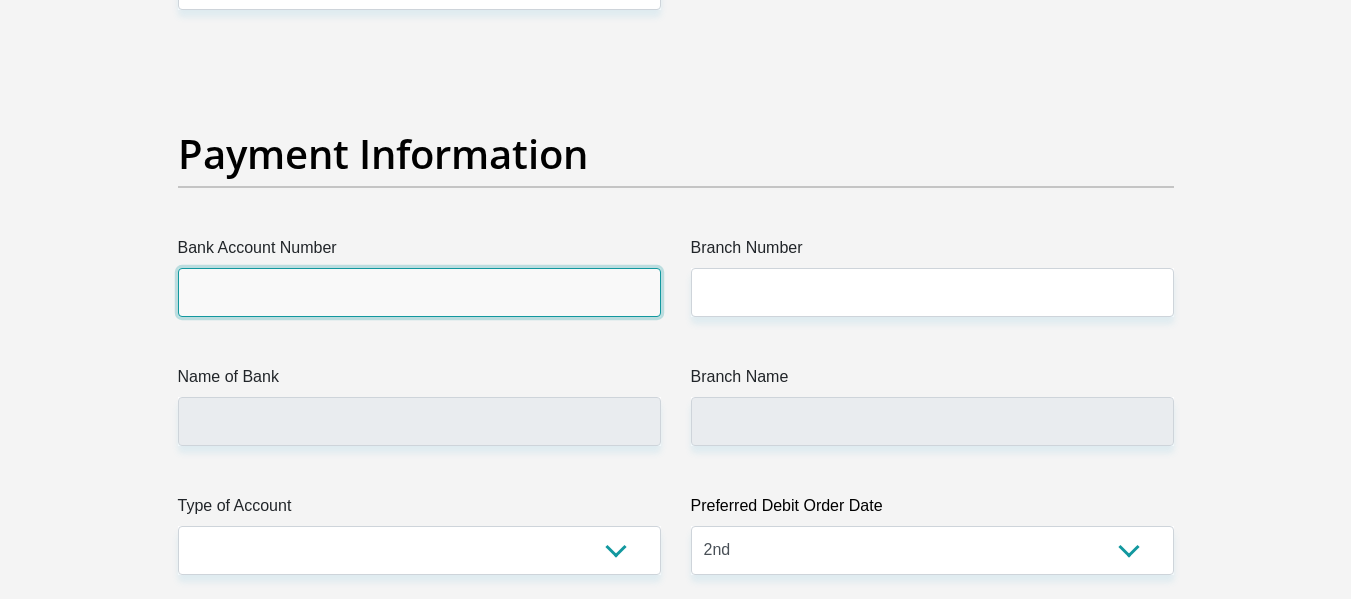 click on "Bank Account Number" at bounding box center (419, 292) 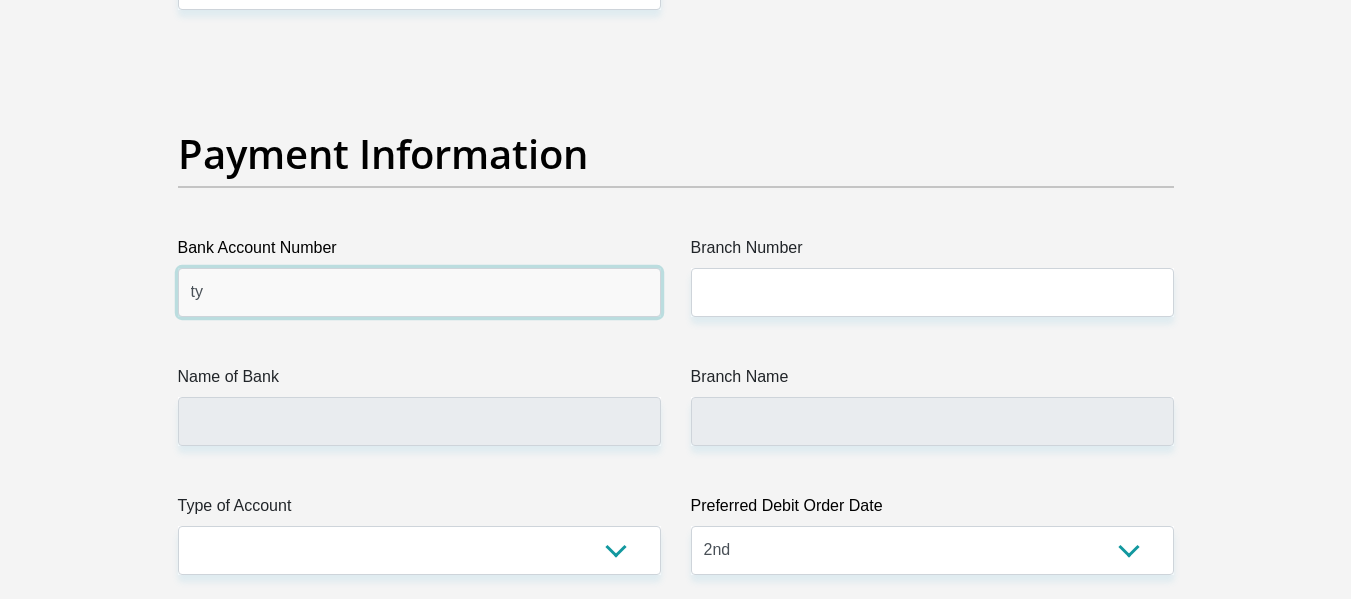 type on "t" 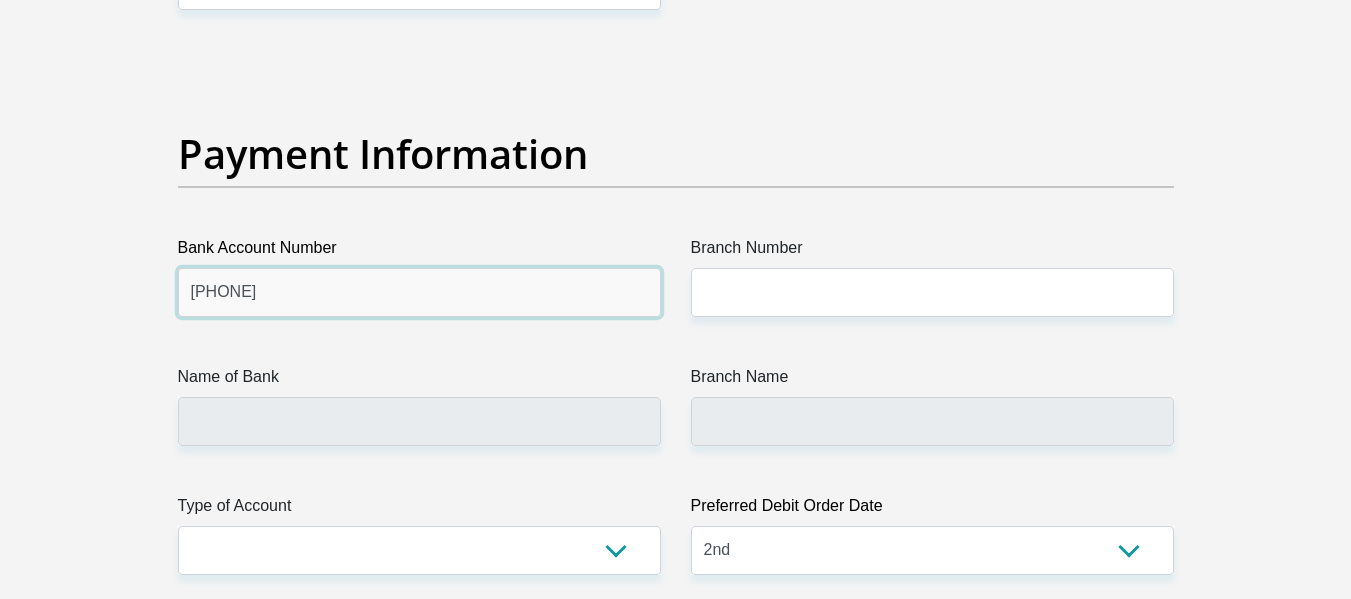 type on "[PHONE]" 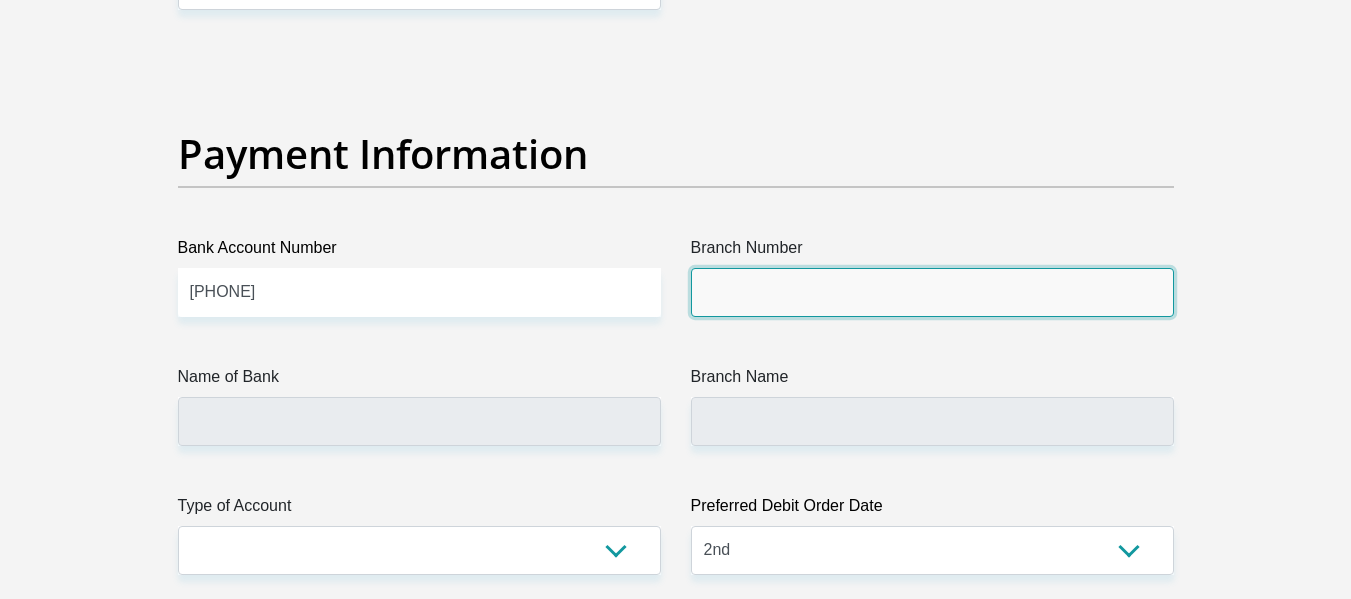 click on "Branch Number" at bounding box center [932, 292] 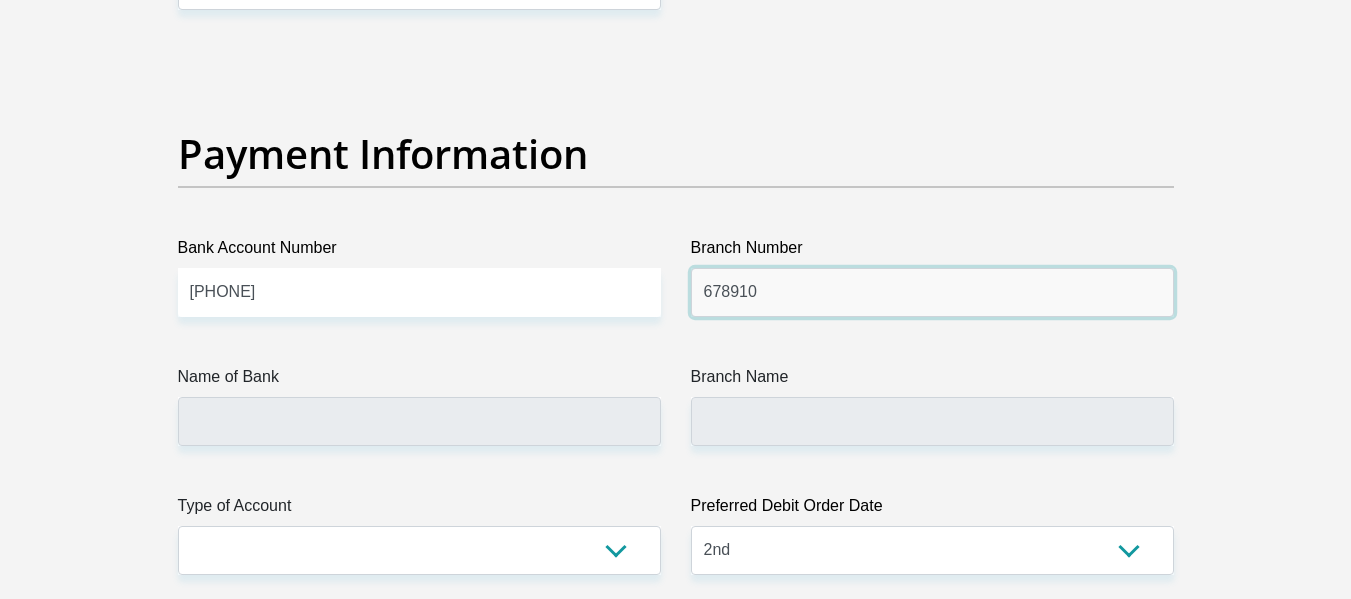 type on "678910" 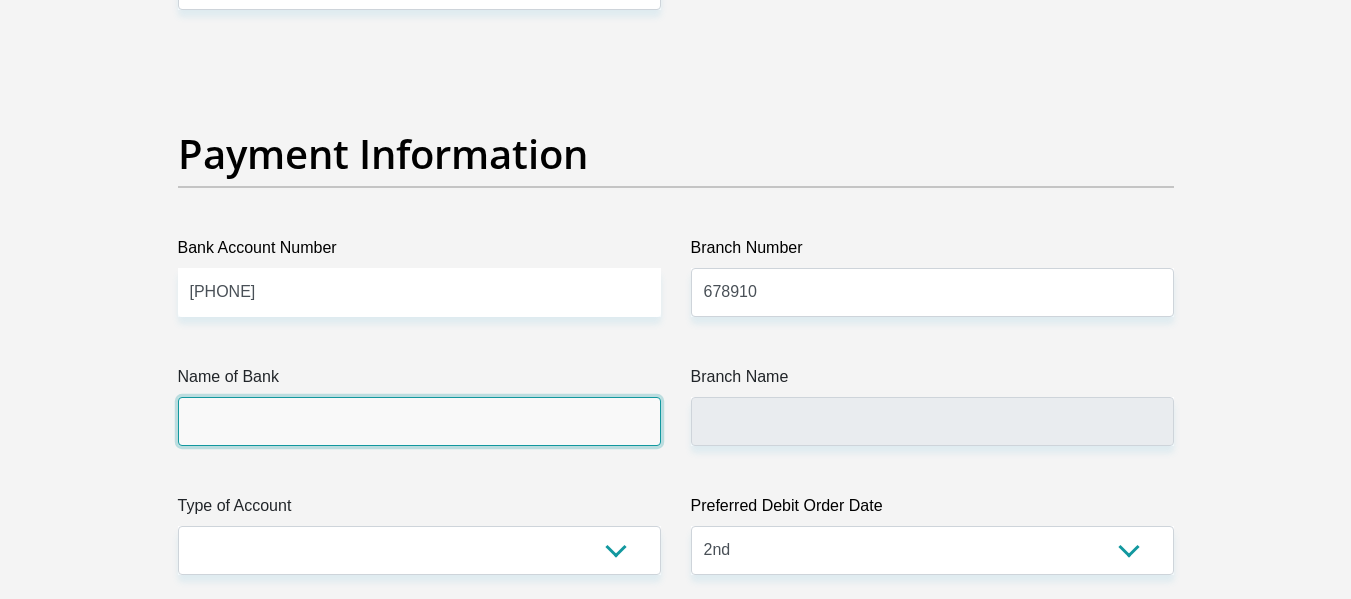 click on "Name of Bank" at bounding box center [419, 421] 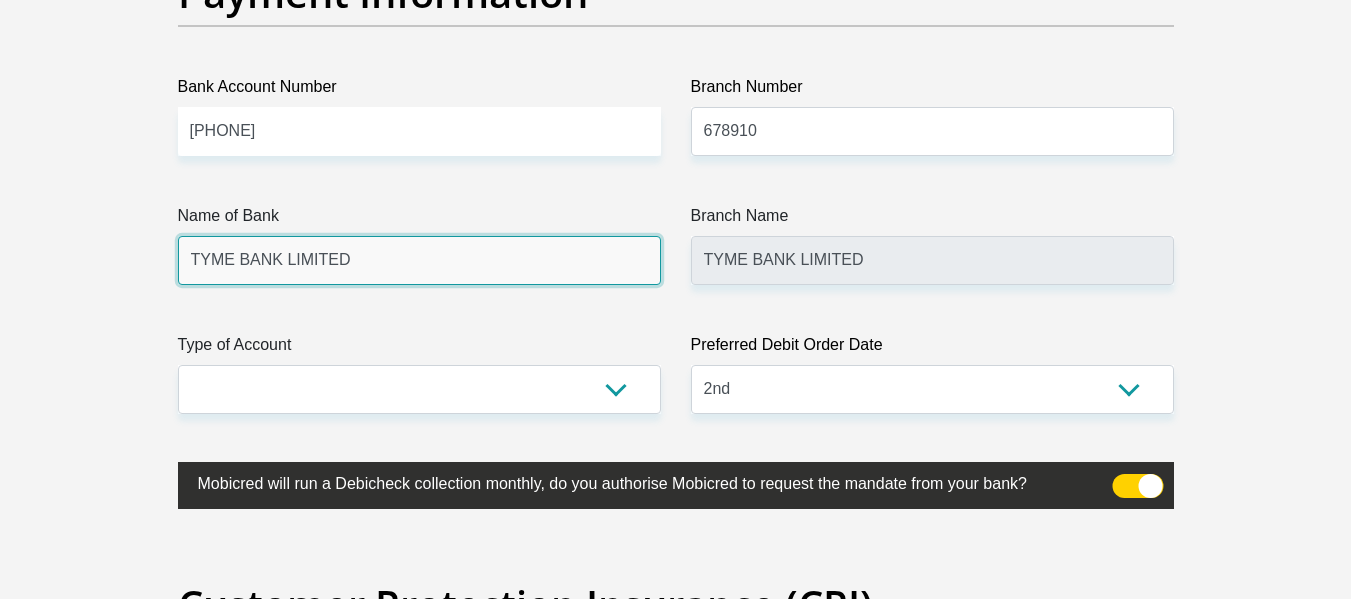 scroll, scrollTop: 4683, scrollLeft: 0, axis: vertical 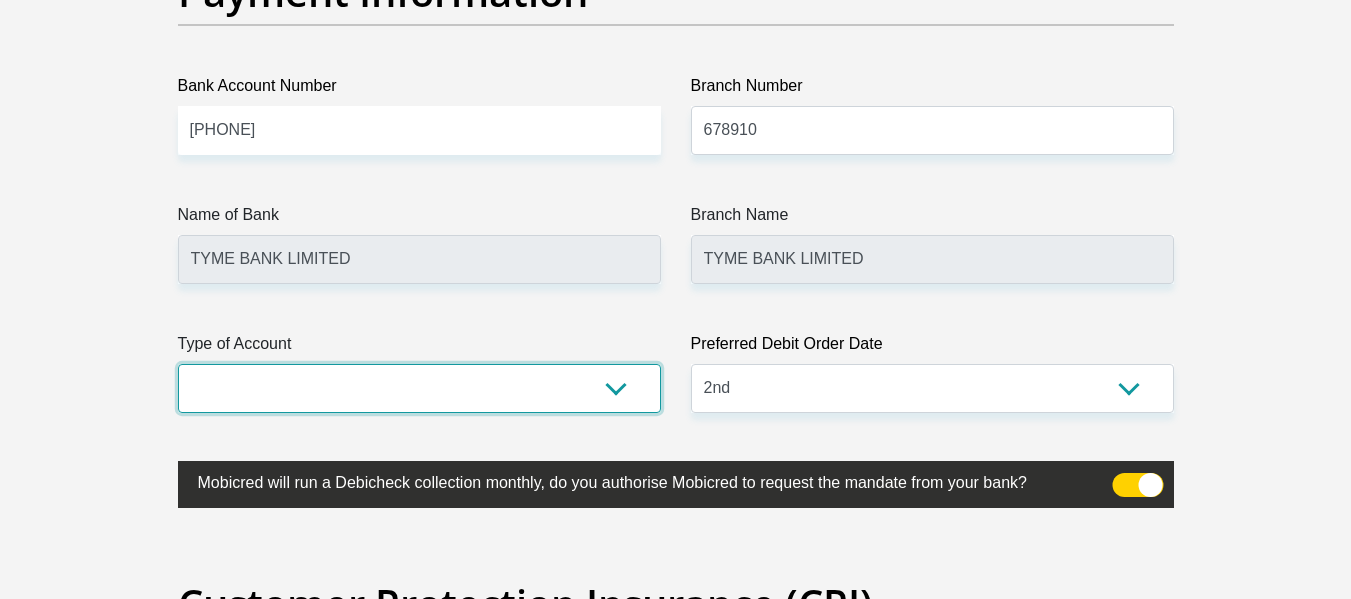 click on "Cheque
Savings" at bounding box center (419, 388) 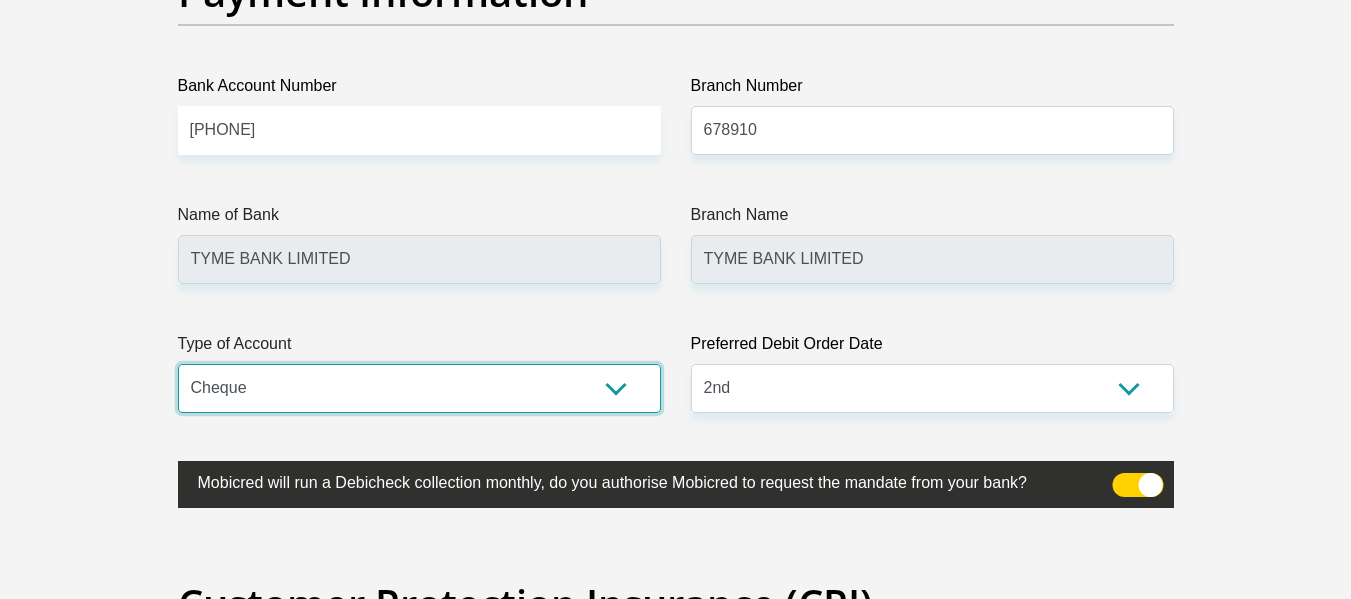 click on "Cheque
Savings" at bounding box center (419, 388) 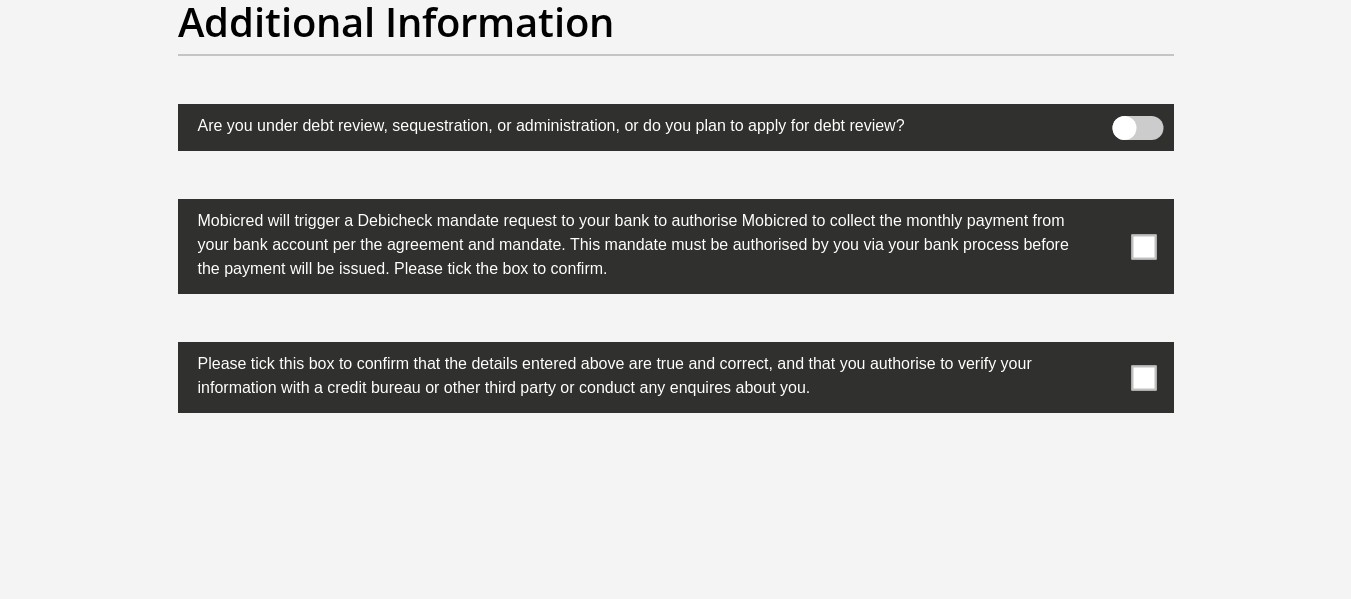 scroll, scrollTop: 6284, scrollLeft: 0, axis: vertical 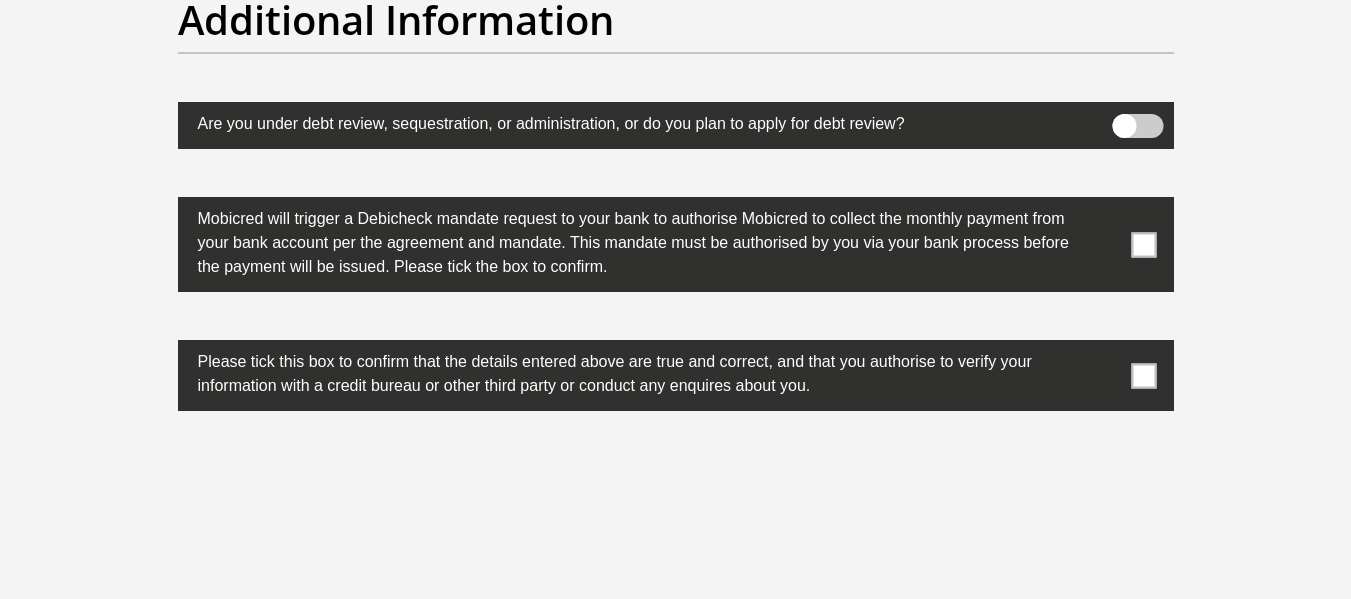 click at bounding box center (1143, 244) 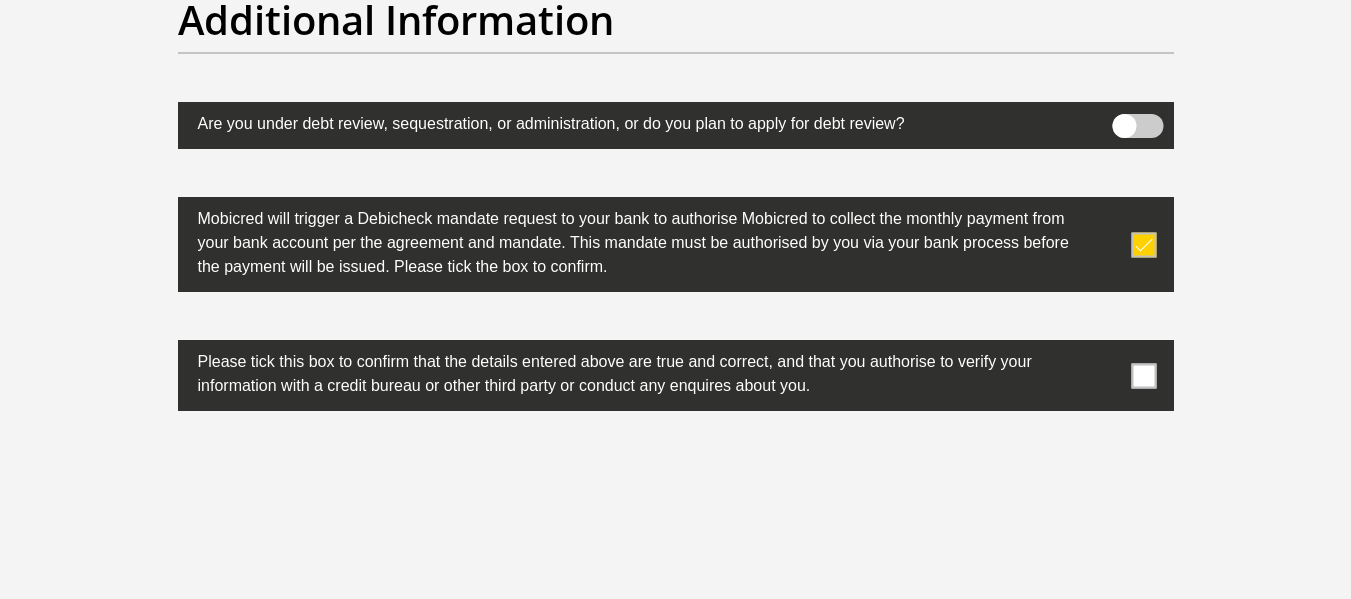 click at bounding box center (1143, 375) 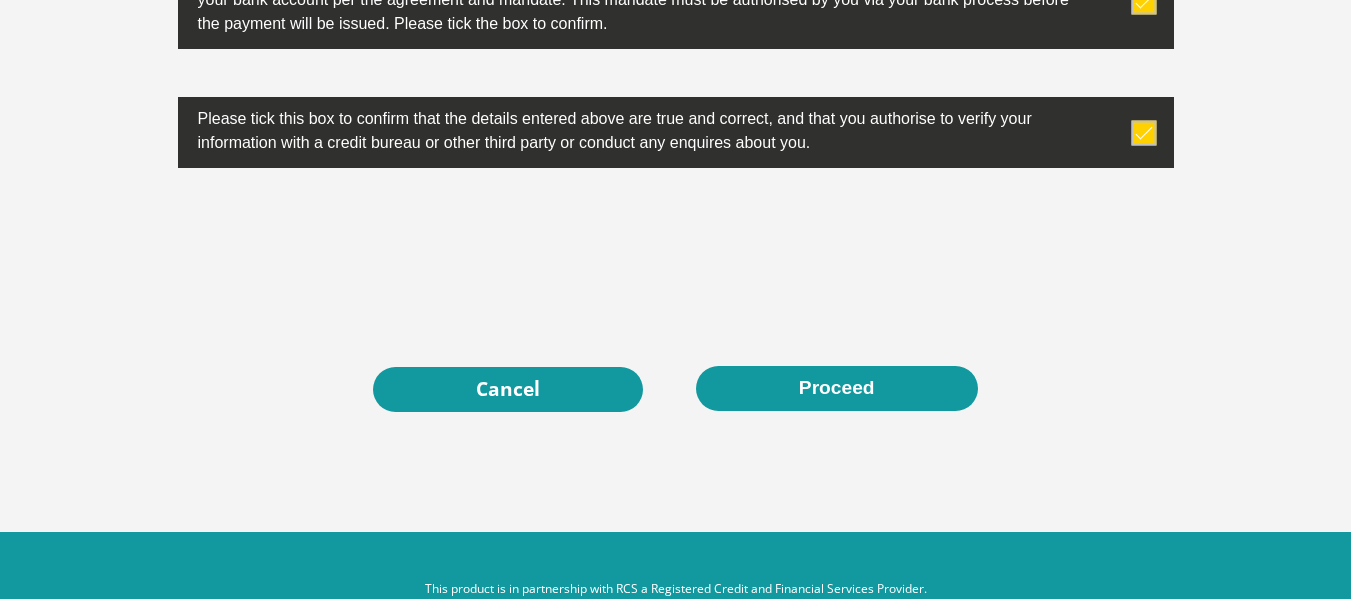scroll, scrollTop: 6528, scrollLeft: 0, axis: vertical 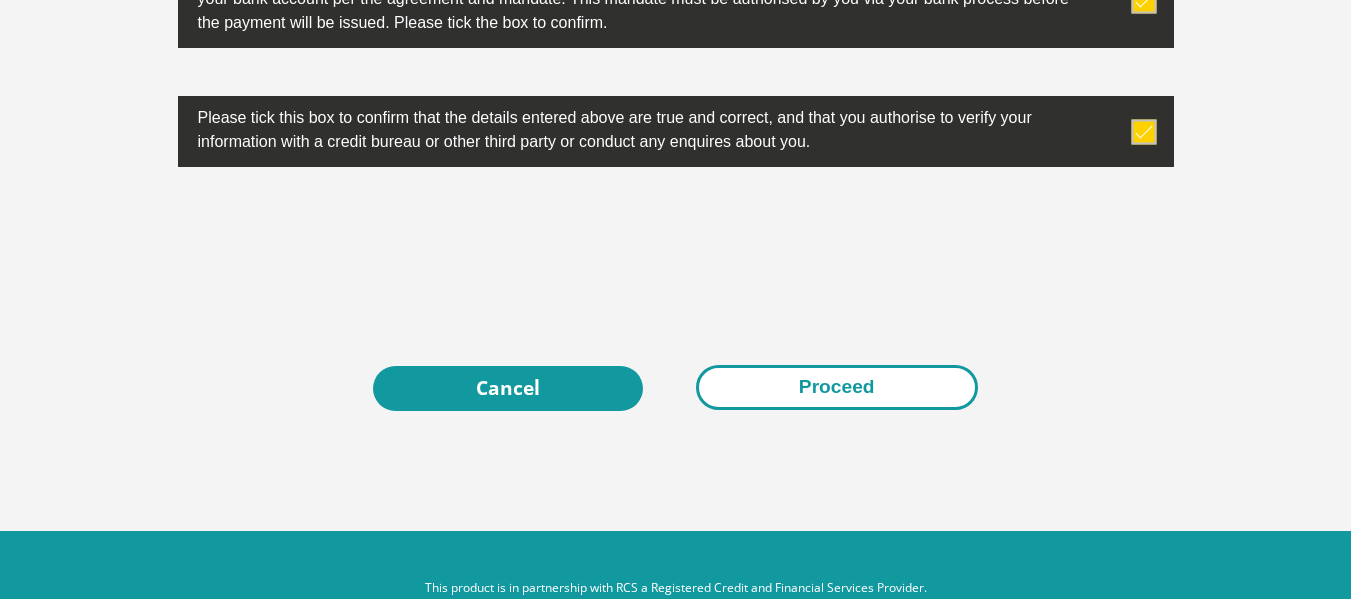 click on "Proceed" at bounding box center (837, 387) 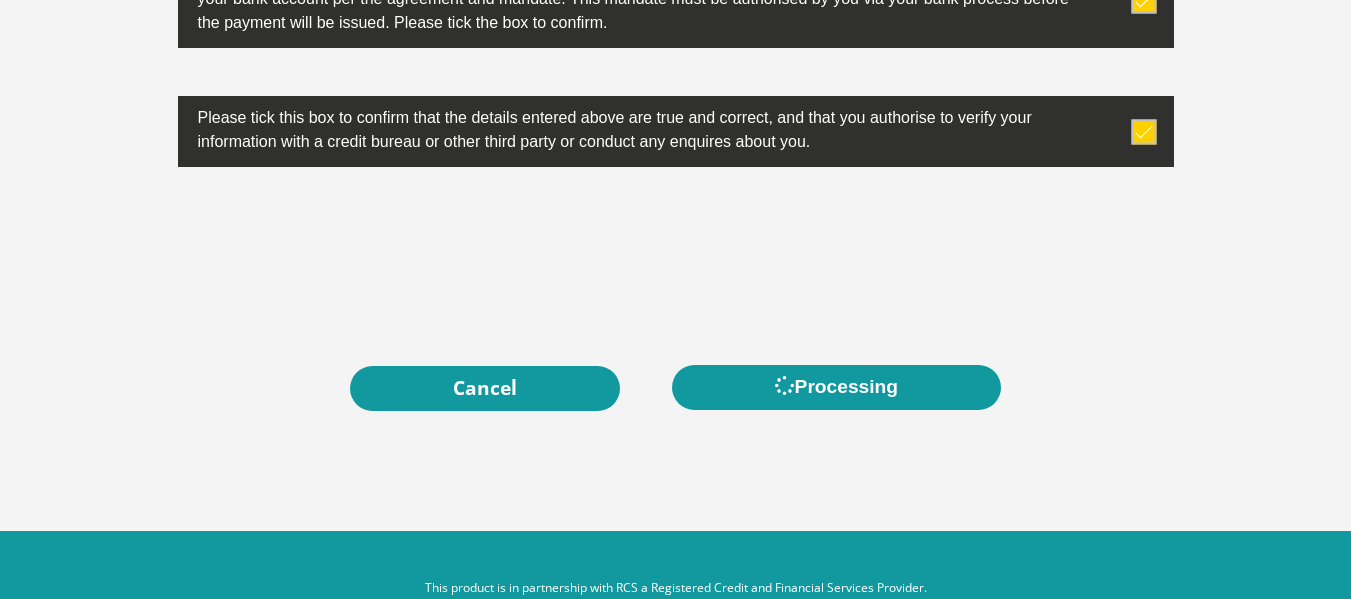 scroll, scrollTop: 0, scrollLeft: 0, axis: both 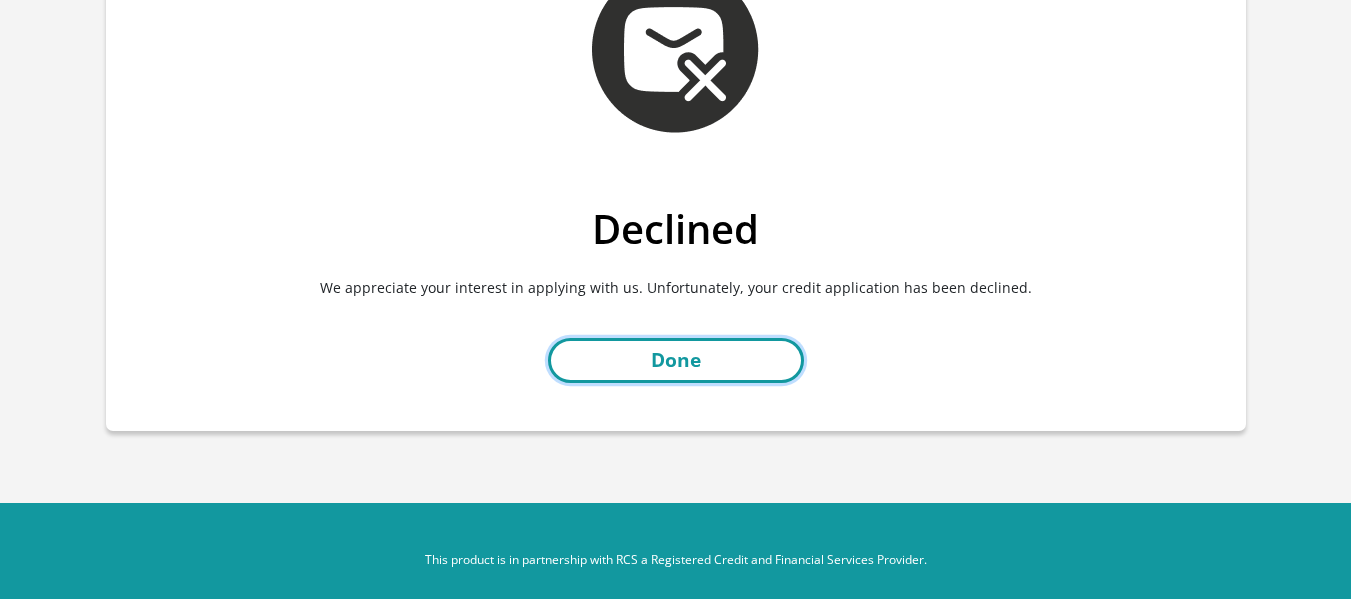 click on "Done" at bounding box center (676, 360) 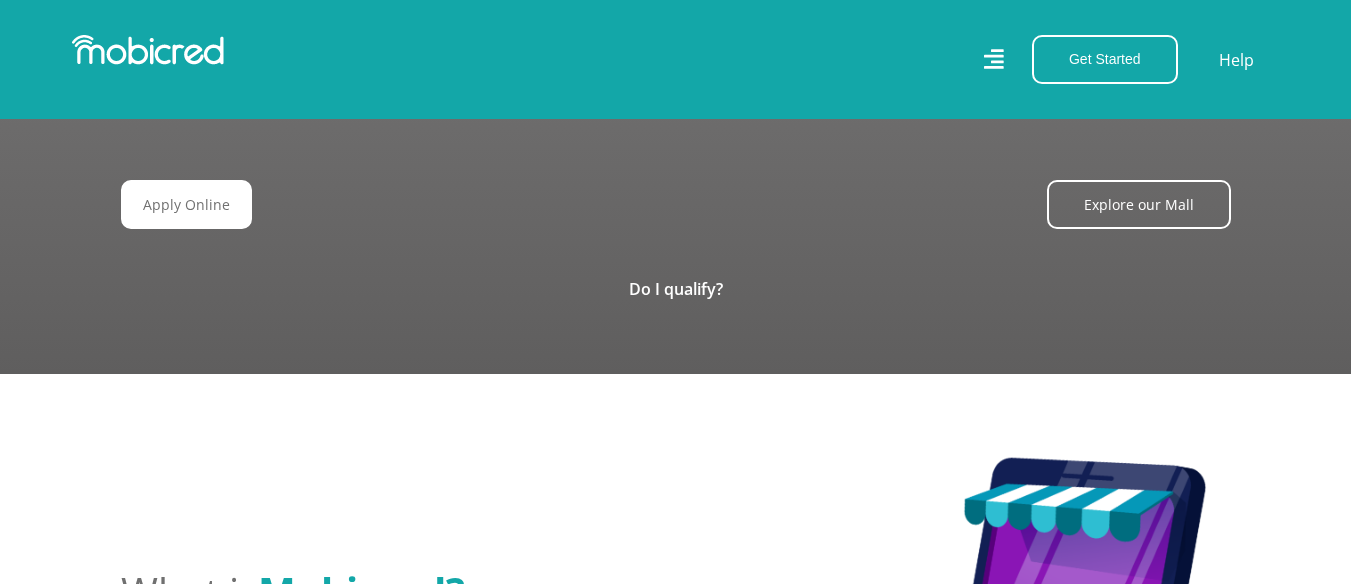 scroll, scrollTop: 2041, scrollLeft: 0, axis: vertical 